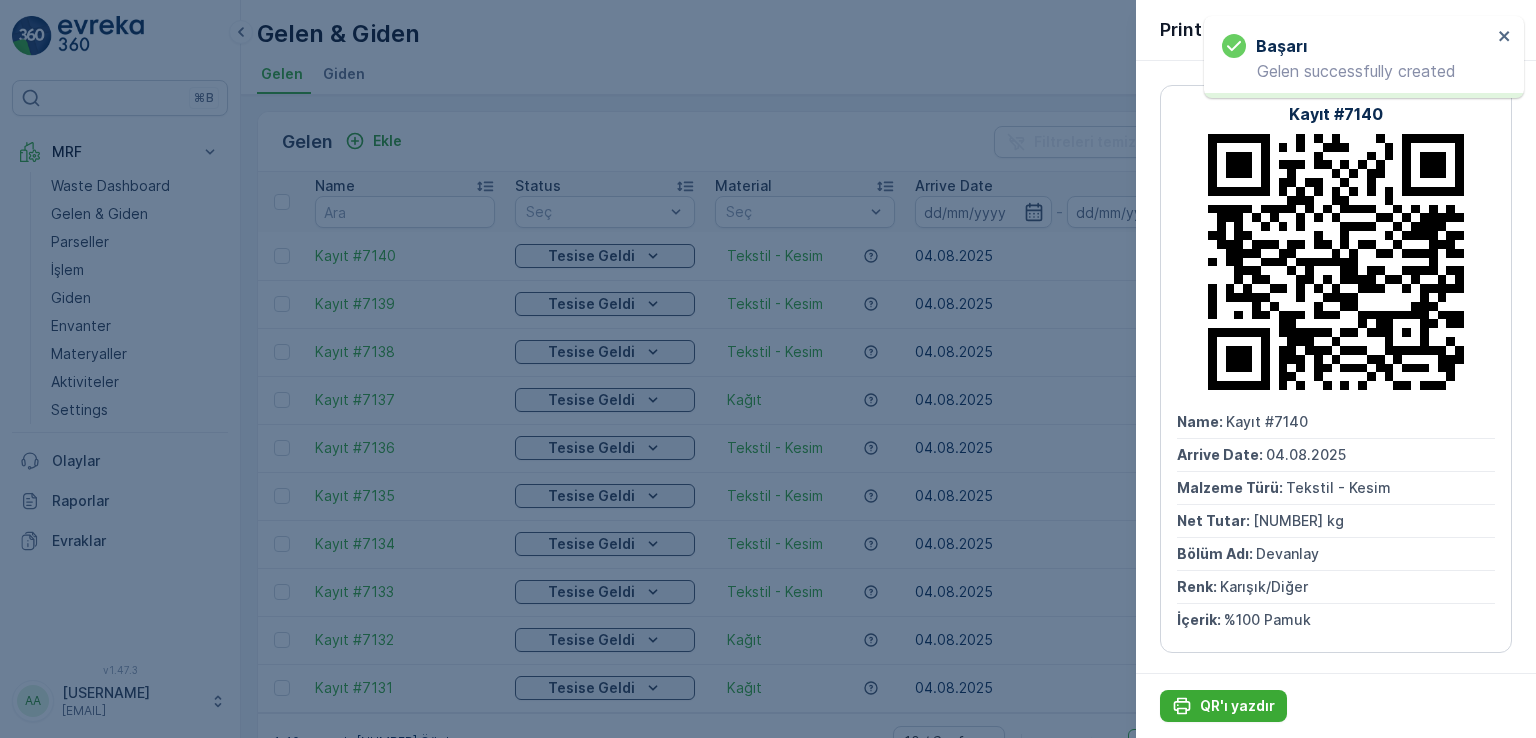 click at bounding box center (768, 369) 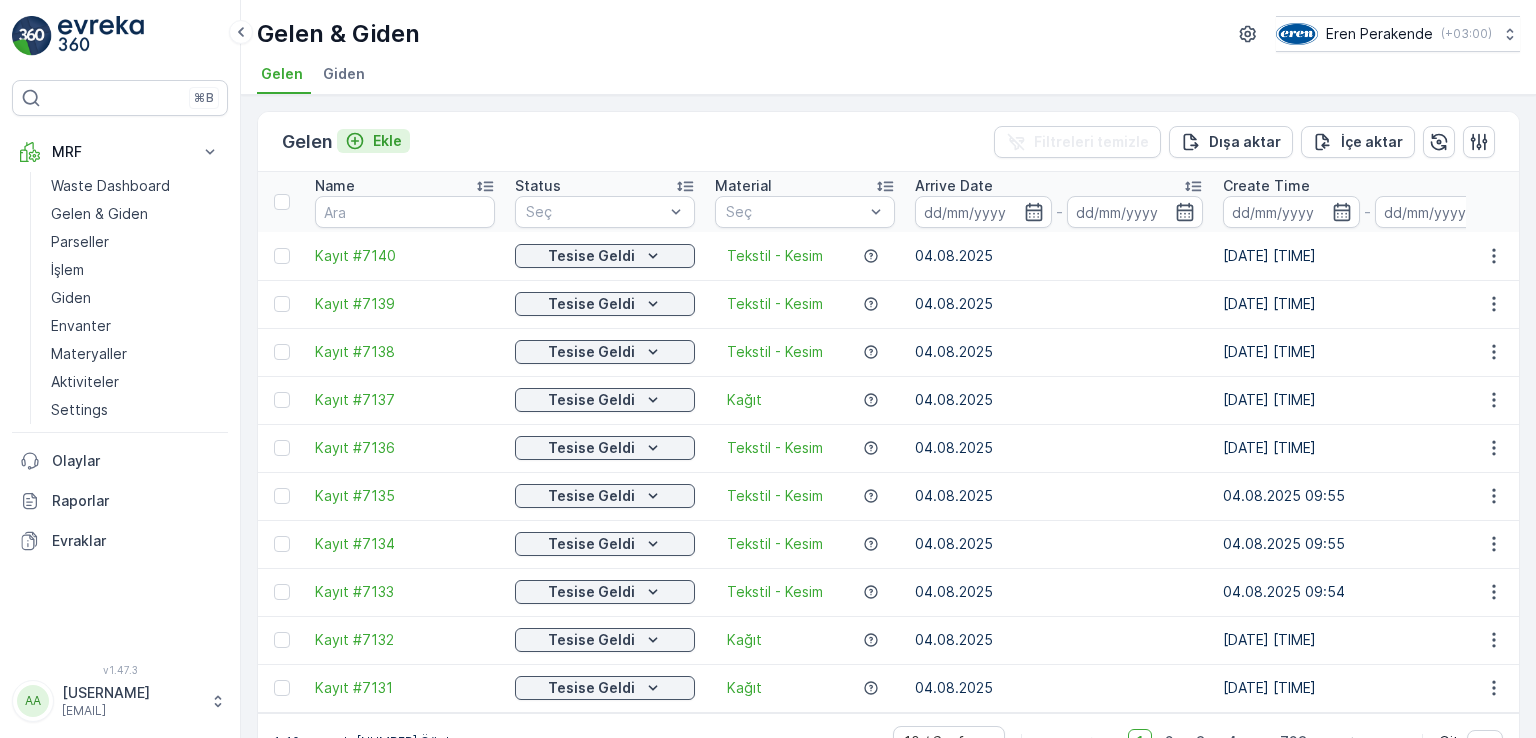 click on "Ekle" at bounding box center [387, 141] 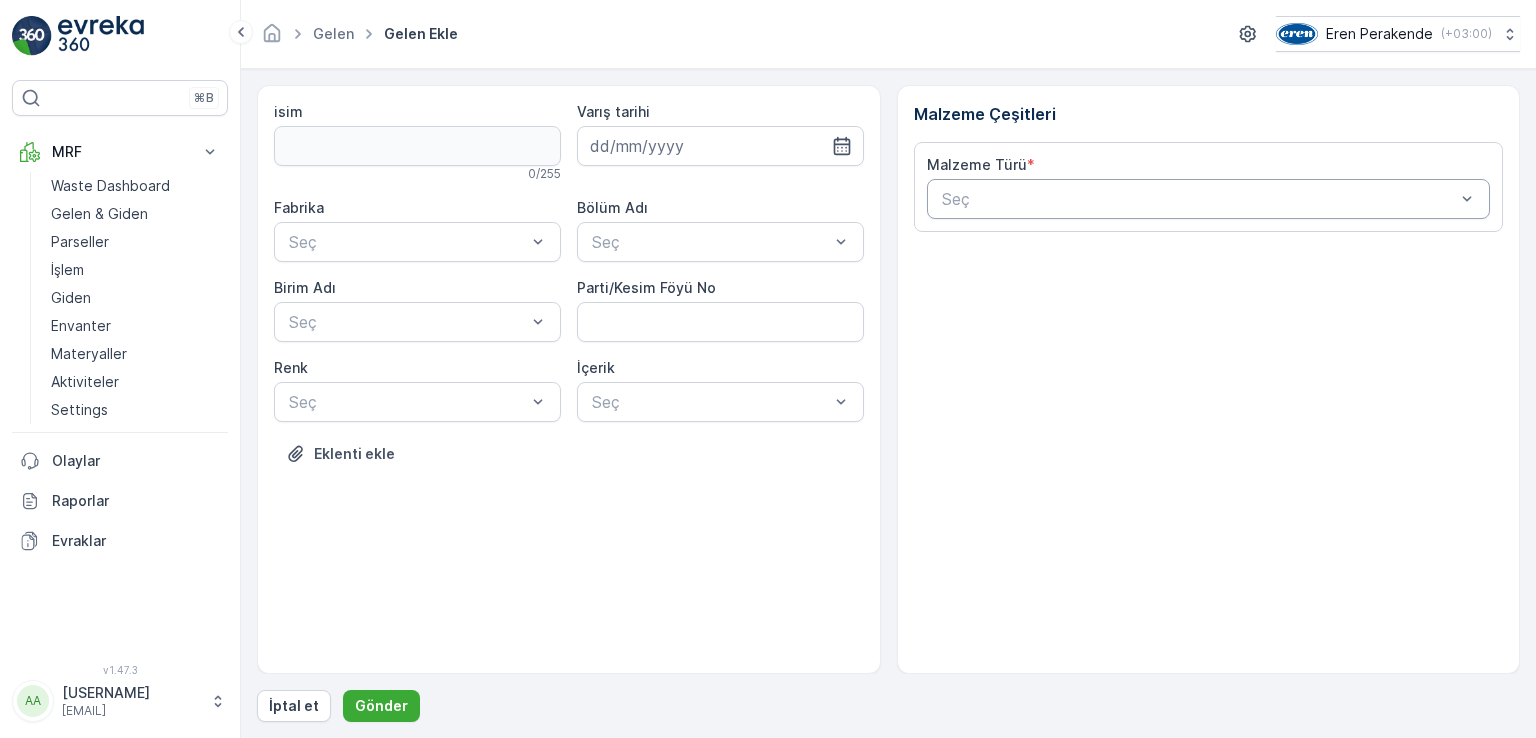 drag, startPoint x: 1008, startPoint y: 196, endPoint x: 957, endPoint y: 223, distance: 57.706154 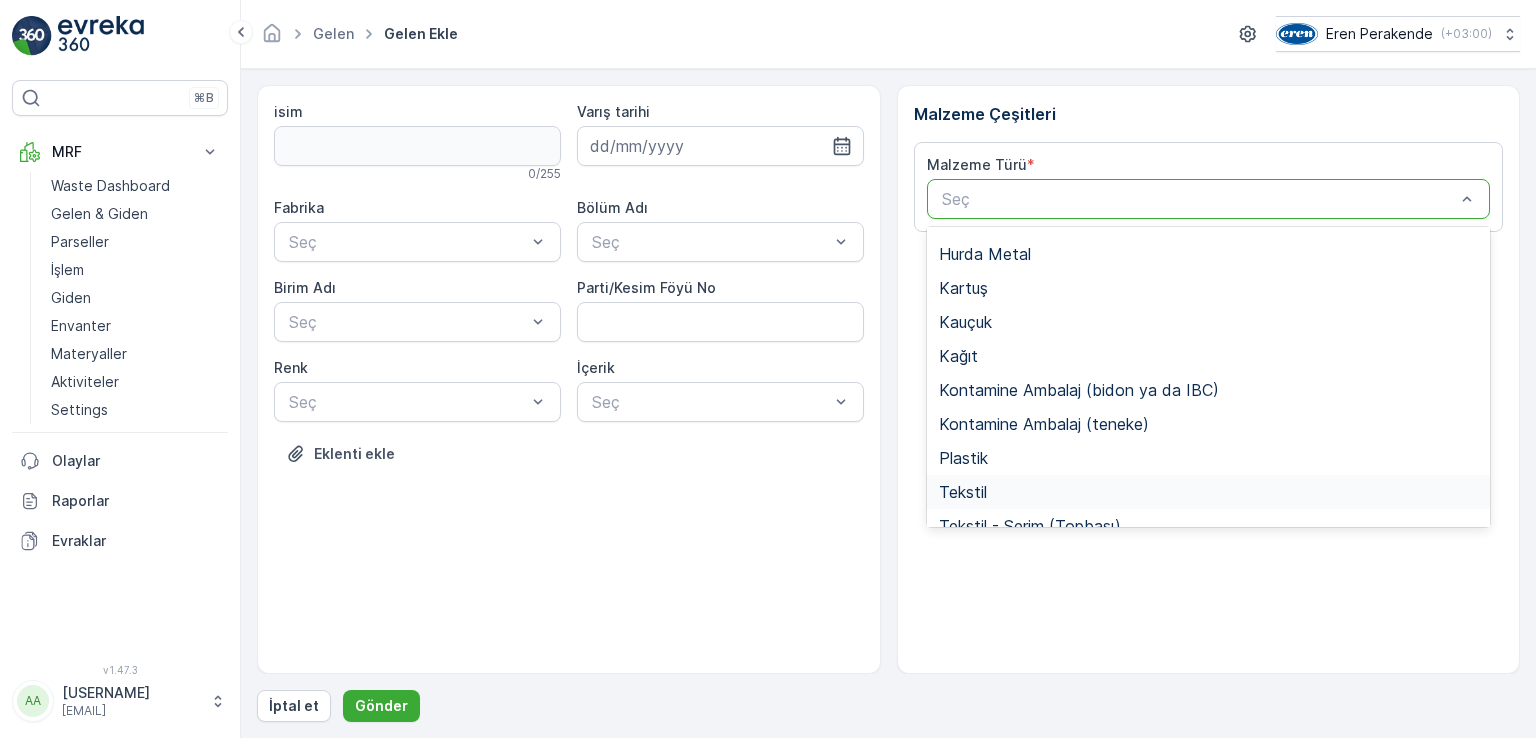scroll, scrollTop: 200, scrollLeft: 0, axis: vertical 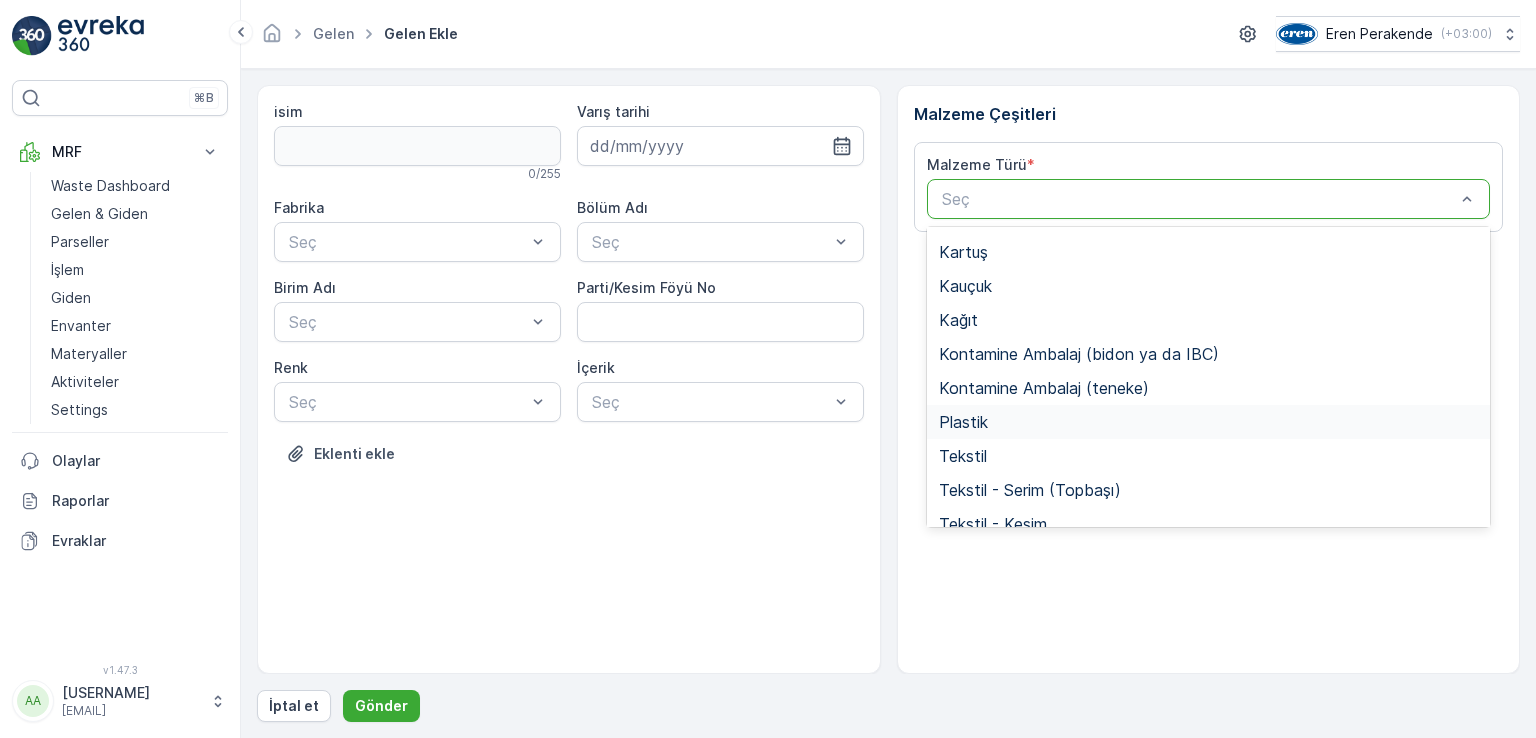 click on "Plastik" at bounding box center (1209, 422) 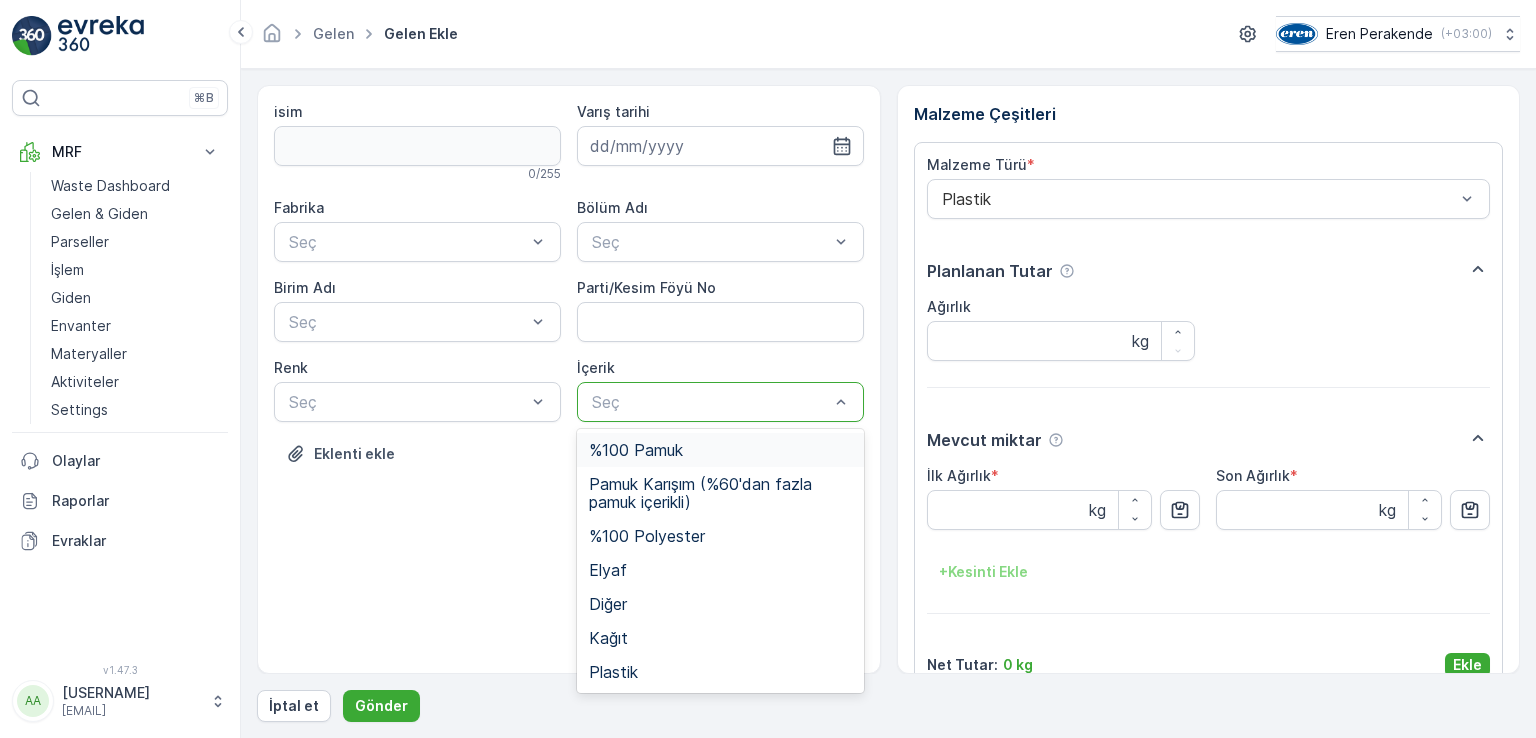 click at bounding box center [710, 402] 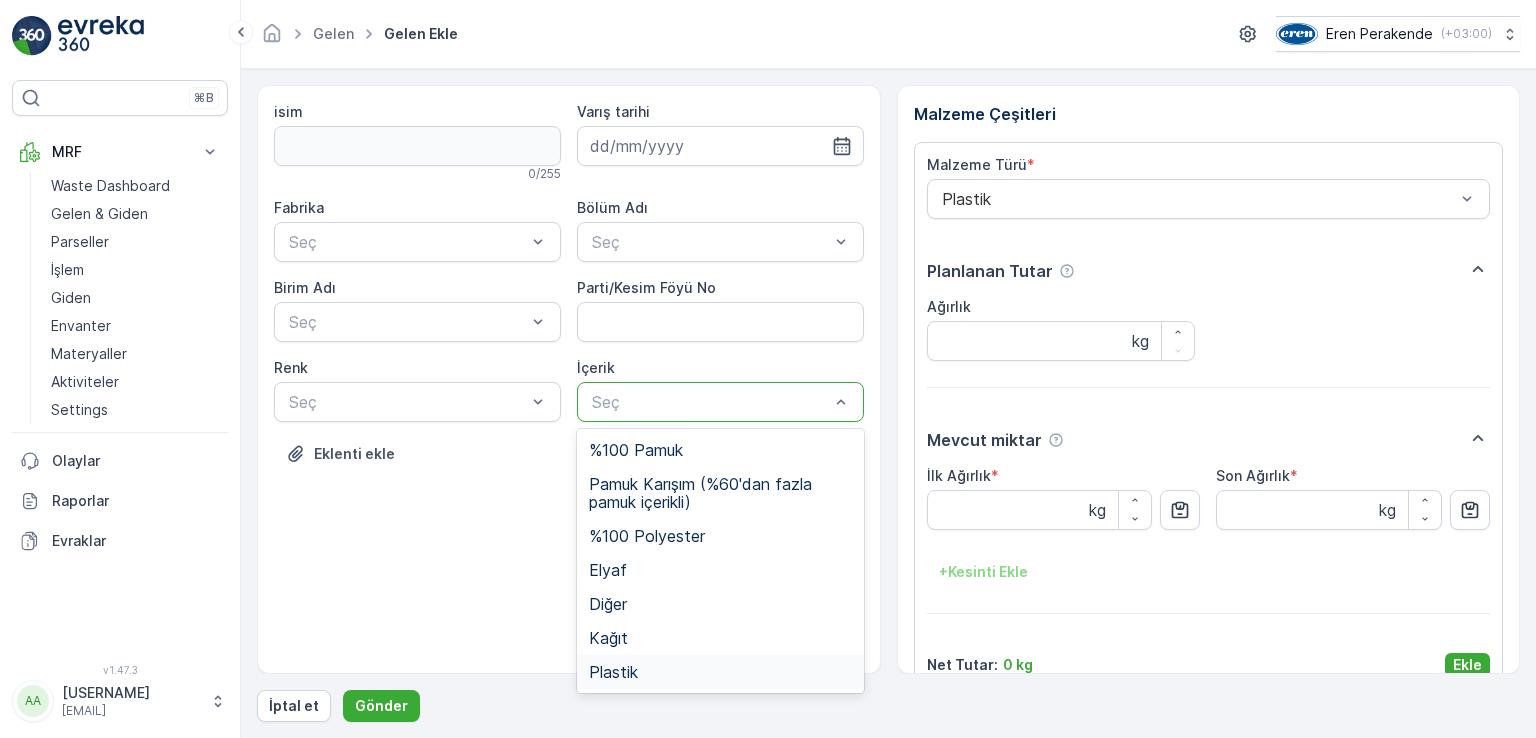 click on "Plastik" at bounding box center (720, 672) 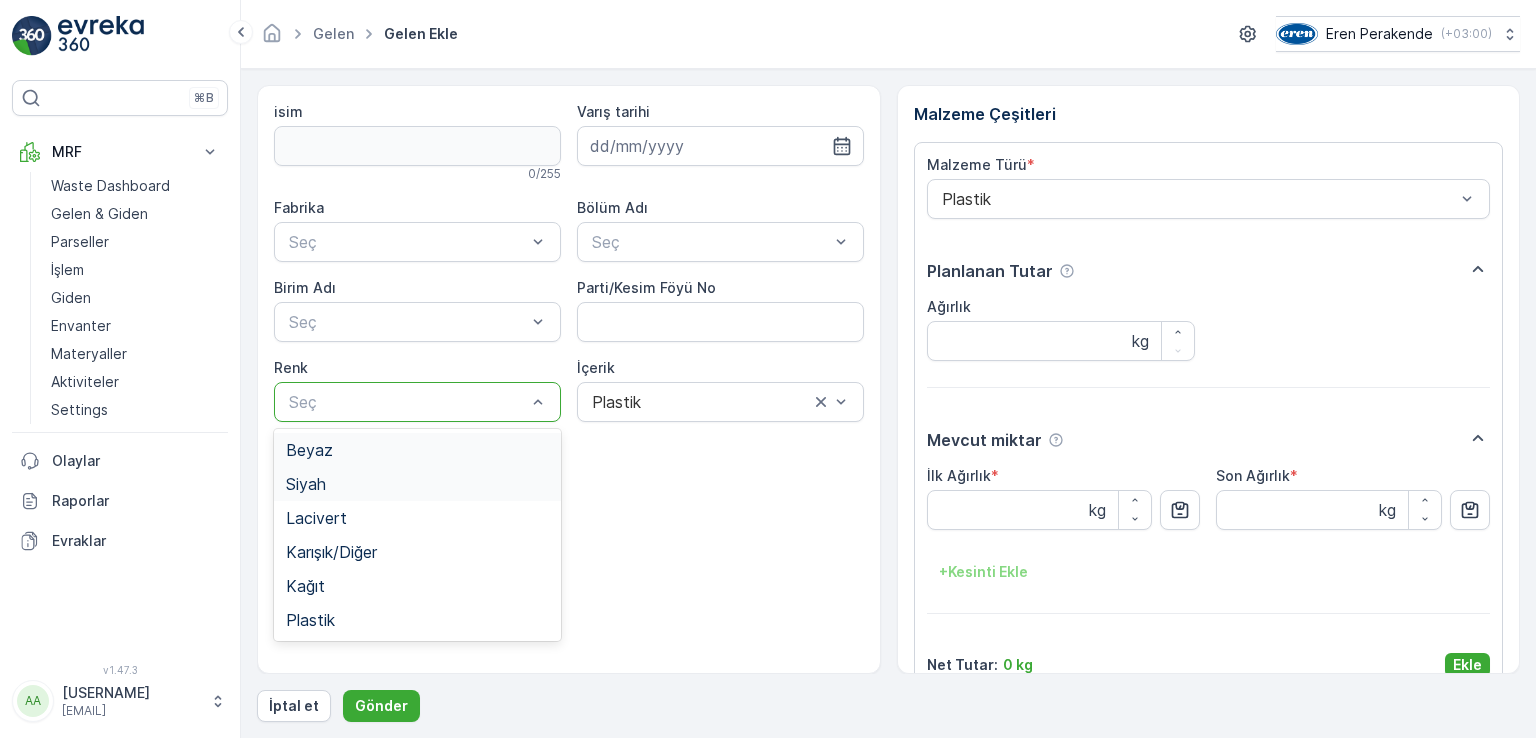 drag, startPoint x: 433, startPoint y: 403, endPoint x: 385, endPoint y: 497, distance: 105.546196 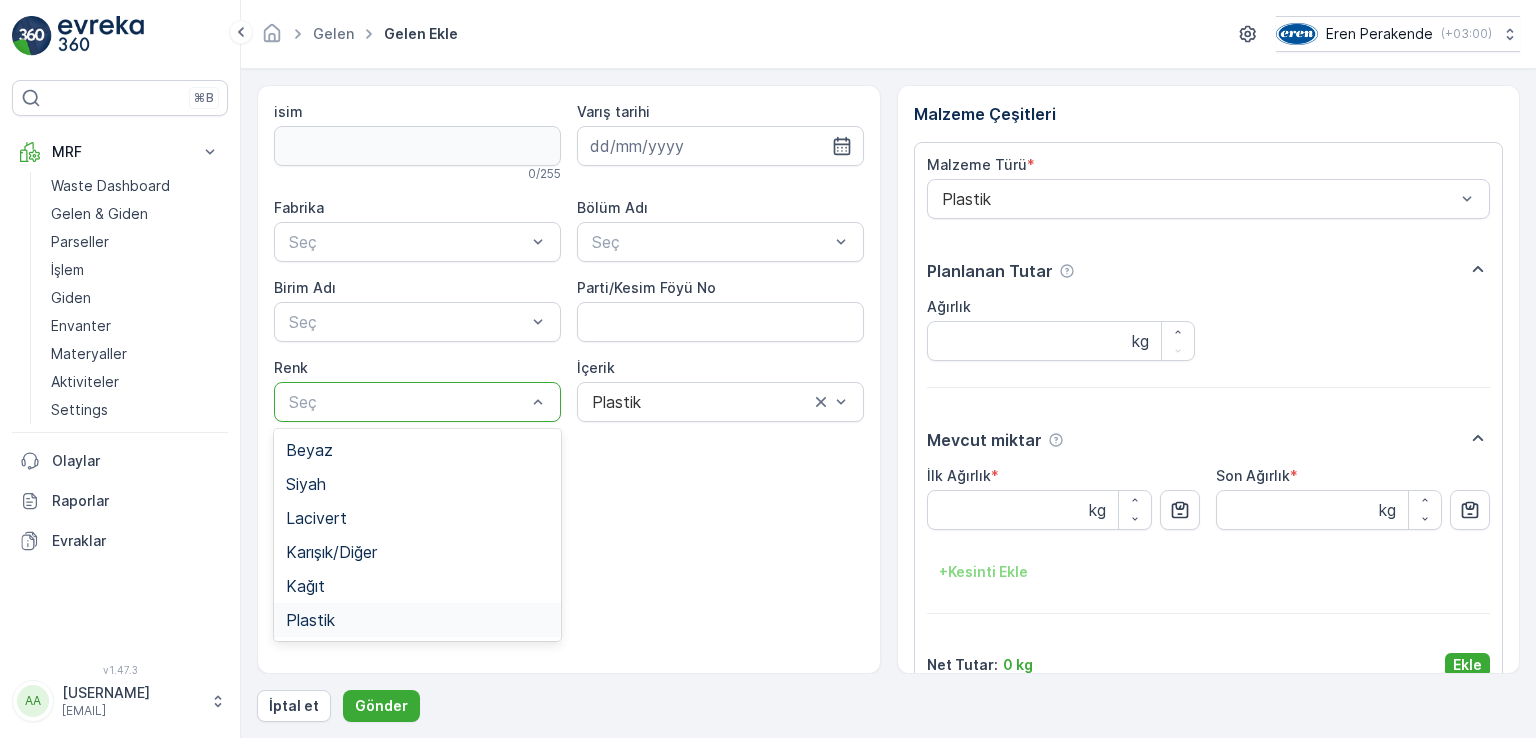 drag, startPoint x: 406, startPoint y: 617, endPoint x: 408, endPoint y: 557, distance: 60.033325 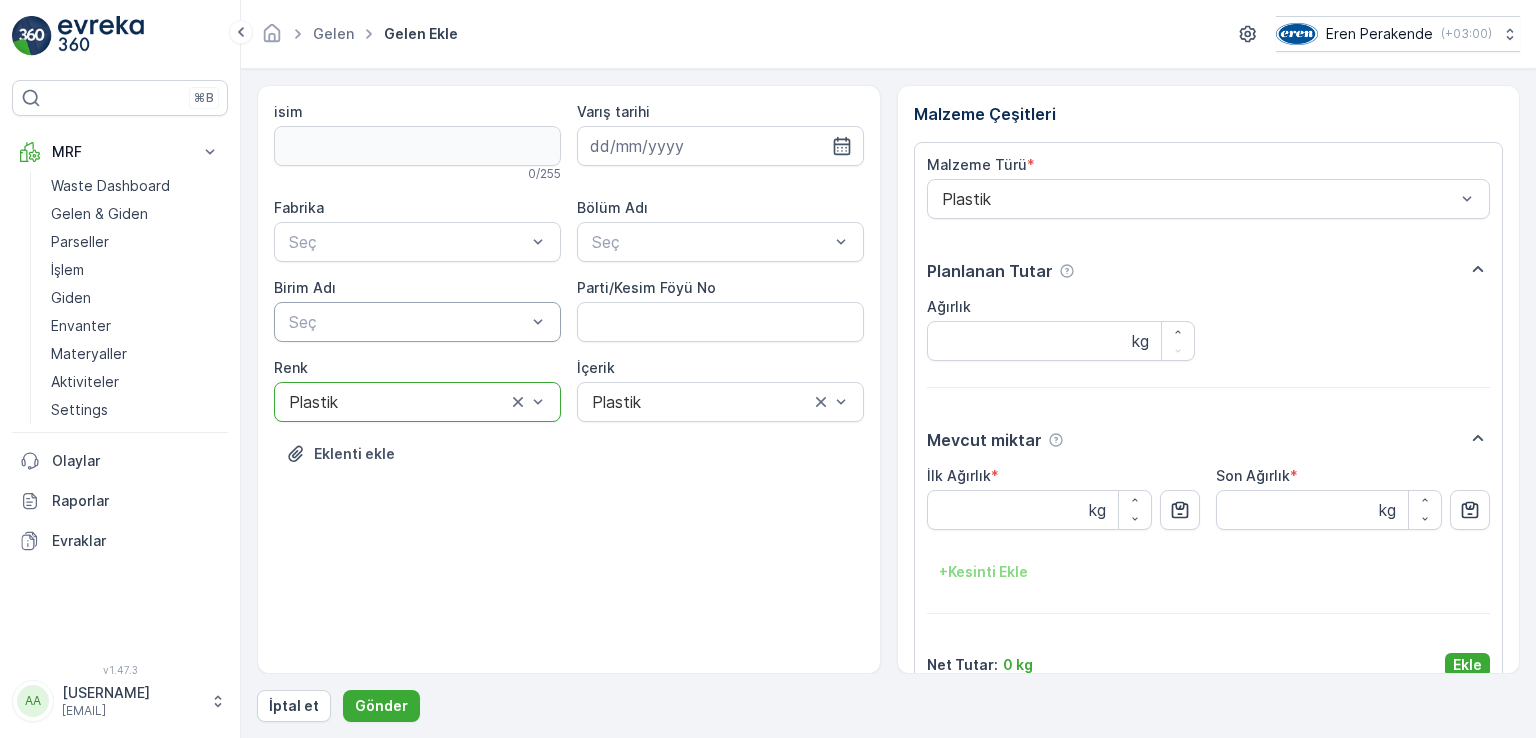 click at bounding box center [407, 322] 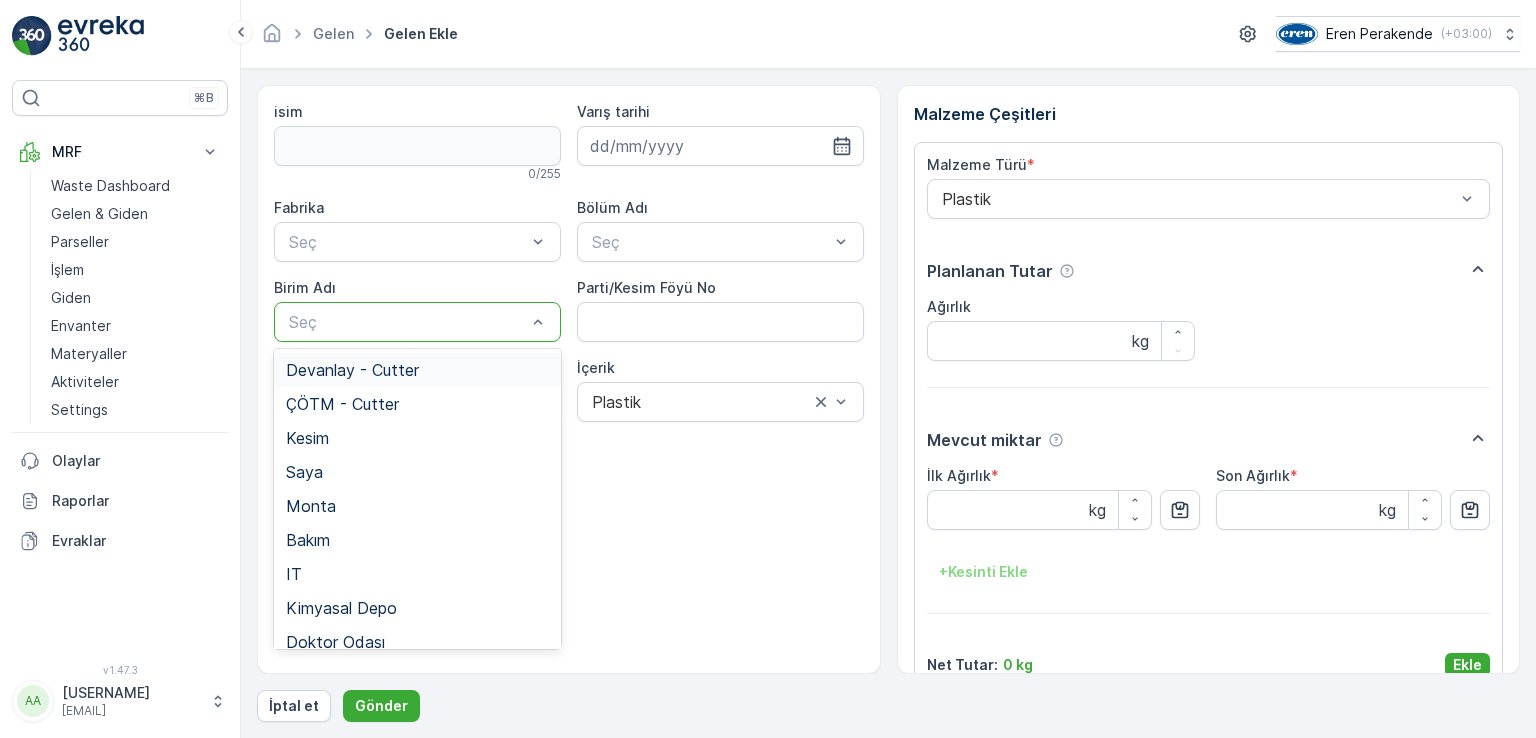 click on "Devanlay  - Cutter" at bounding box center (417, 370) 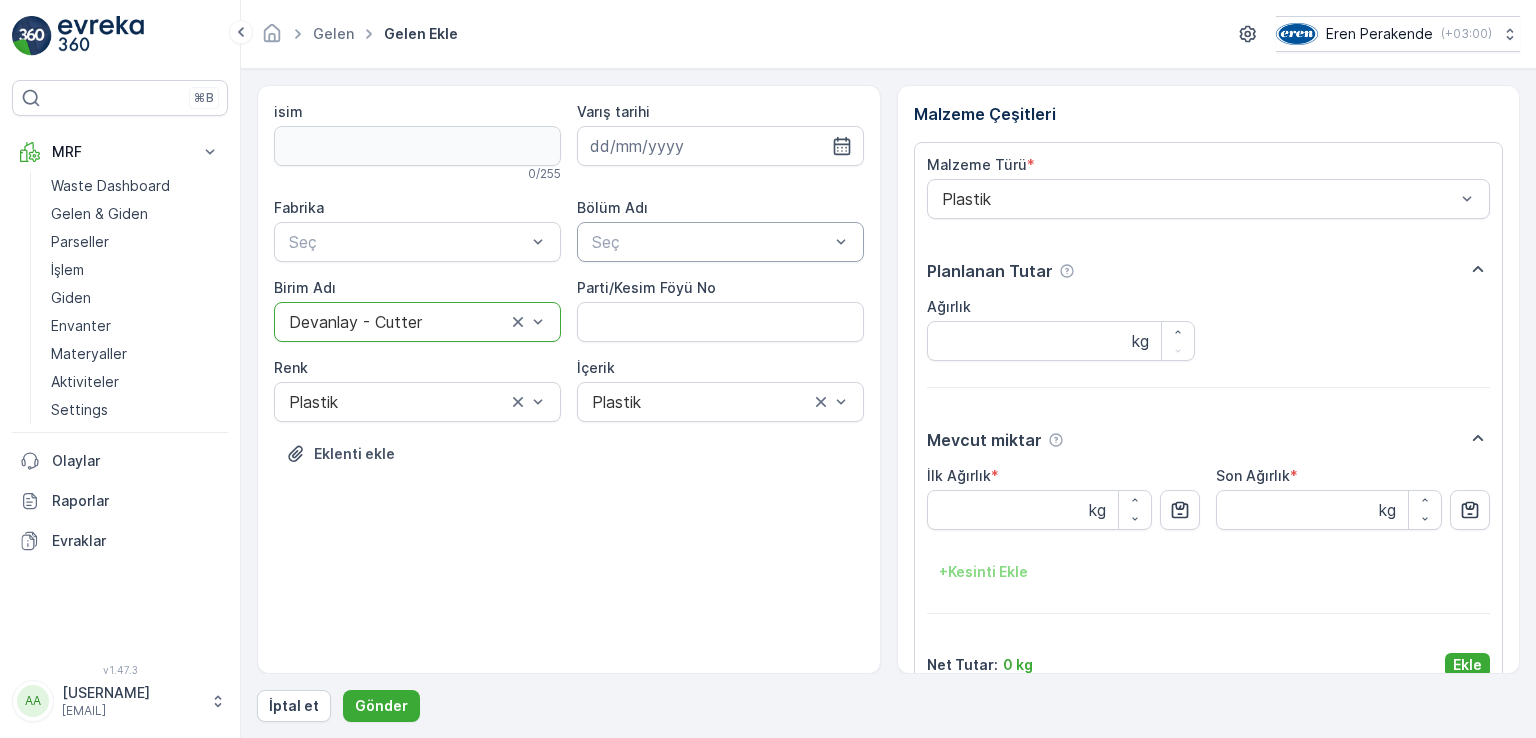 click at bounding box center (710, 242) 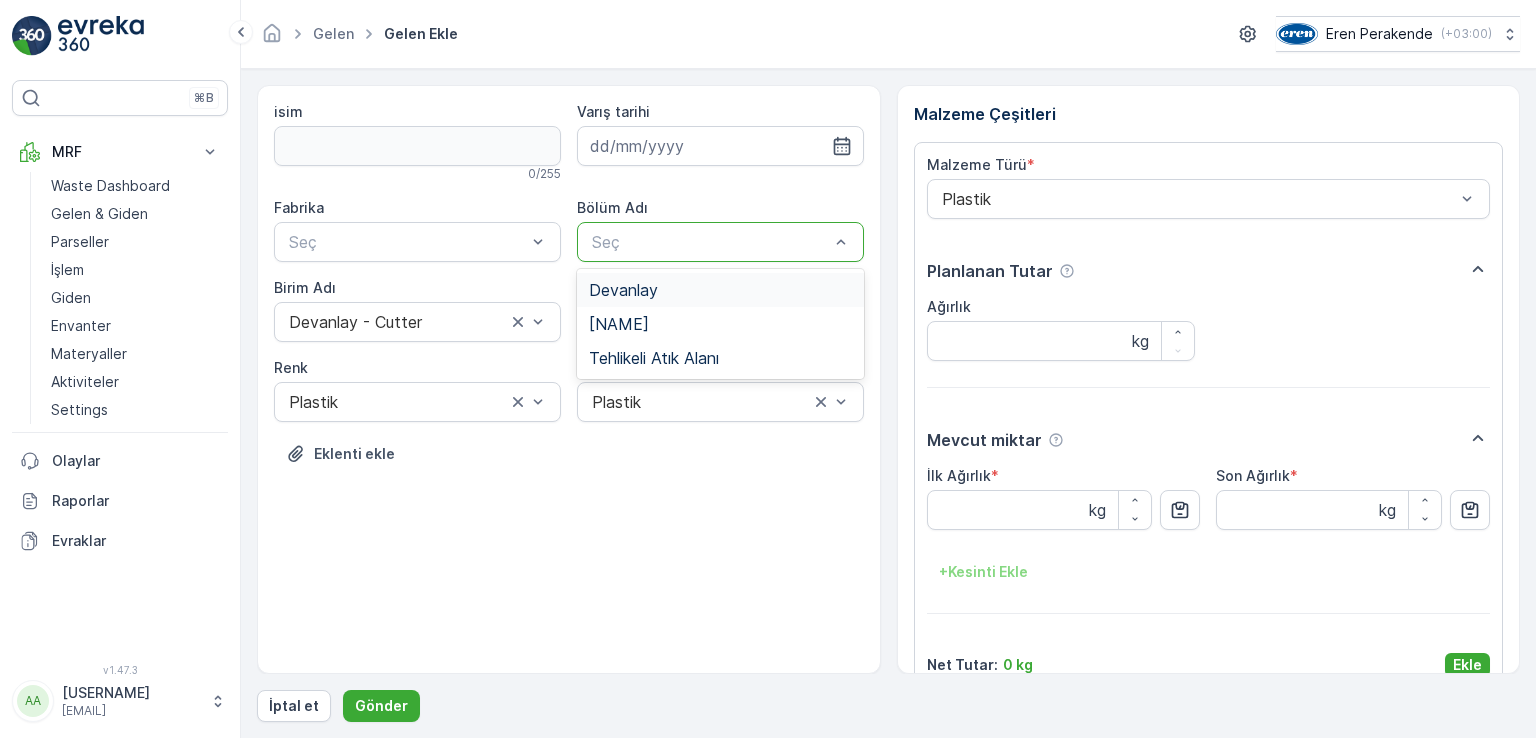 click on "Devanlay" at bounding box center (623, 290) 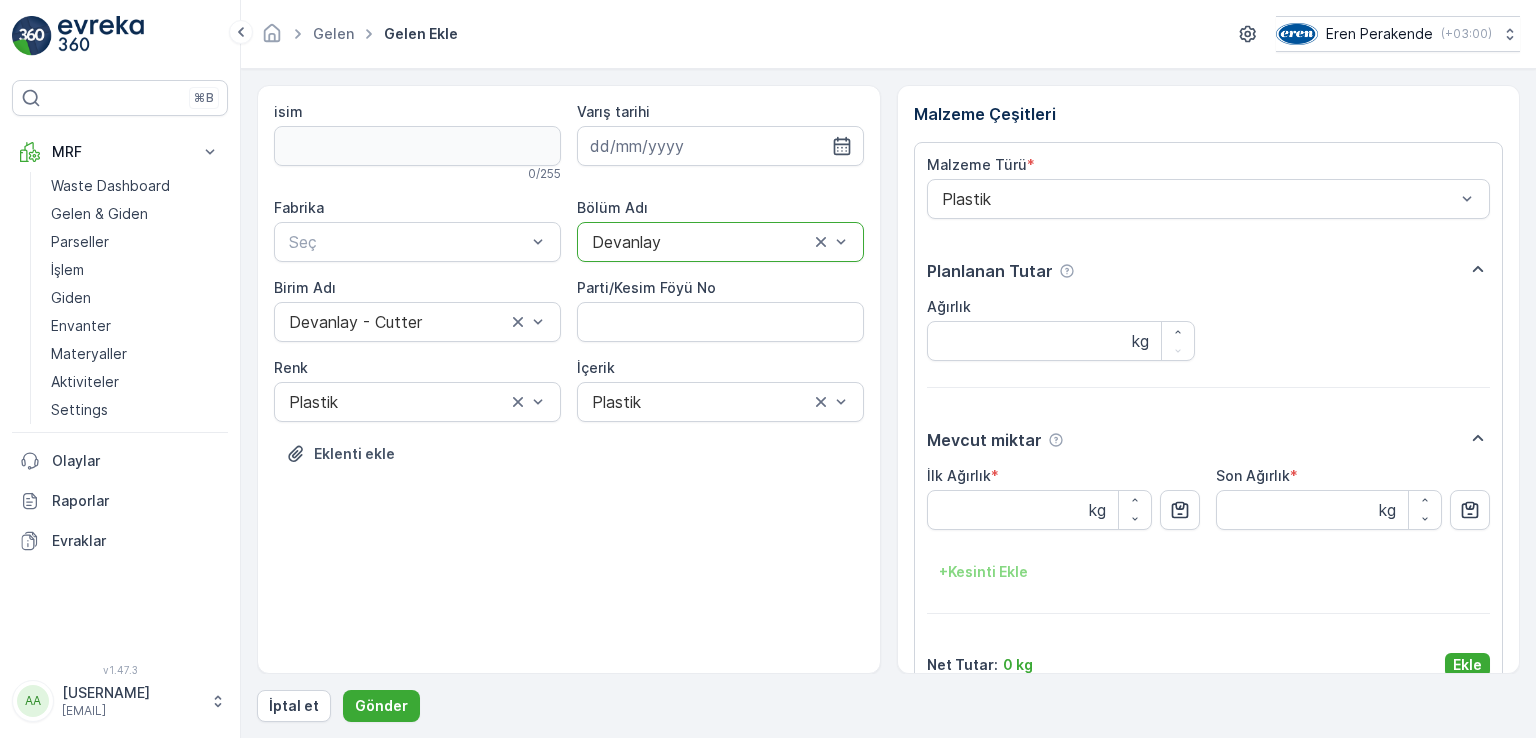 click on "Fabrika" at bounding box center (417, 208) 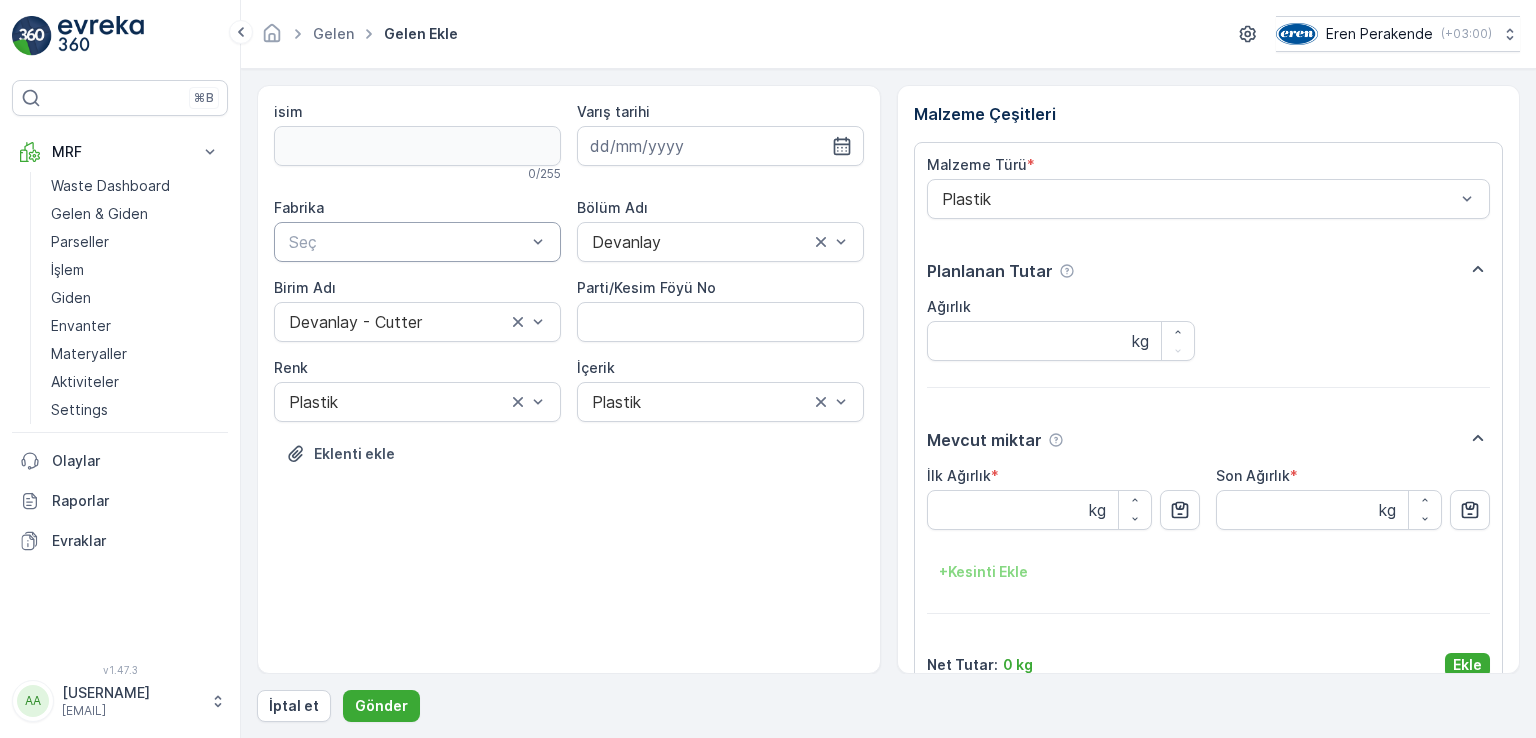 click at bounding box center [407, 242] 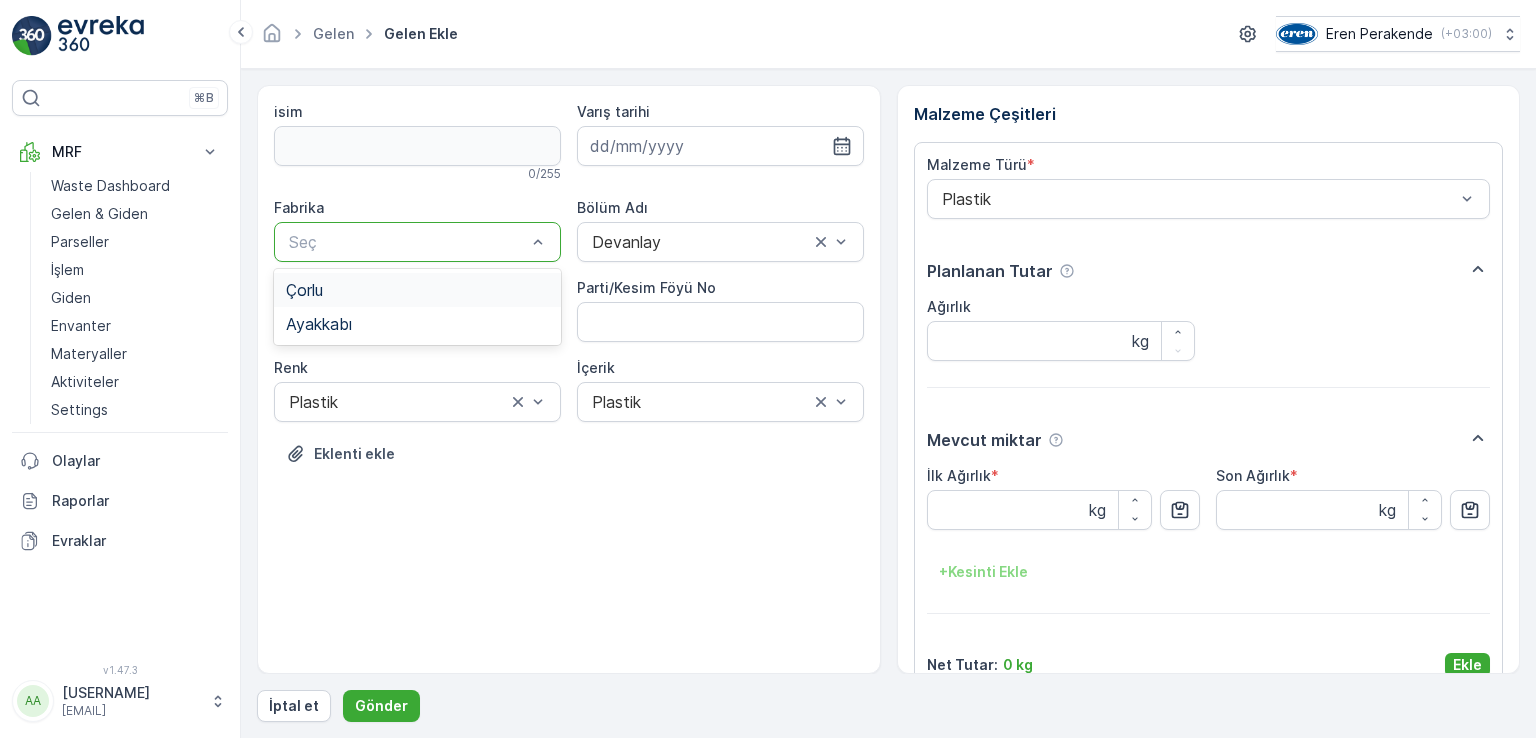 click on "Çorlu" at bounding box center (417, 290) 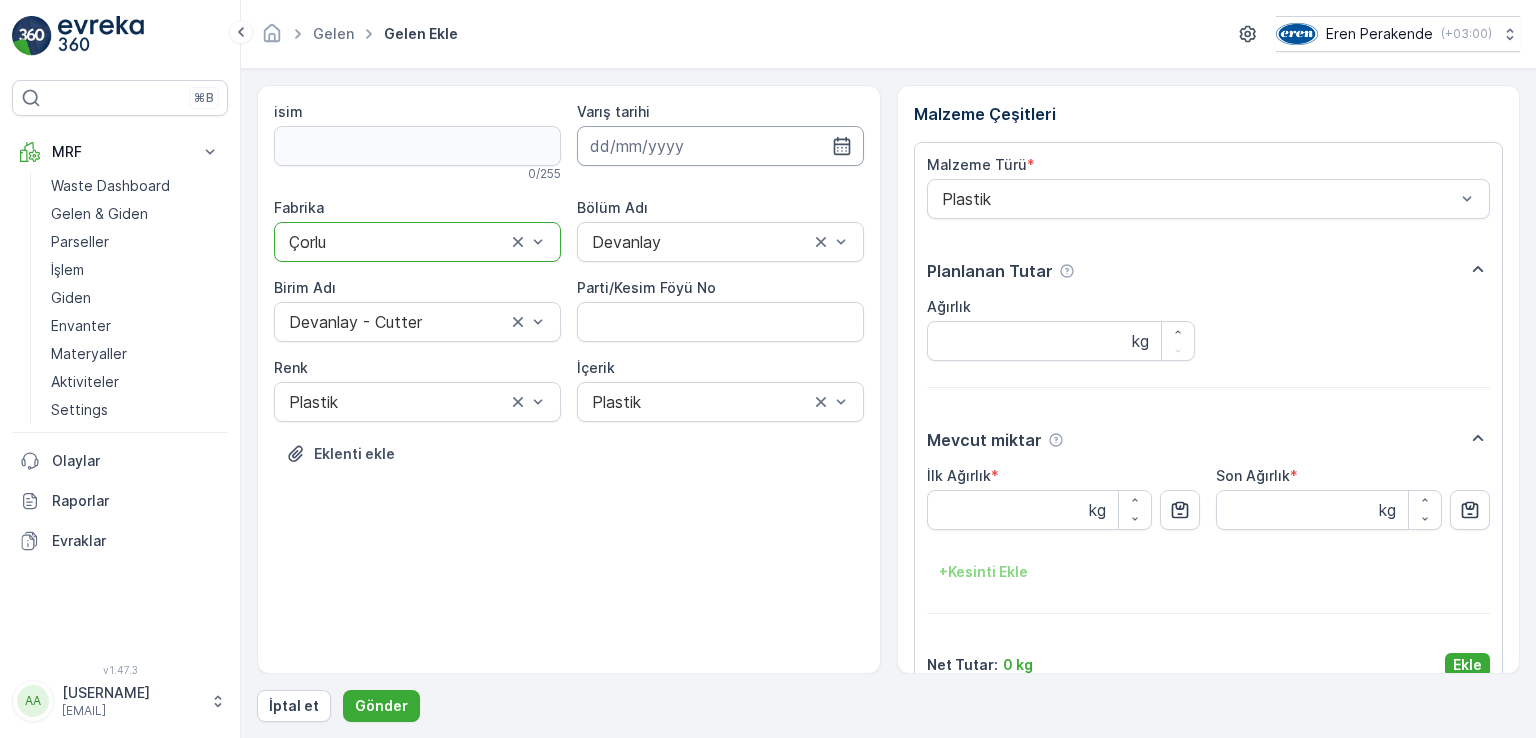 click at bounding box center (720, 146) 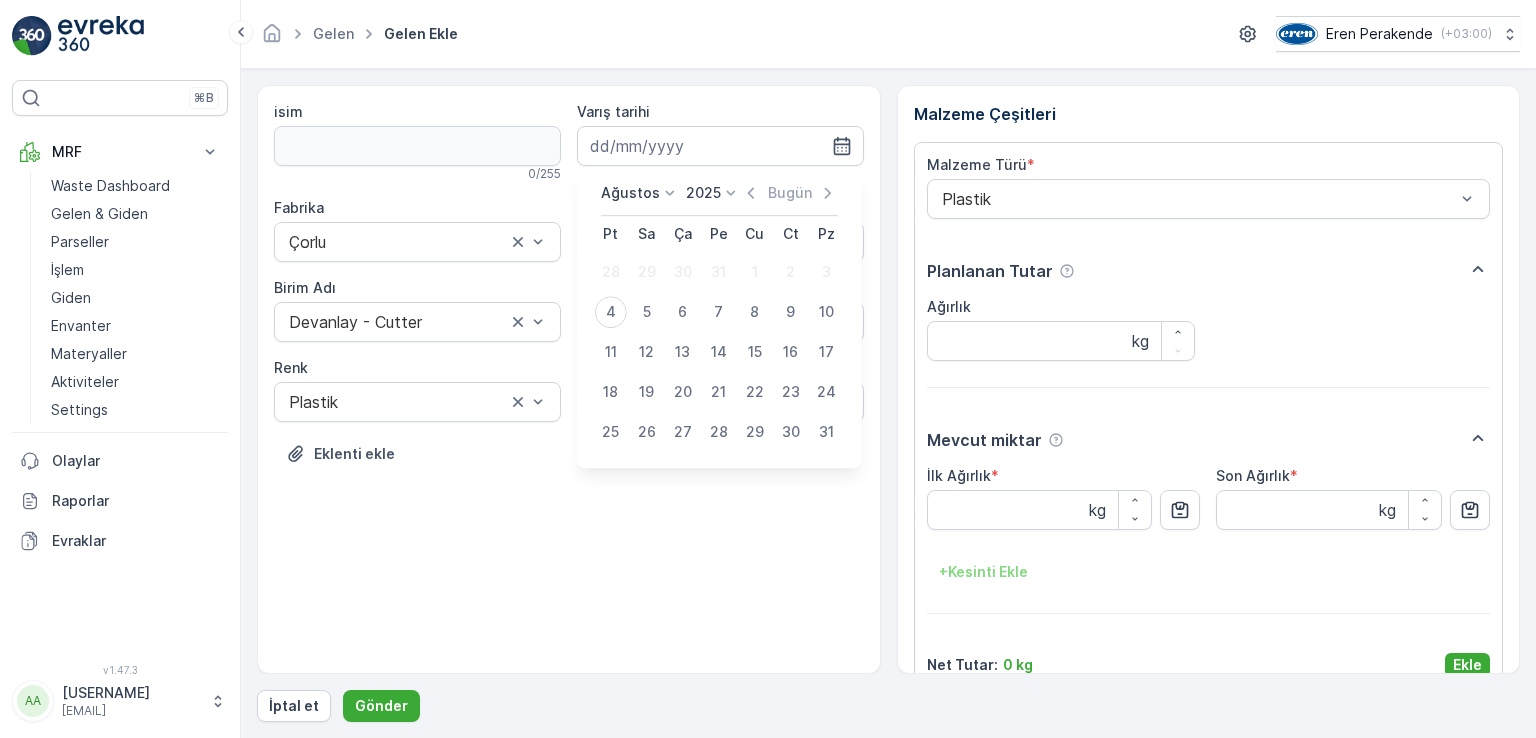 click on "4" at bounding box center [611, 312] 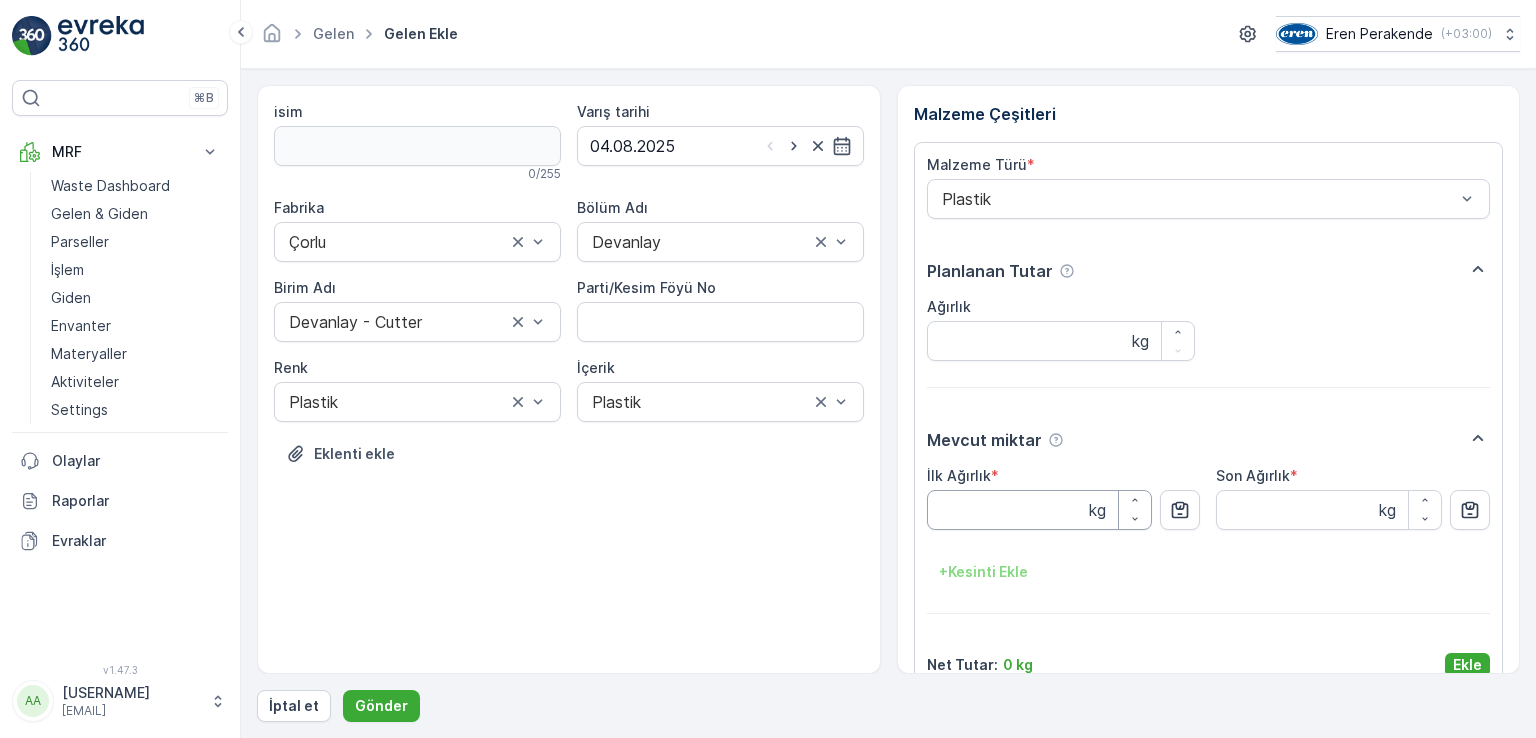 click on "İlk Ağırlık" at bounding box center (1040, 510) 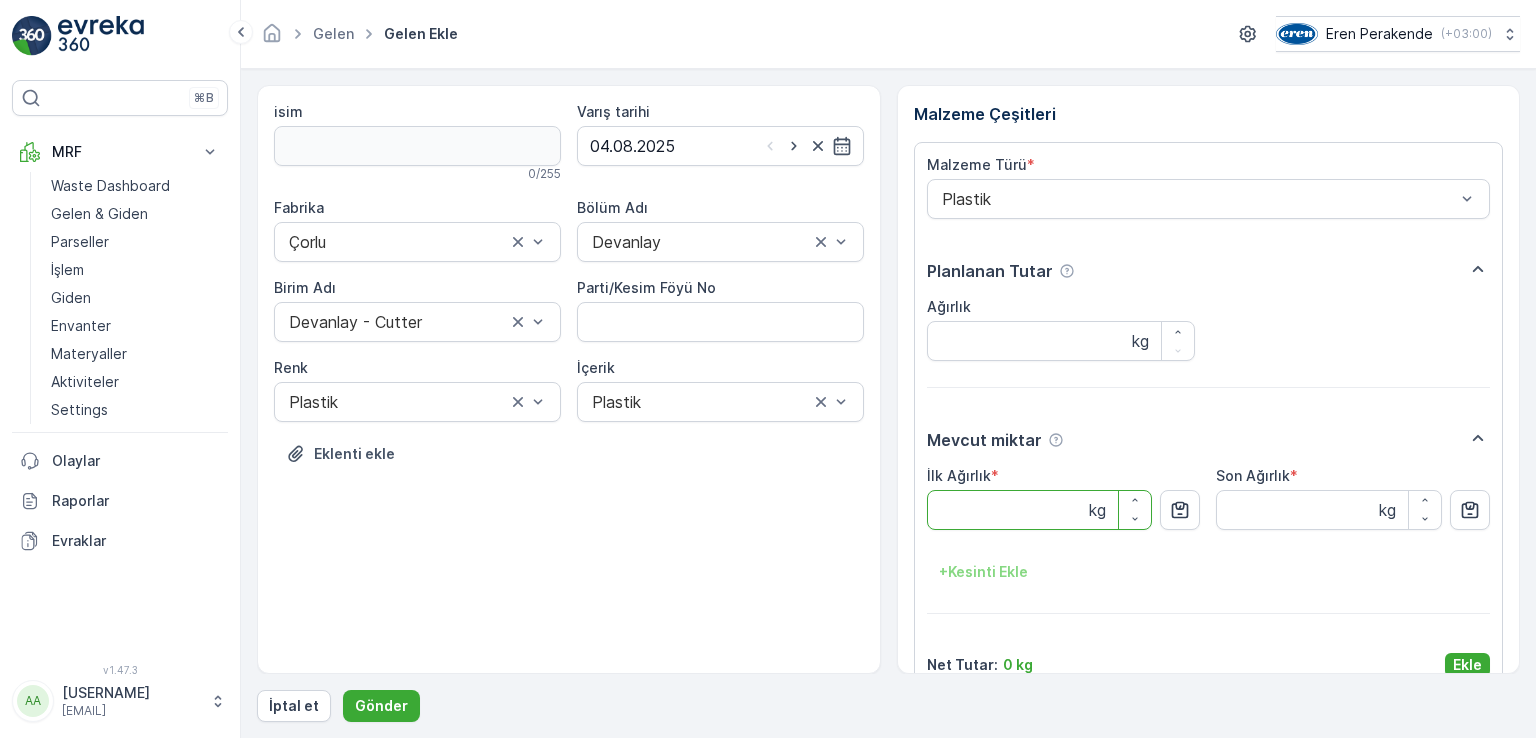 type on "5" 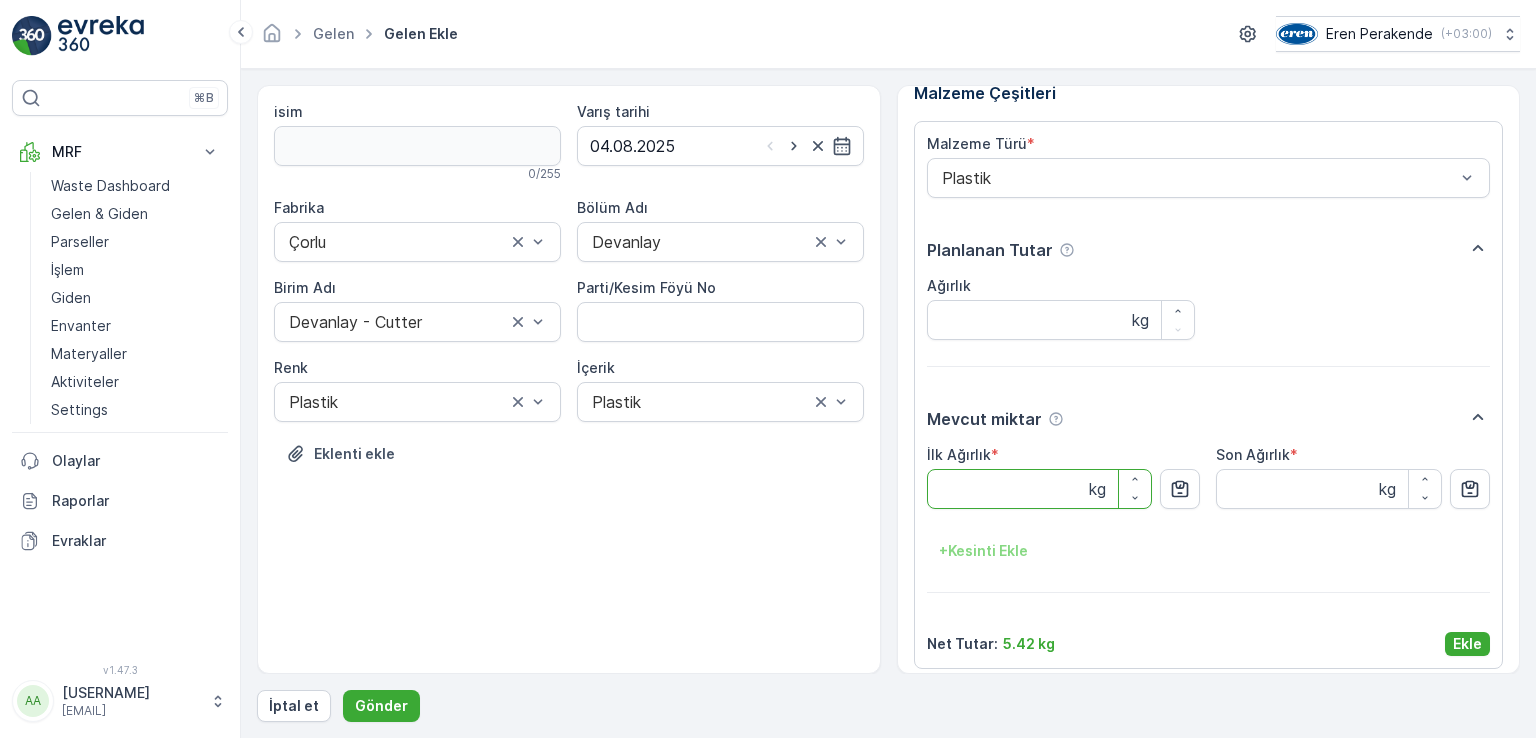 scroll, scrollTop: 32, scrollLeft: 0, axis: vertical 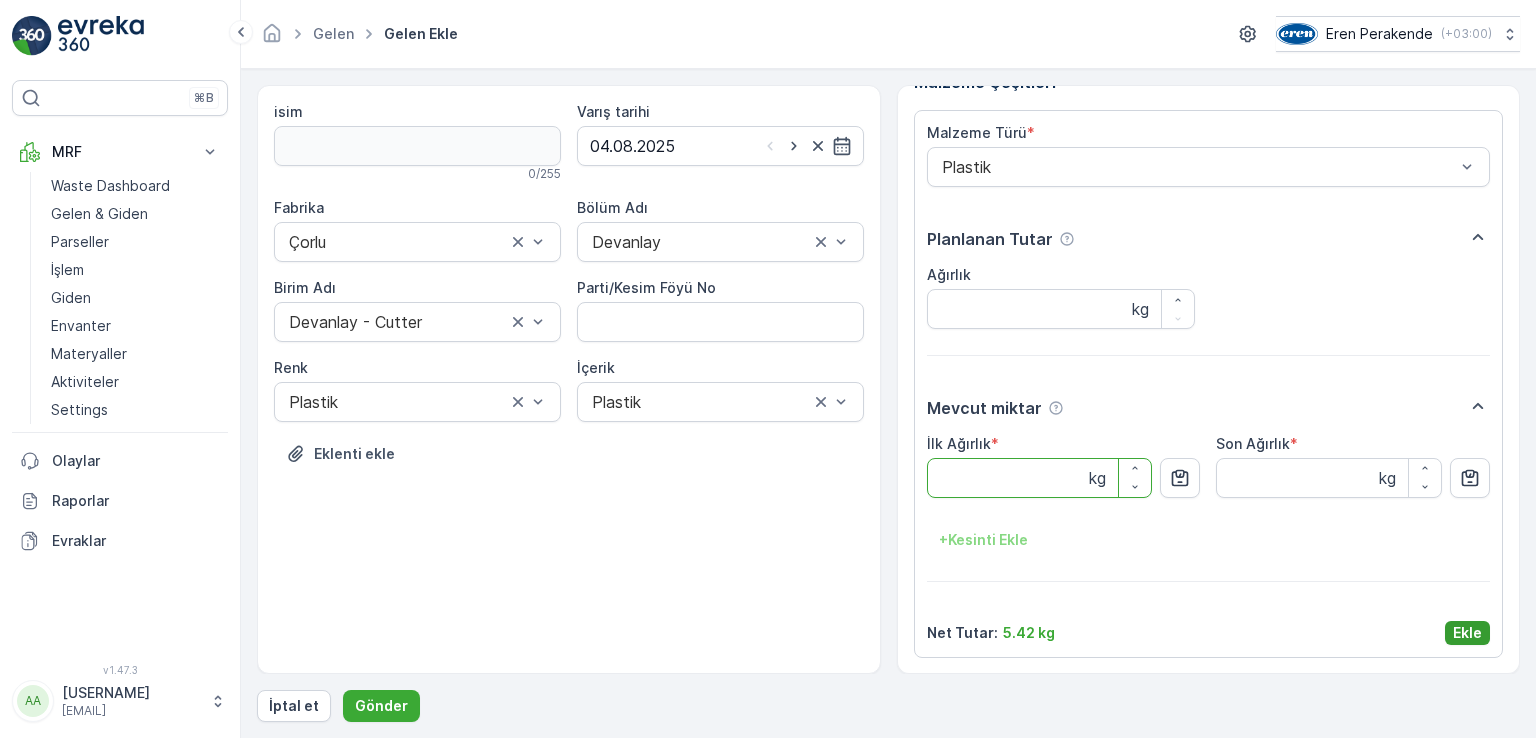 type on "[NUMBER]" 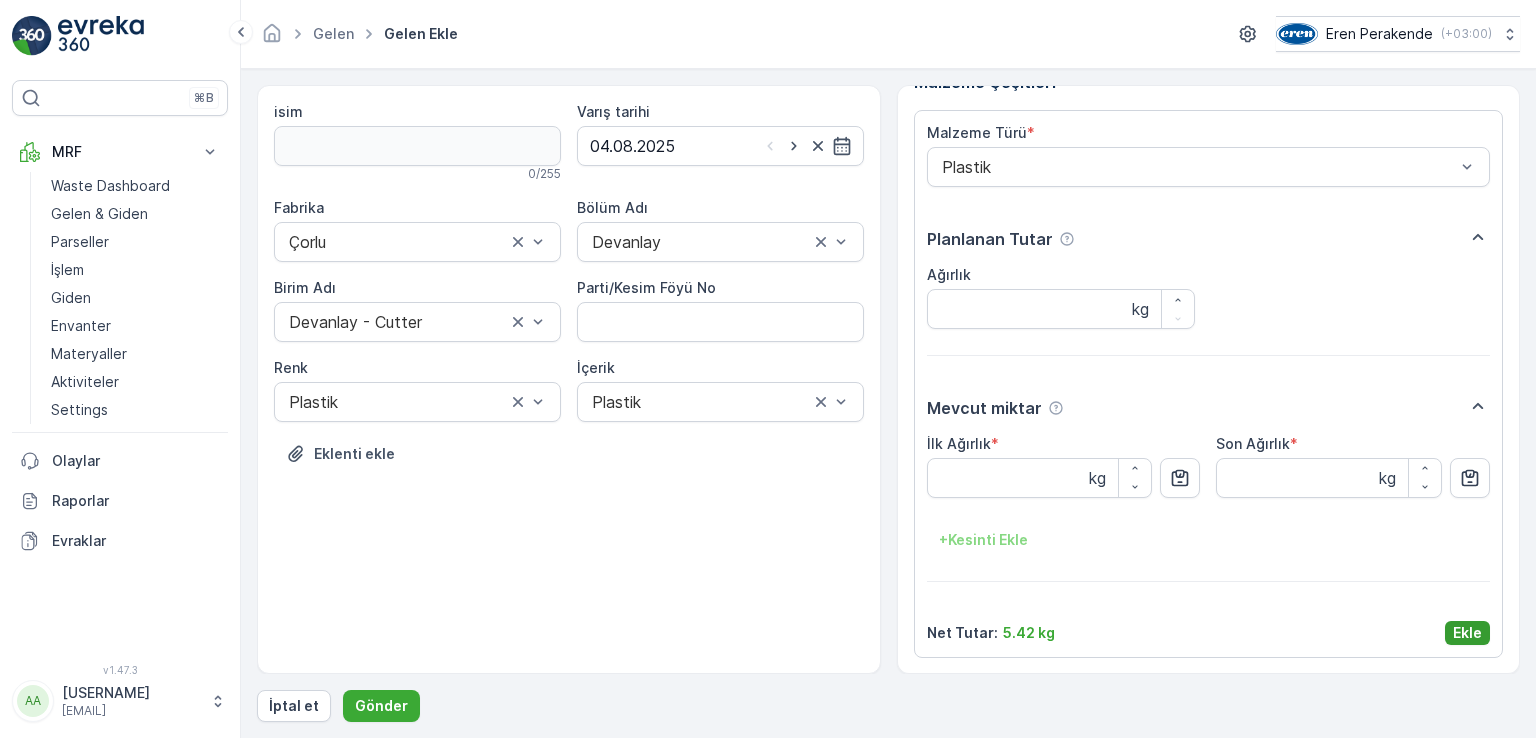 click on "Ekle" at bounding box center (1467, 633) 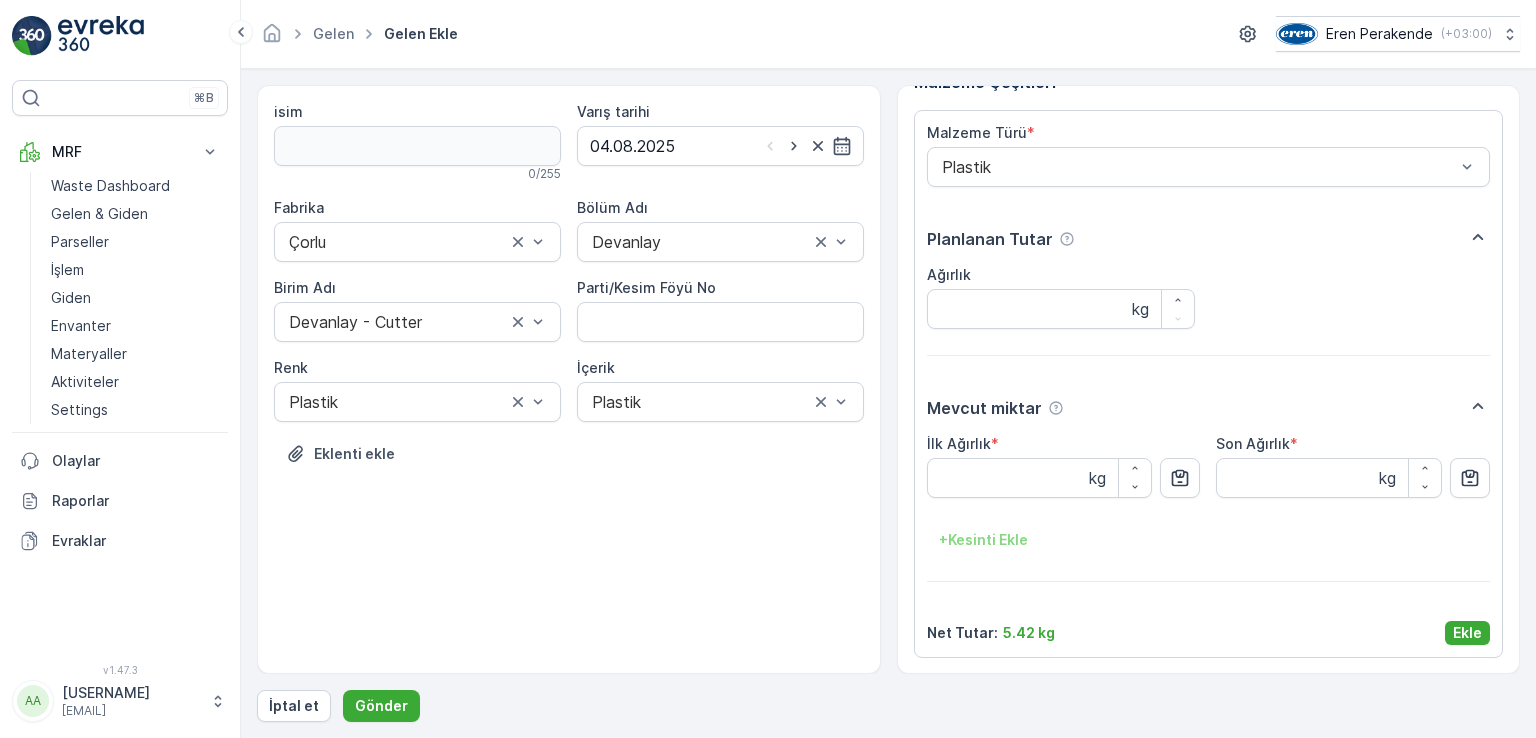 scroll, scrollTop: 0, scrollLeft: 0, axis: both 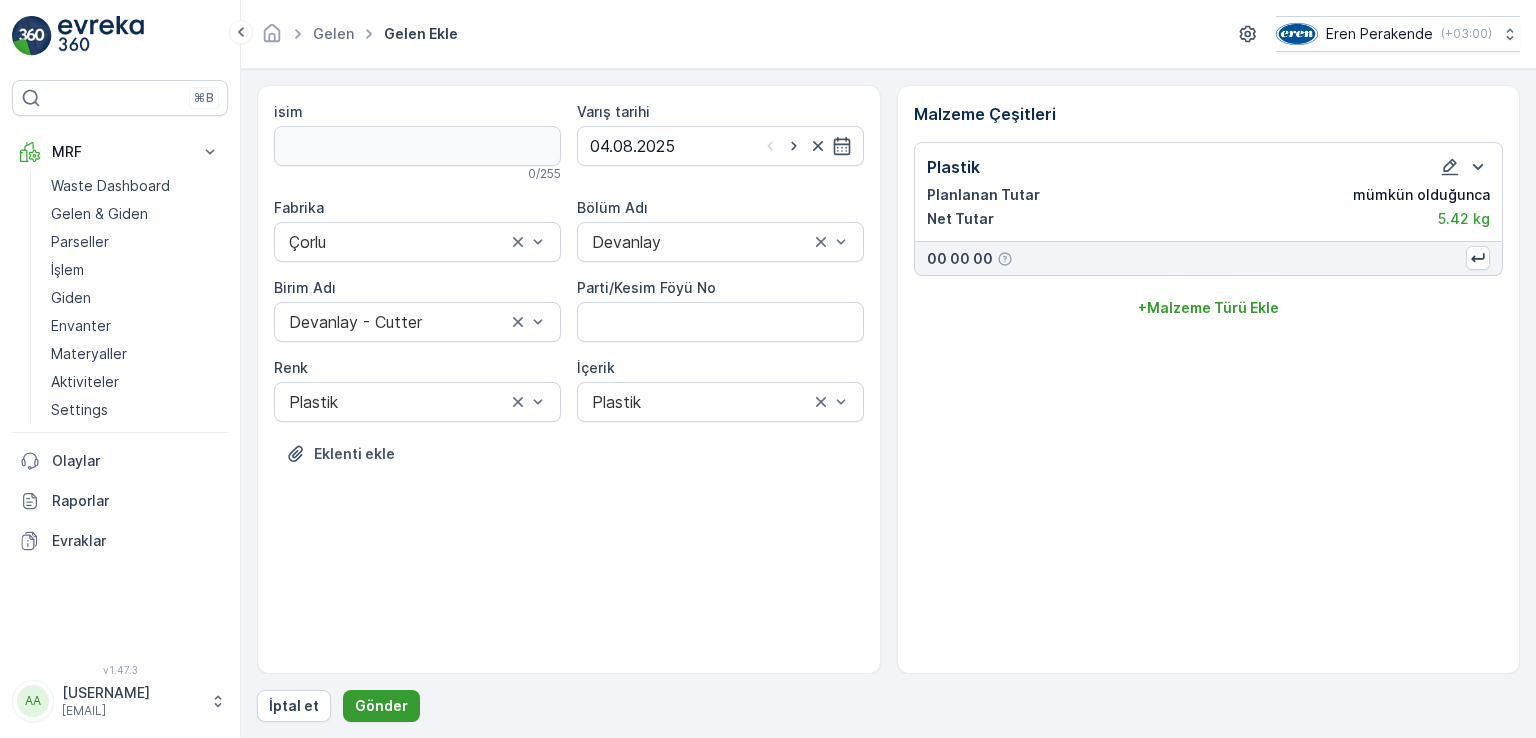 click on "Gönder" at bounding box center [381, 706] 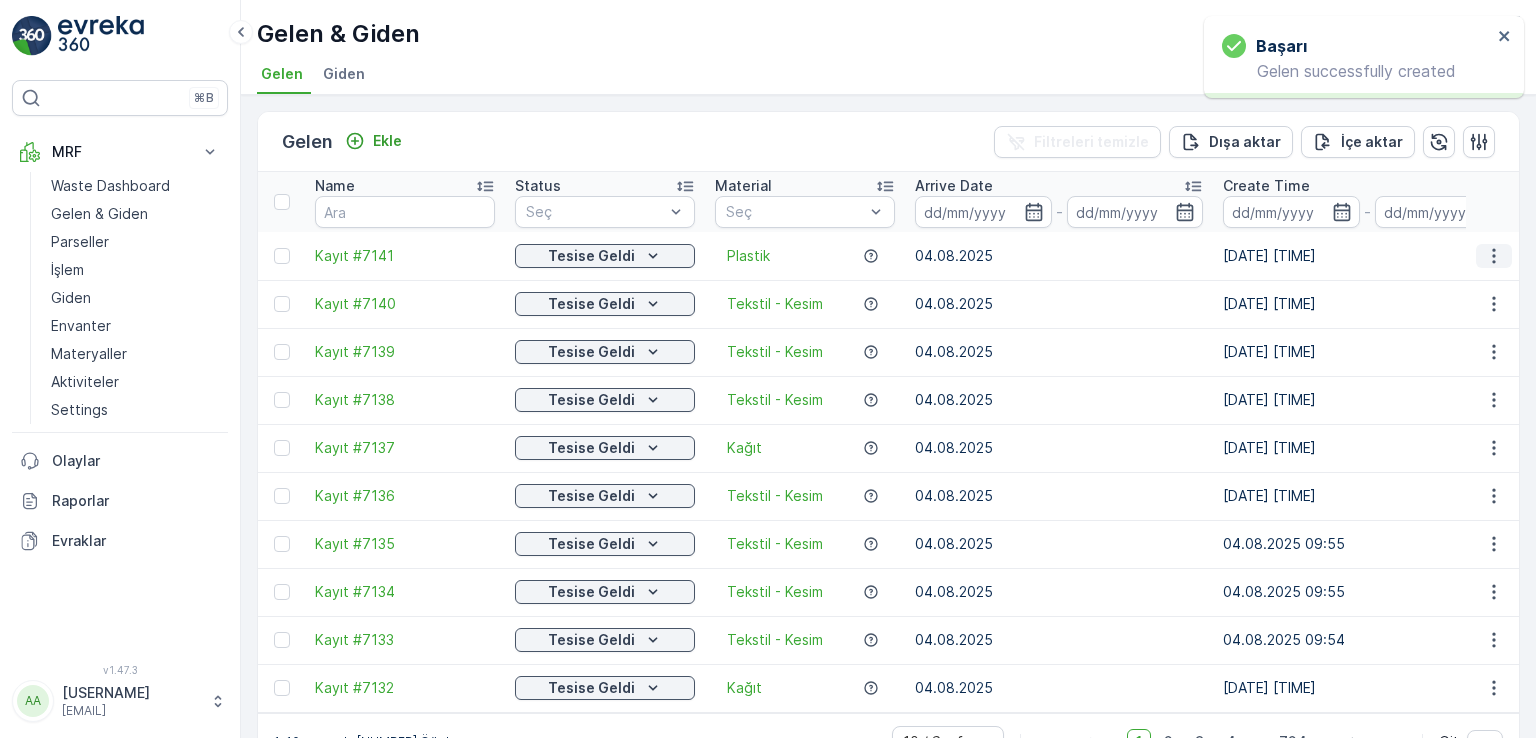 drag, startPoint x: 1489, startPoint y: 255, endPoint x: 1480, endPoint y: 262, distance: 11.401754 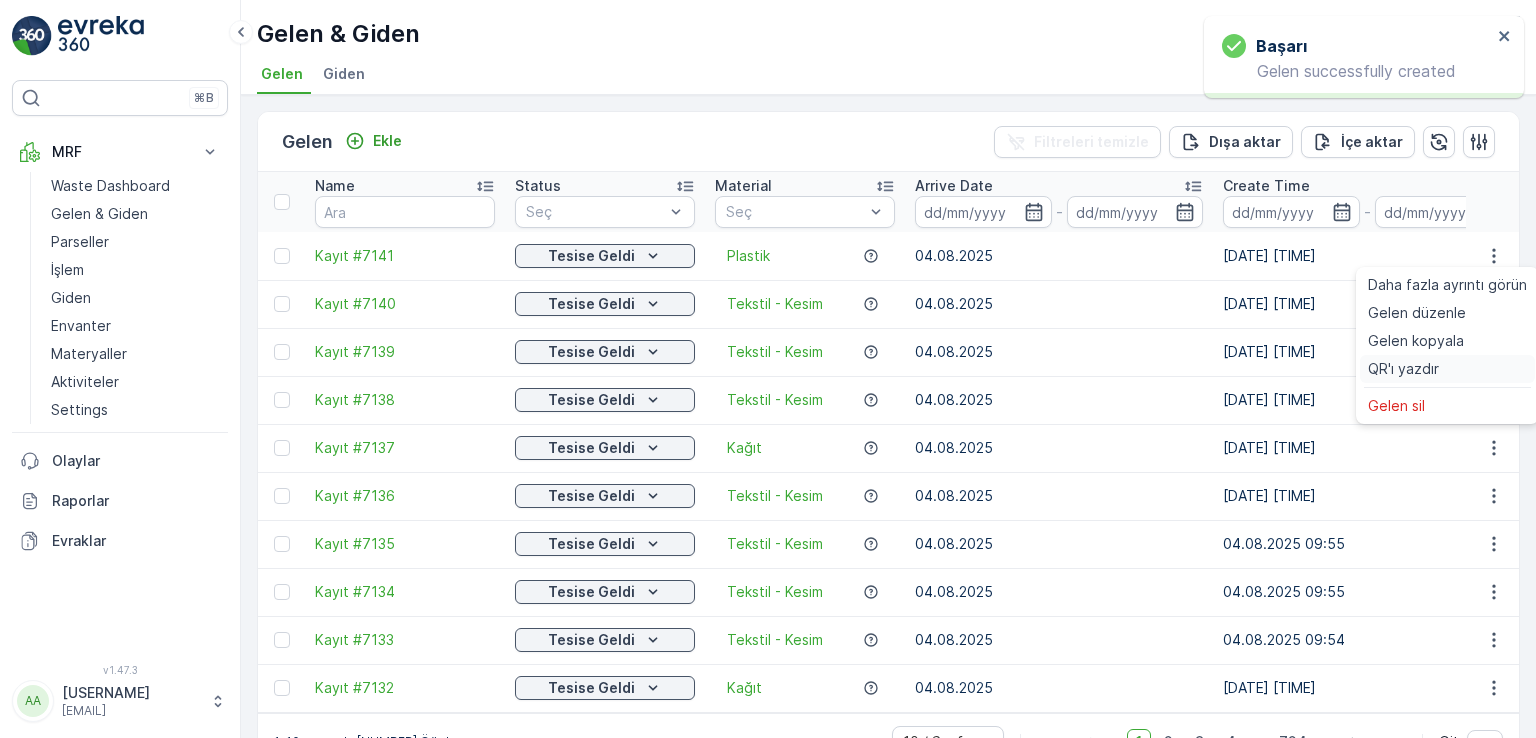 click on "QR'ı yazdır" at bounding box center (1403, 369) 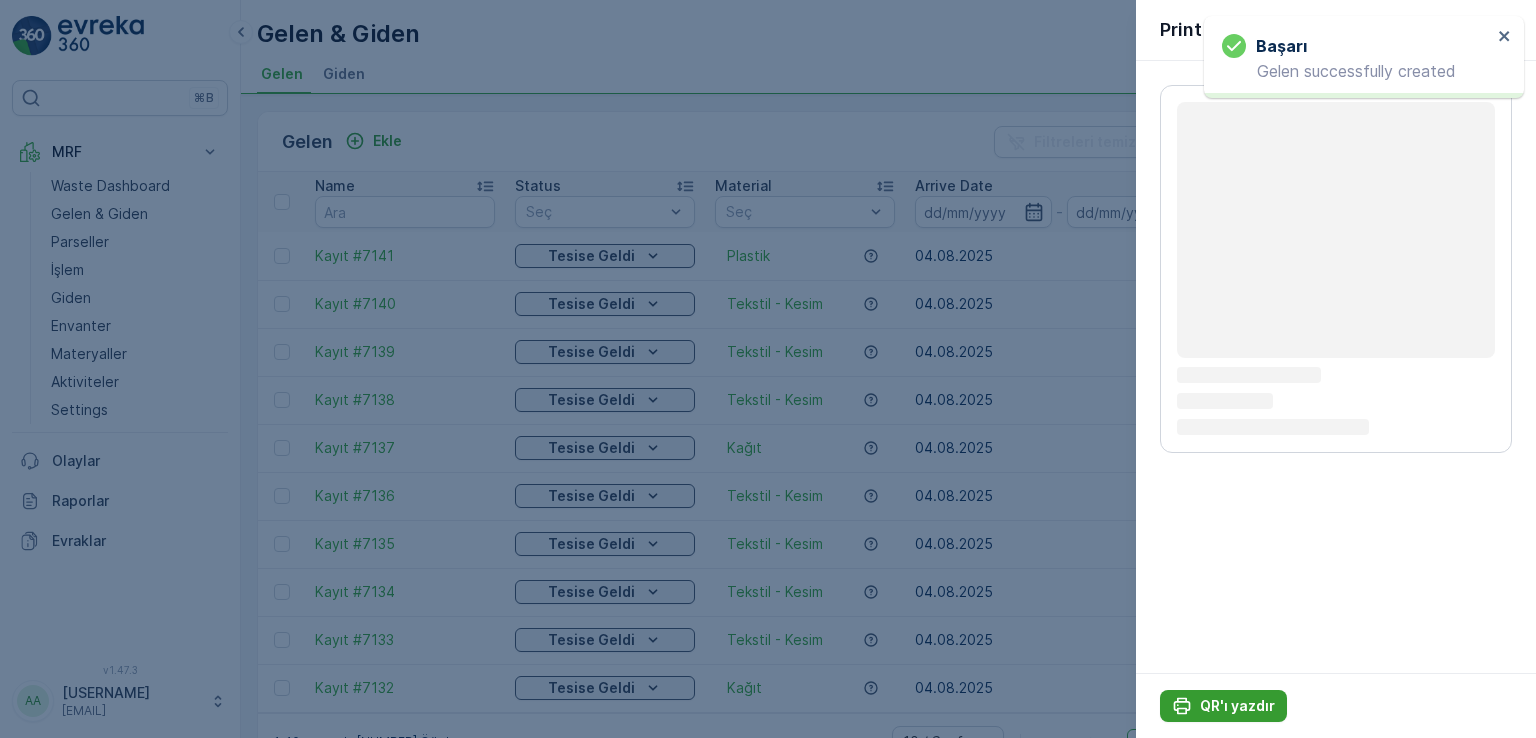 click on "QR'ı yazdır" at bounding box center (1237, 706) 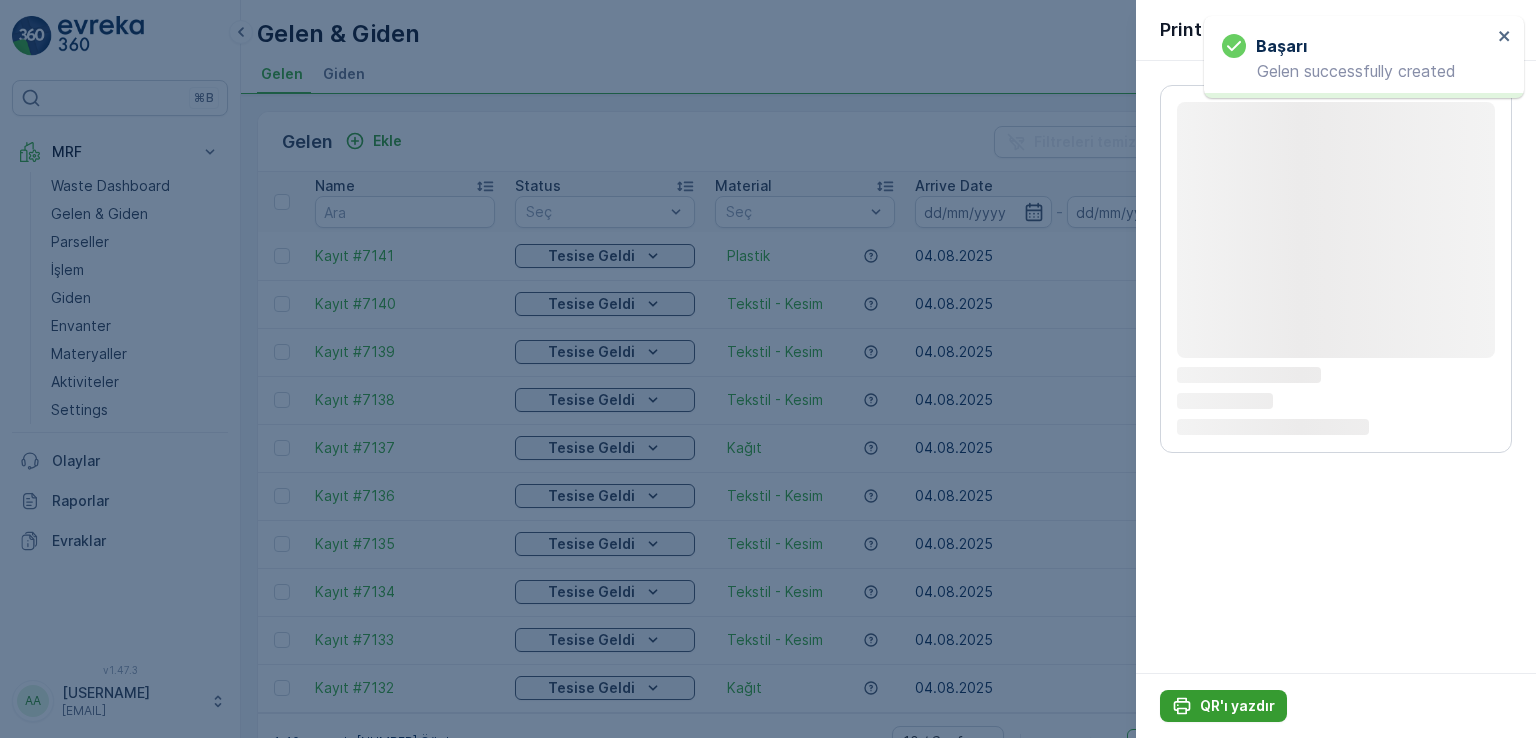 click on "QR'ı yazdır" at bounding box center (1237, 706) 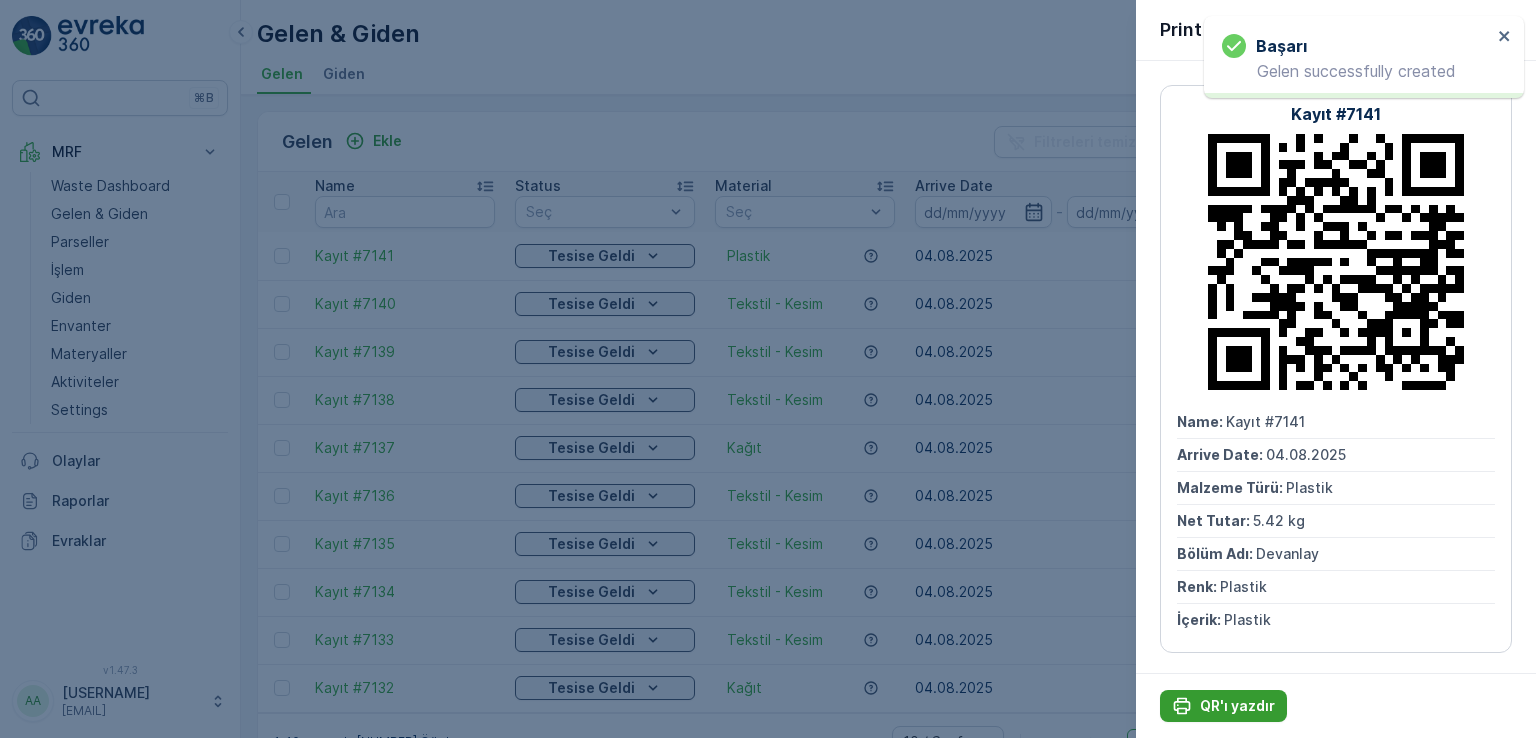 click on "QR'ı yazdır" at bounding box center [1237, 706] 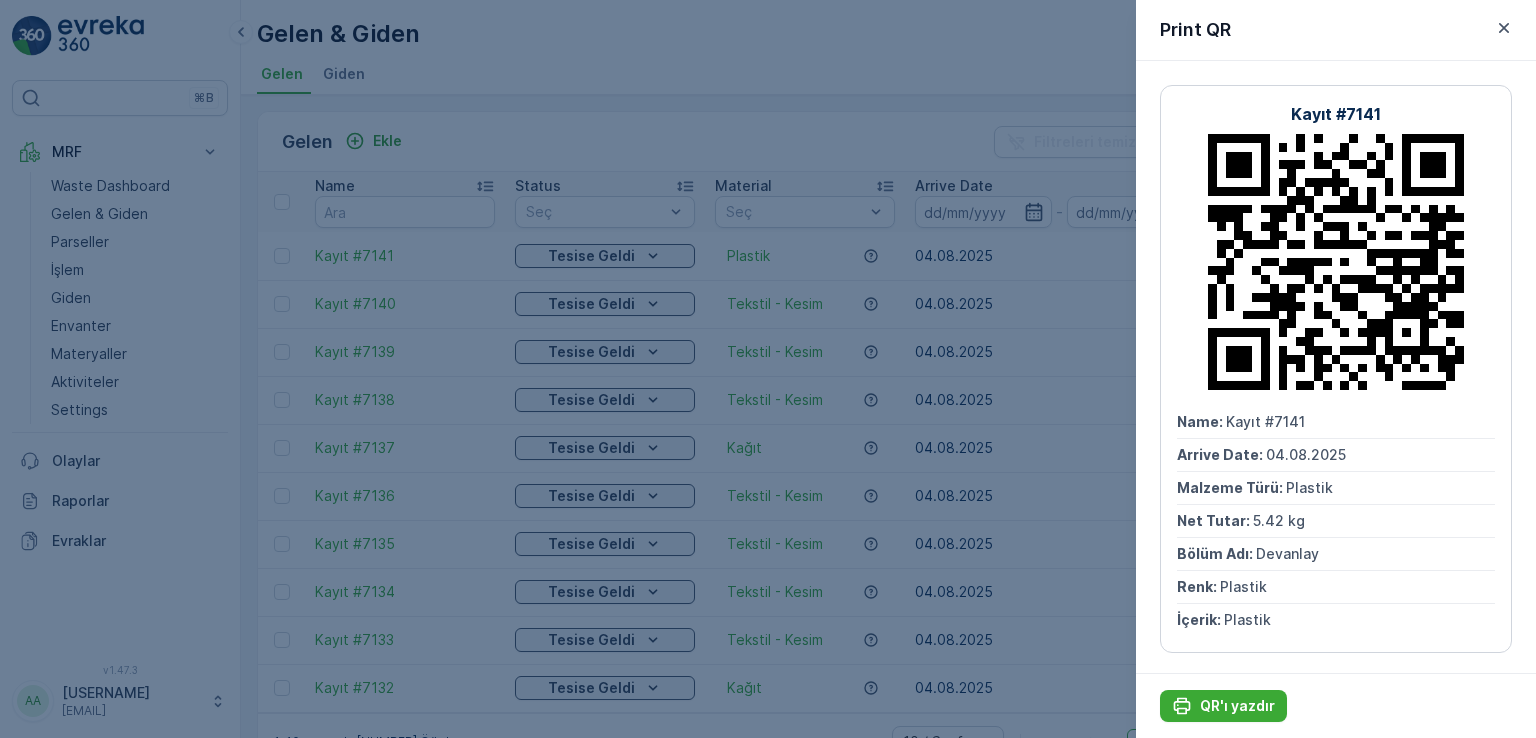 click at bounding box center (768, 369) 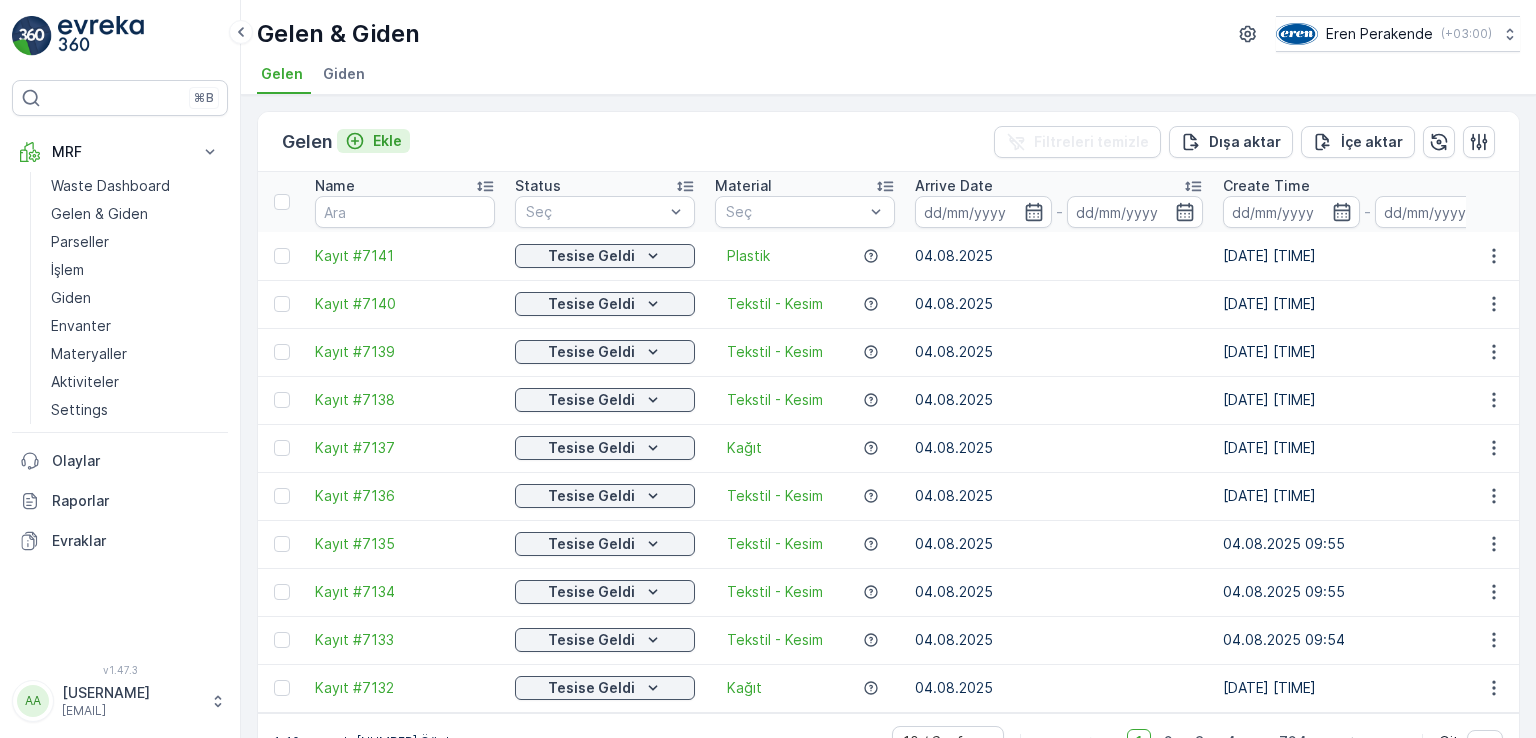 click on "Ekle" at bounding box center [373, 141] 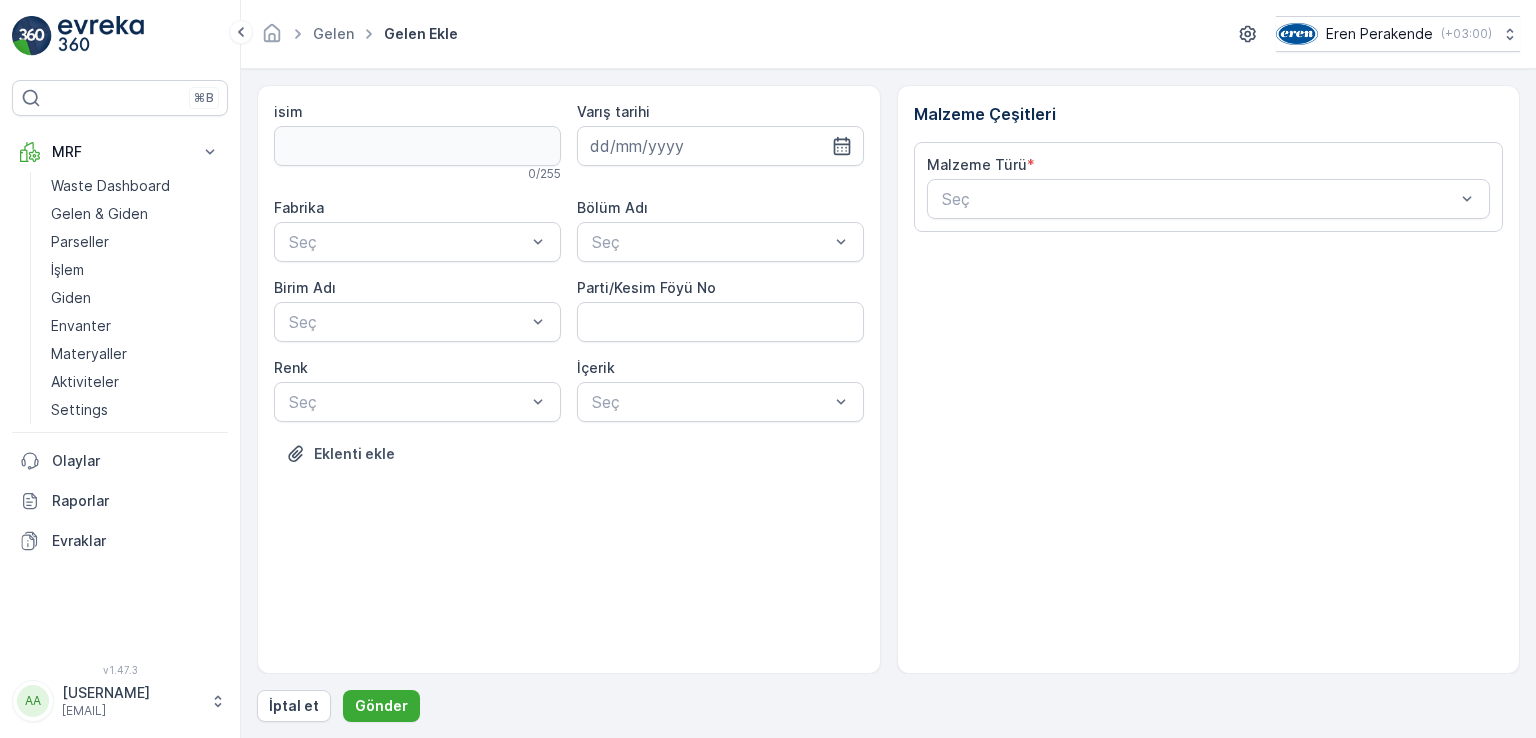 drag, startPoint x: 699, startPoint y: 151, endPoint x: 689, endPoint y: 165, distance: 17.20465 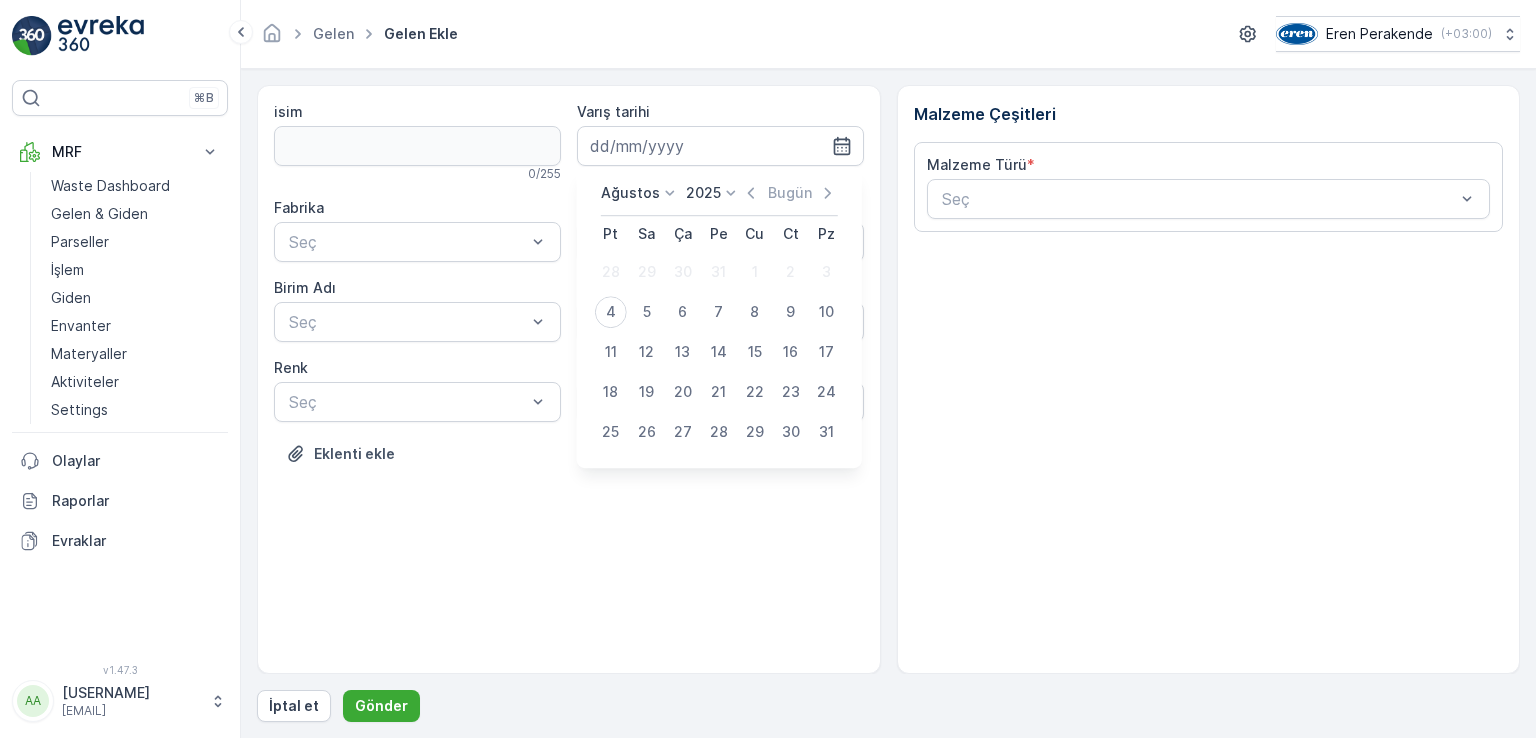 click on "[MONTH] [YEAR] Bugün Pt Sa Ça Pe Cu Ct Pz 28 29 30 31 1 2 3 4 5 6 7 8 9 10 11 12 13 14 15 16 17 18 19 20 21 22 23 24 25 26 27 28 29 30 31" at bounding box center (719, 317) 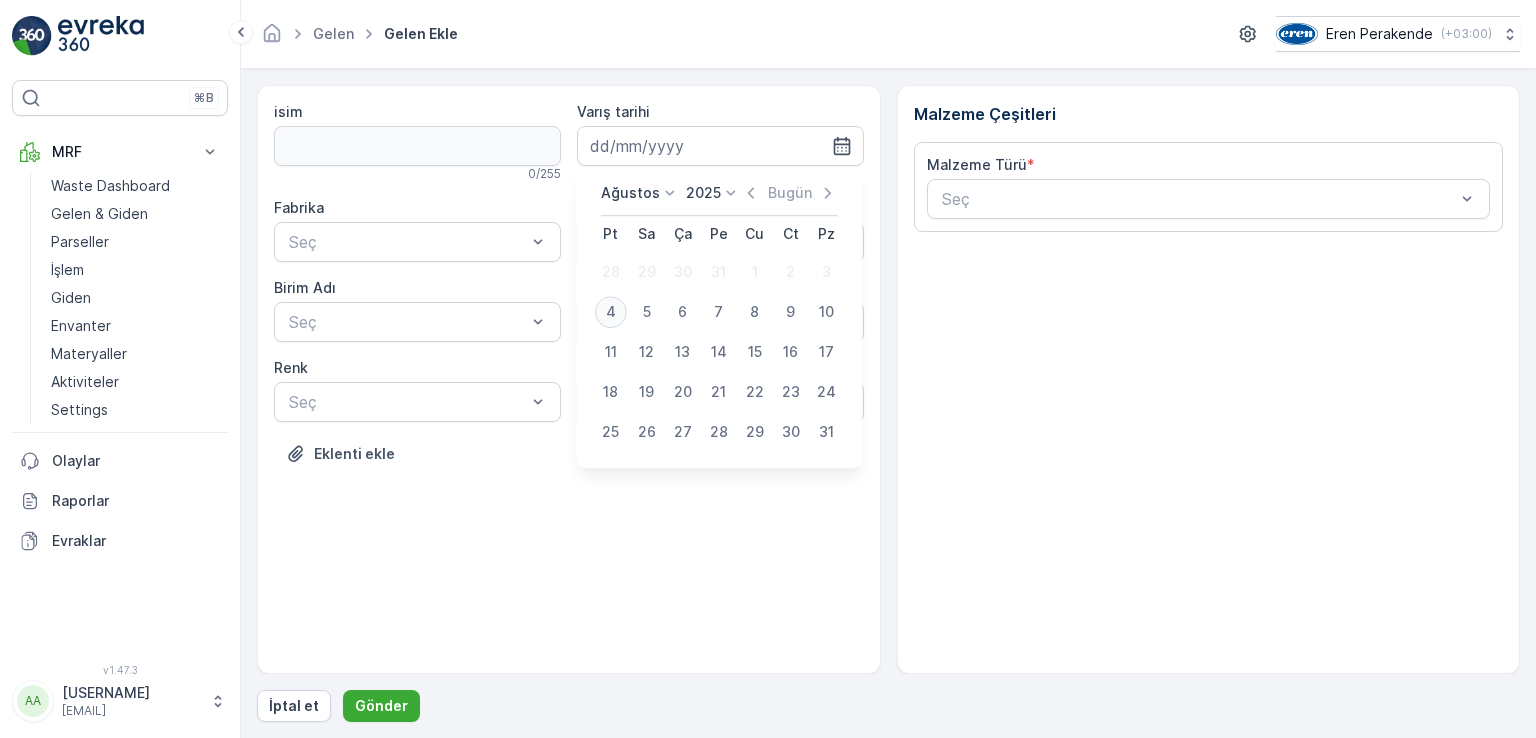 click on "4" at bounding box center [611, 312] 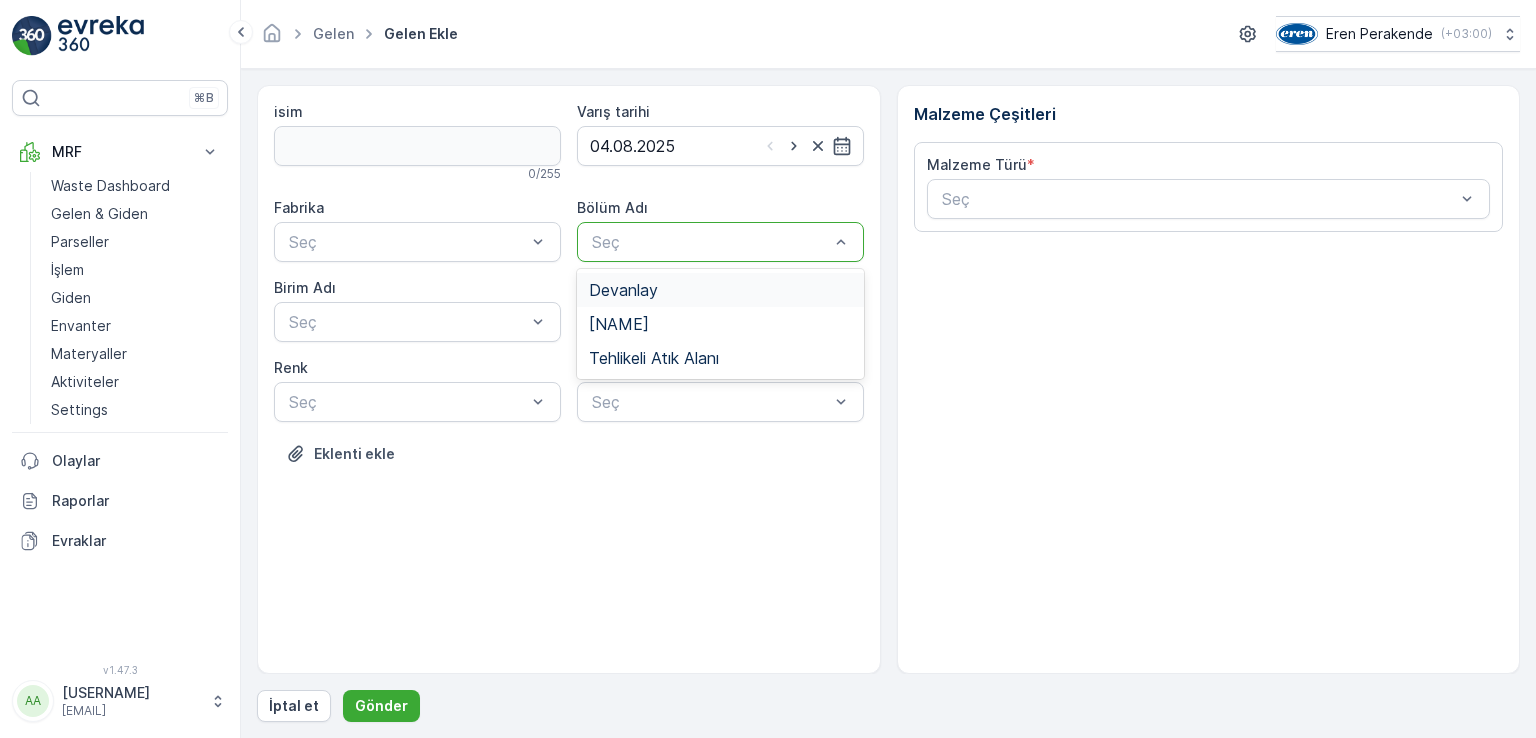 click at bounding box center [710, 242] 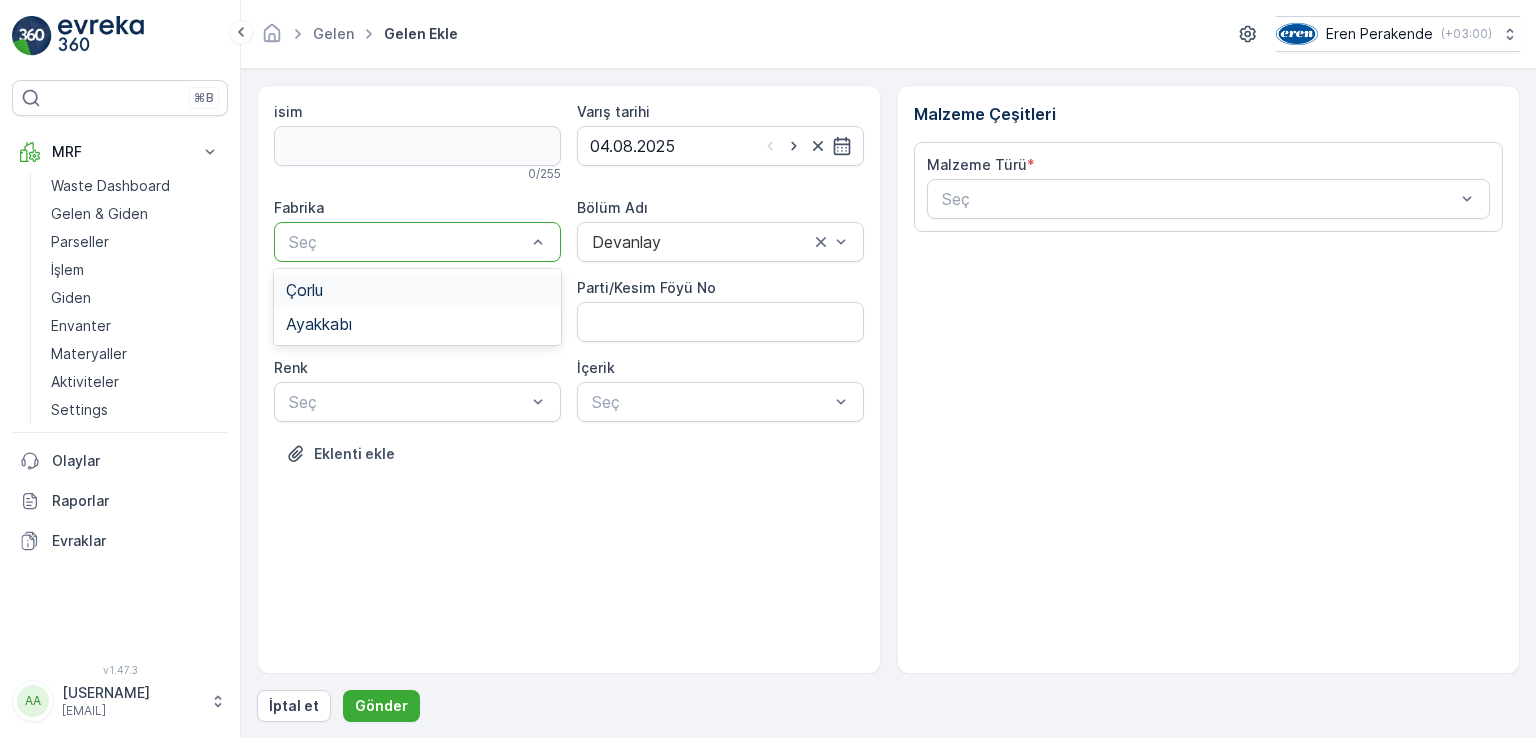 click on "Çorlu" at bounding box center (417, 290) 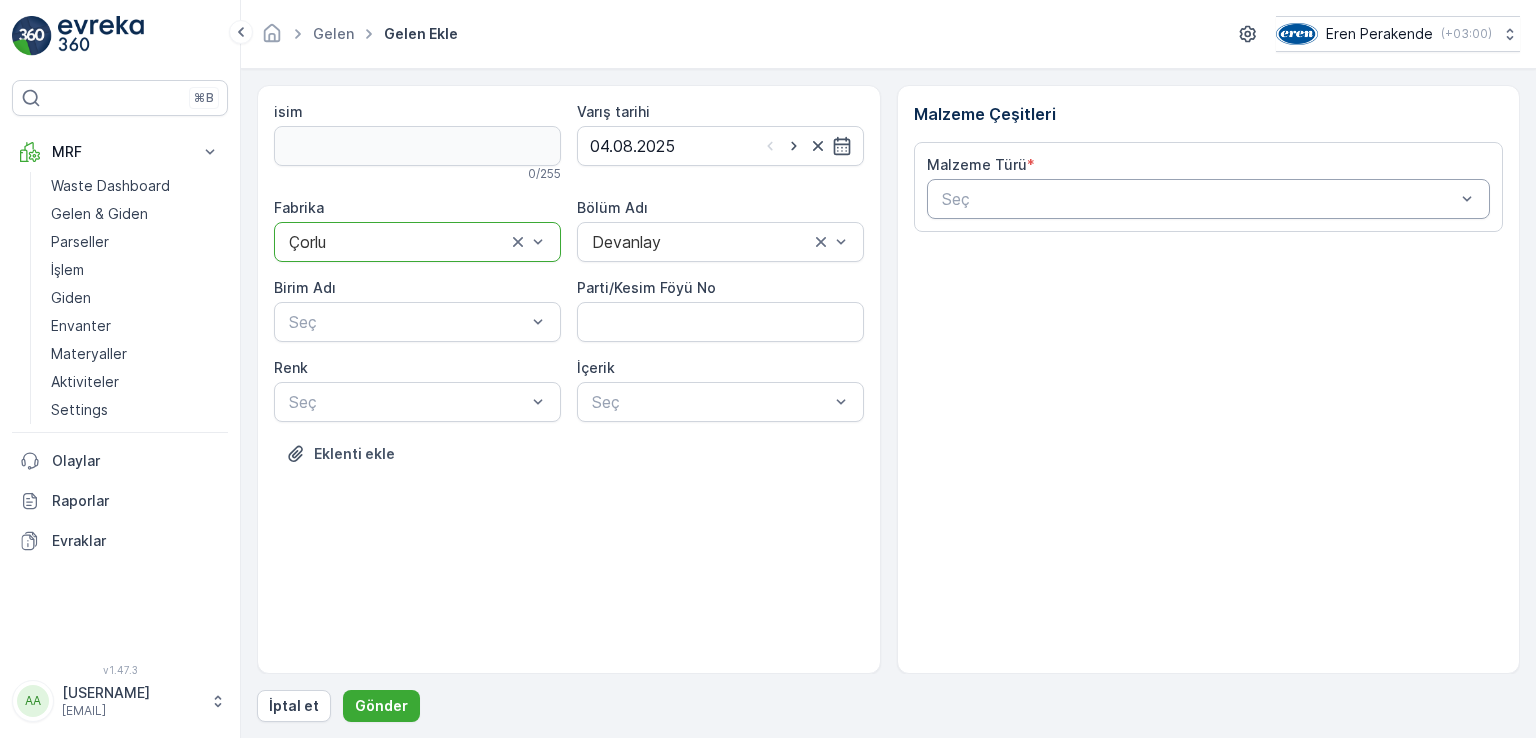 click at bounding box center [1199, 199] 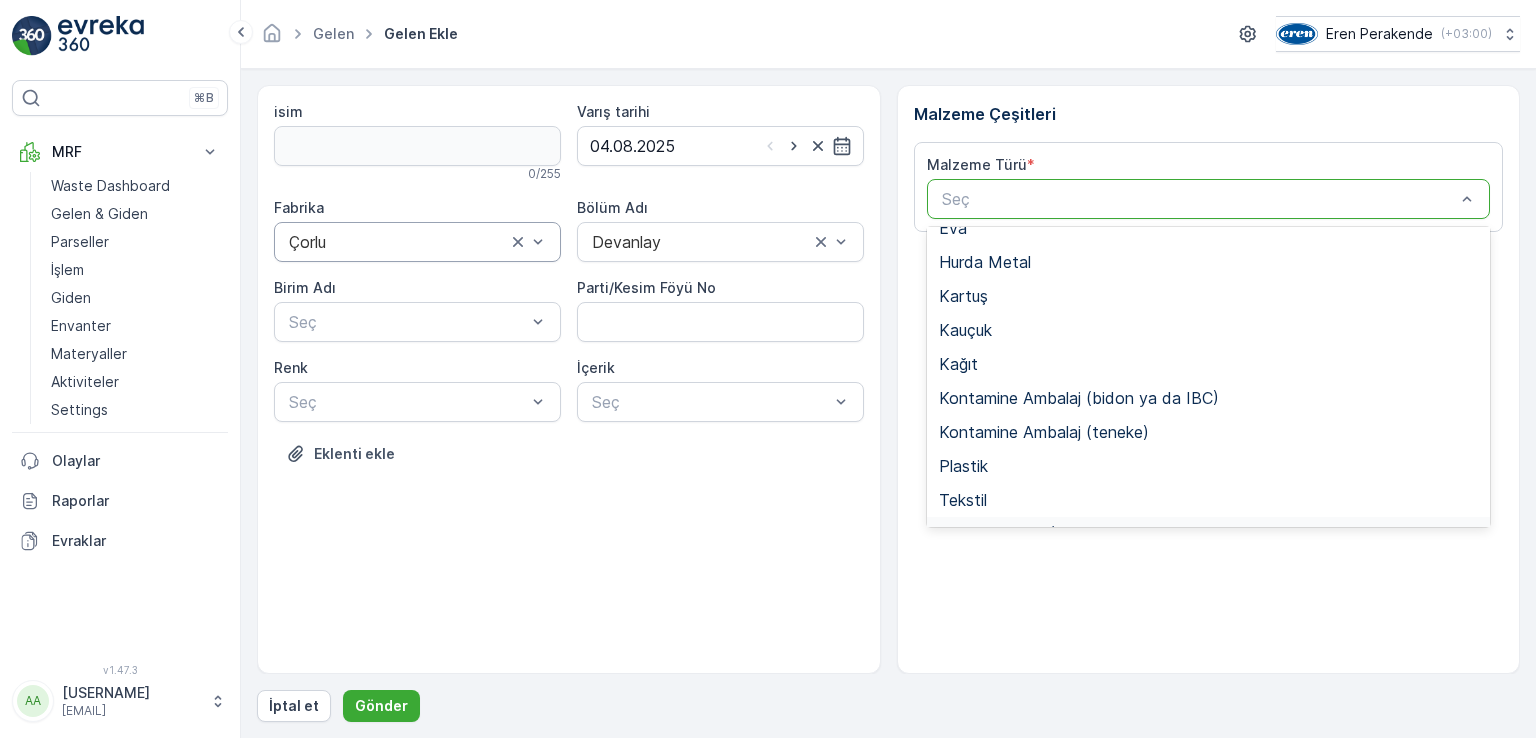 scroll, scrollTop: 300, scrollLeft: 0, axis: vertical 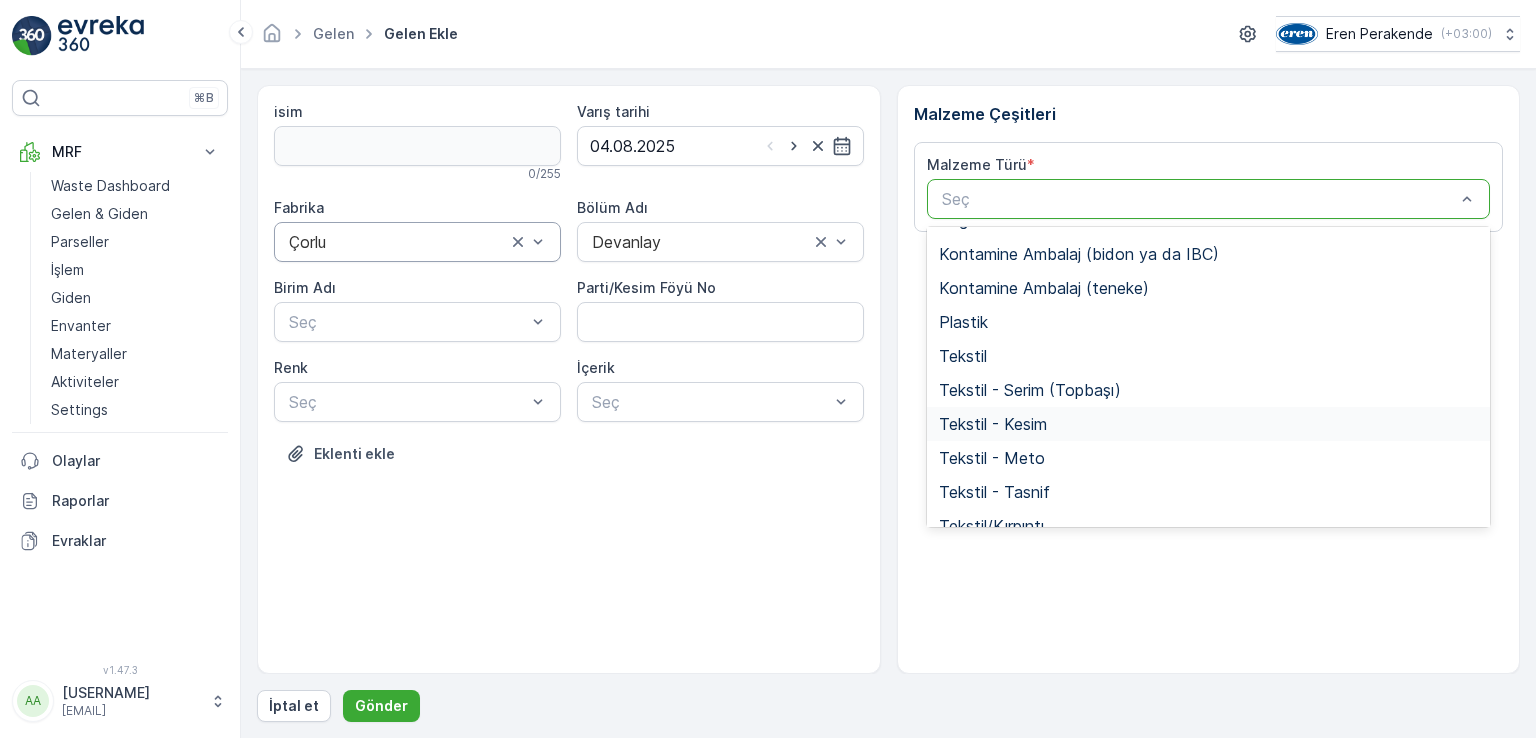 click on "Tekstil - Kesim" at bounding box center (1209, 424) 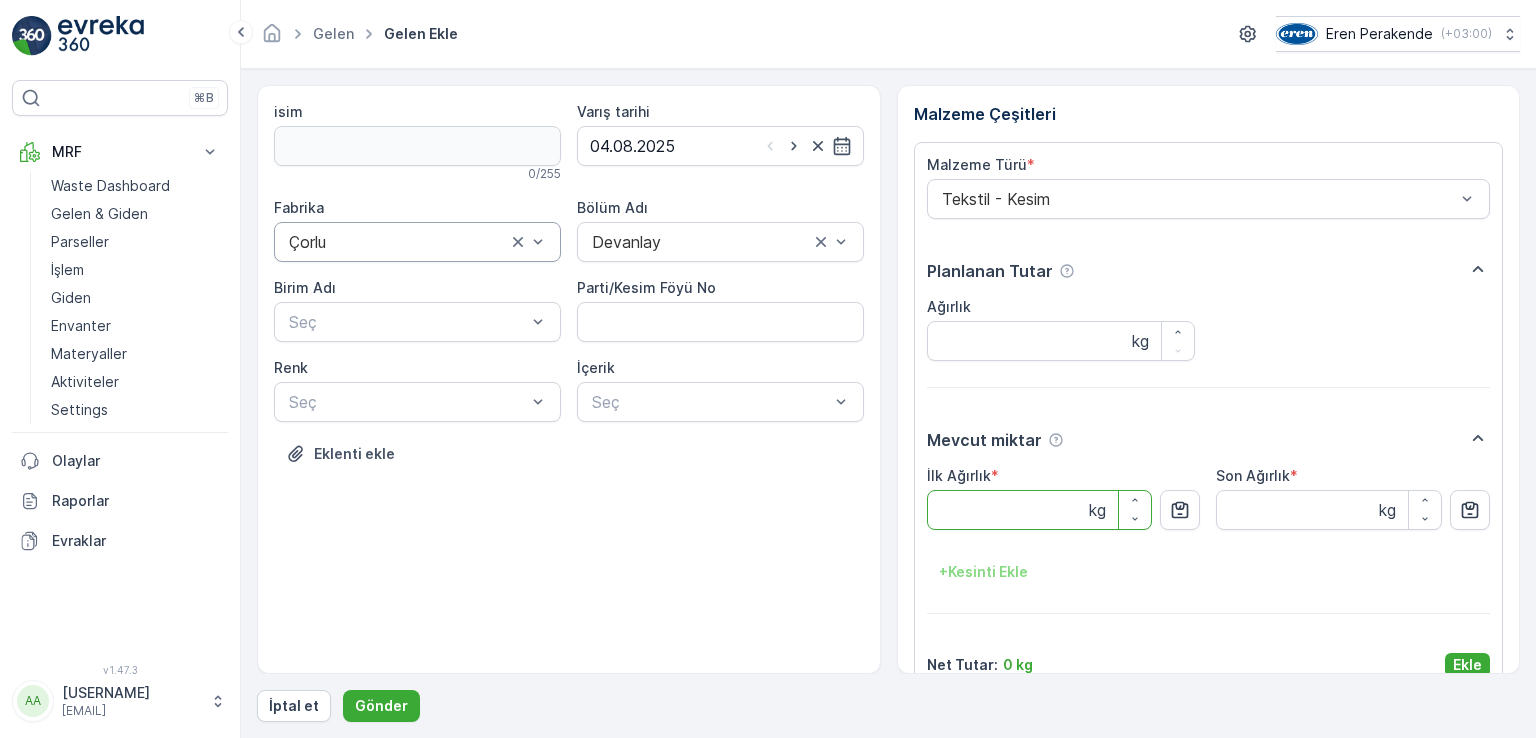 click on "İlk Ağırlık" at bounding box center [1040, 510] 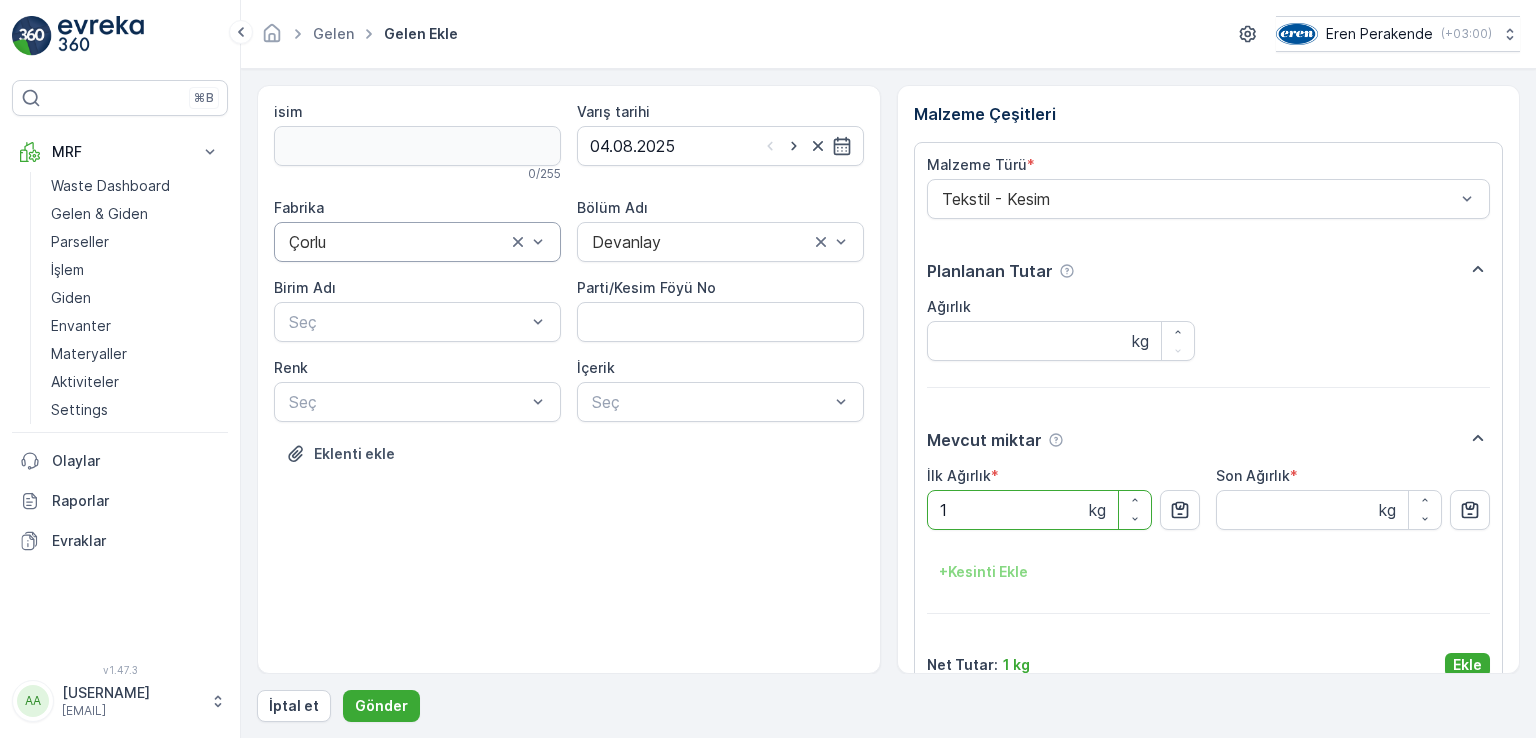 type on "12" 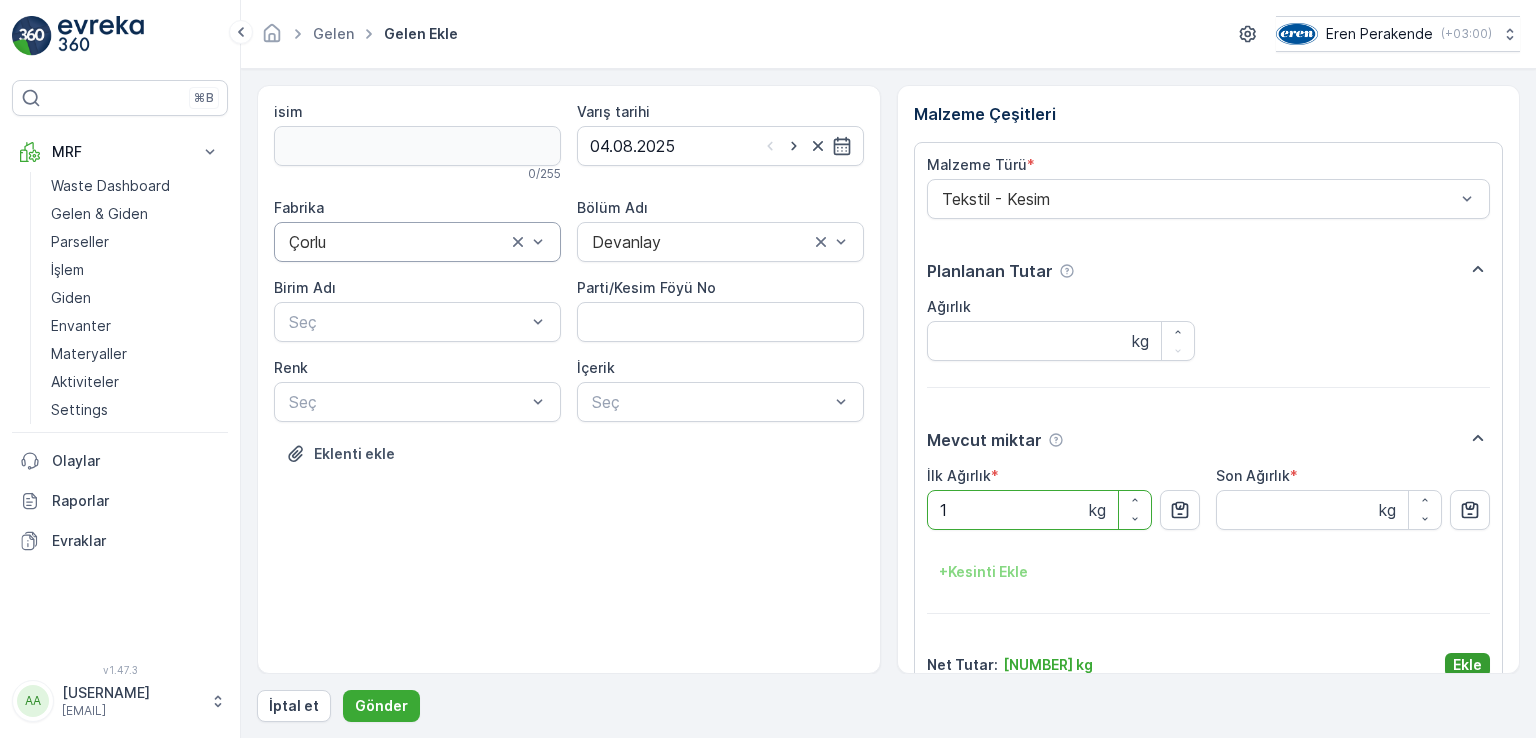 type on "[NUMBER]" 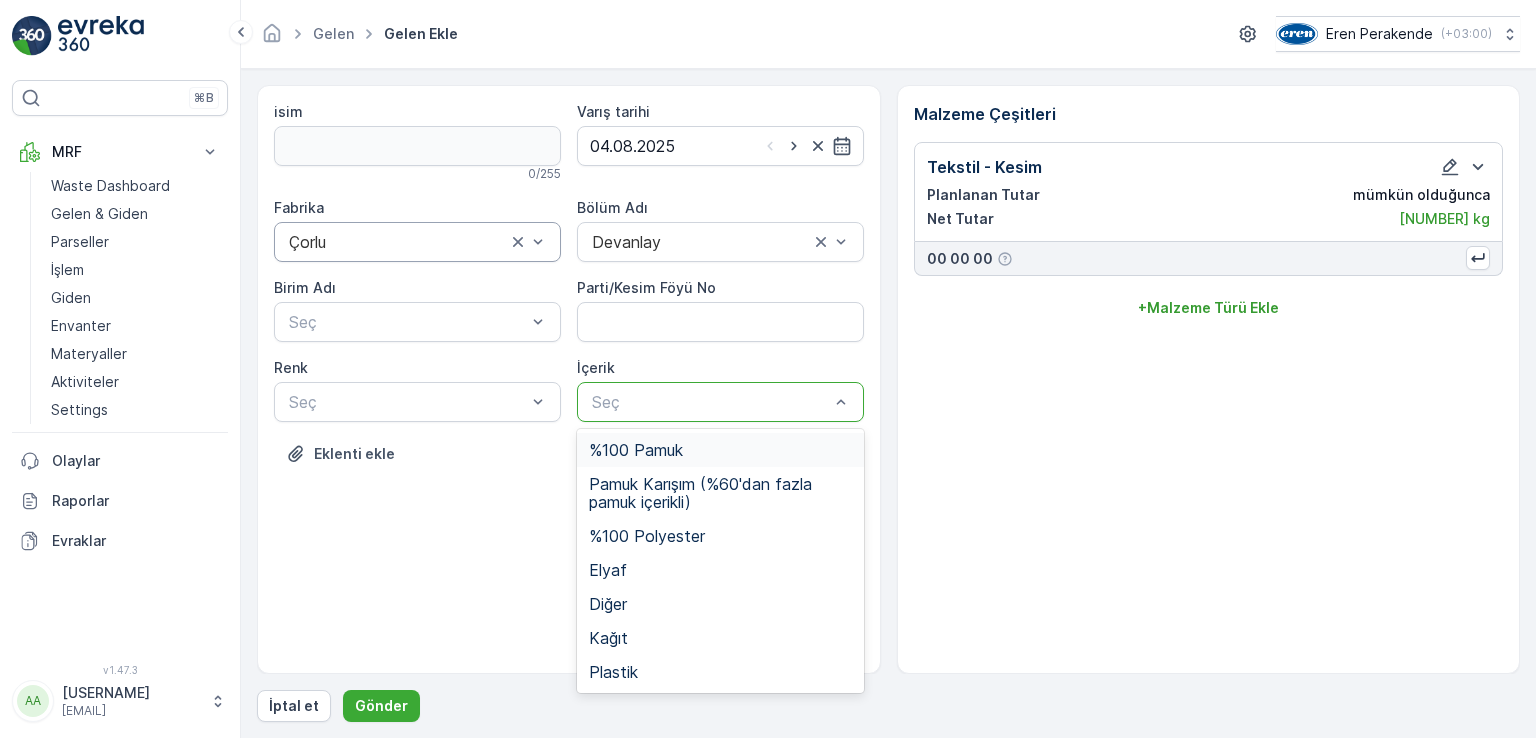 click at bounding box center [710, 402] 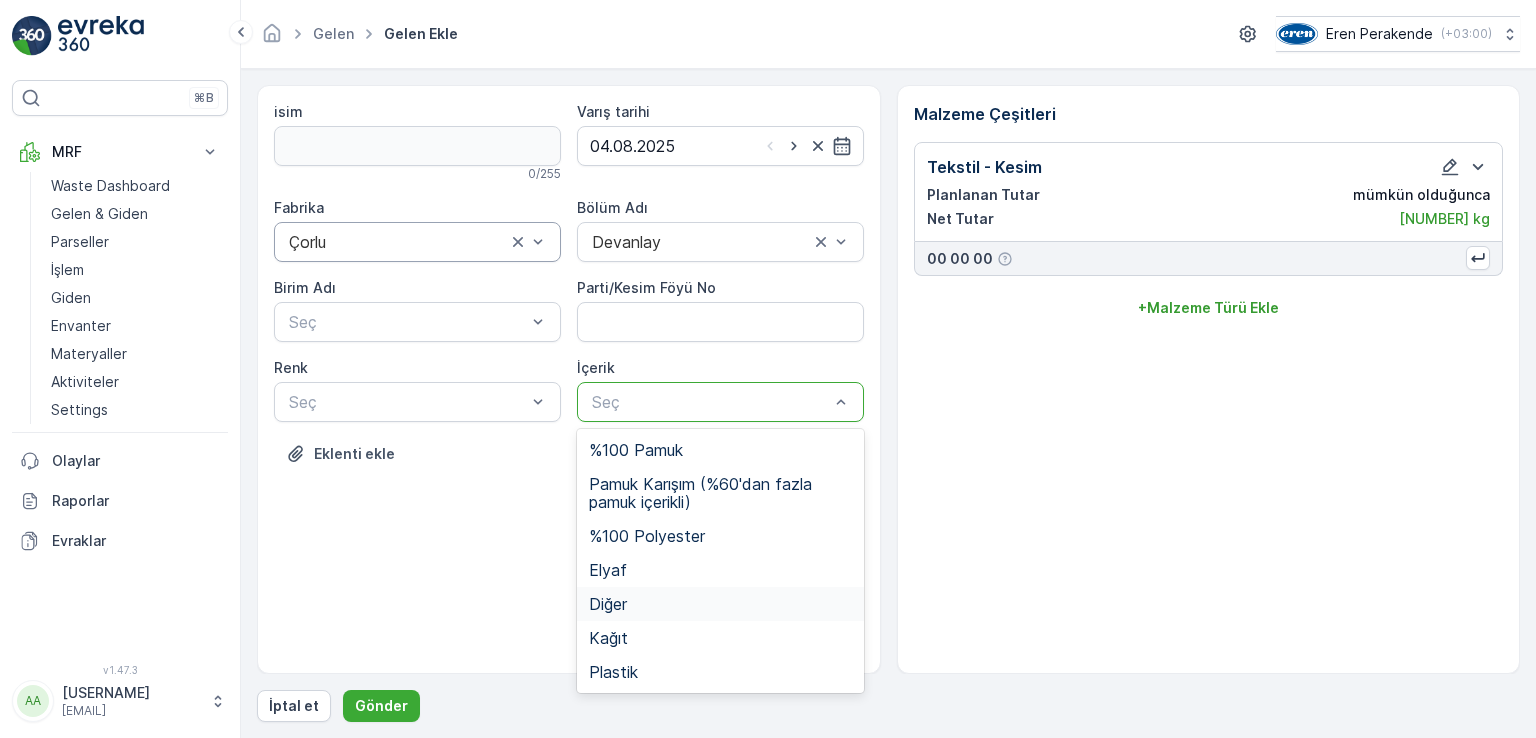 click on "Diğer" at bounding box center [608, 604] 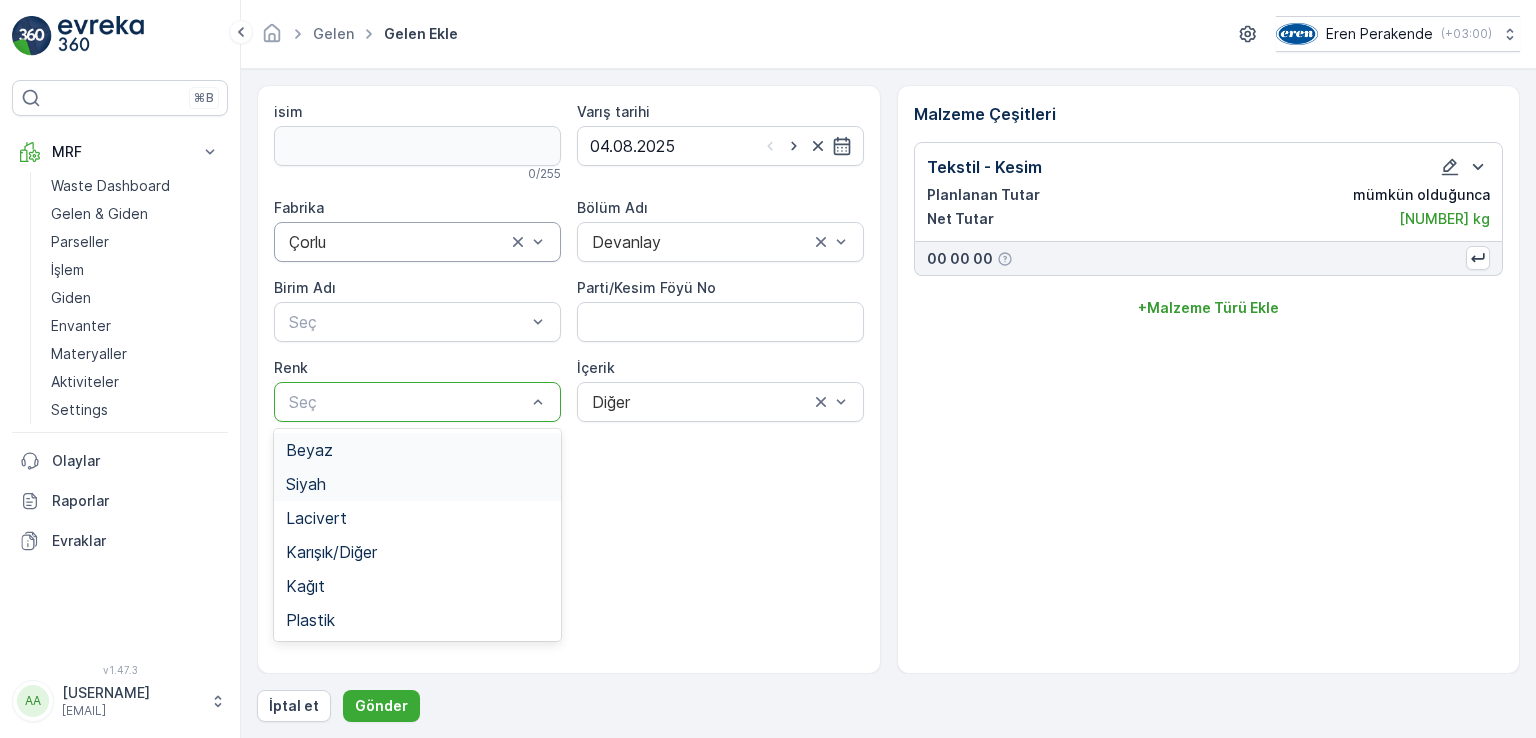 drag, startPoint x: 474, startPoint y: 405, endPoint x: 416, endPoint y: 483, distance: 97.20082 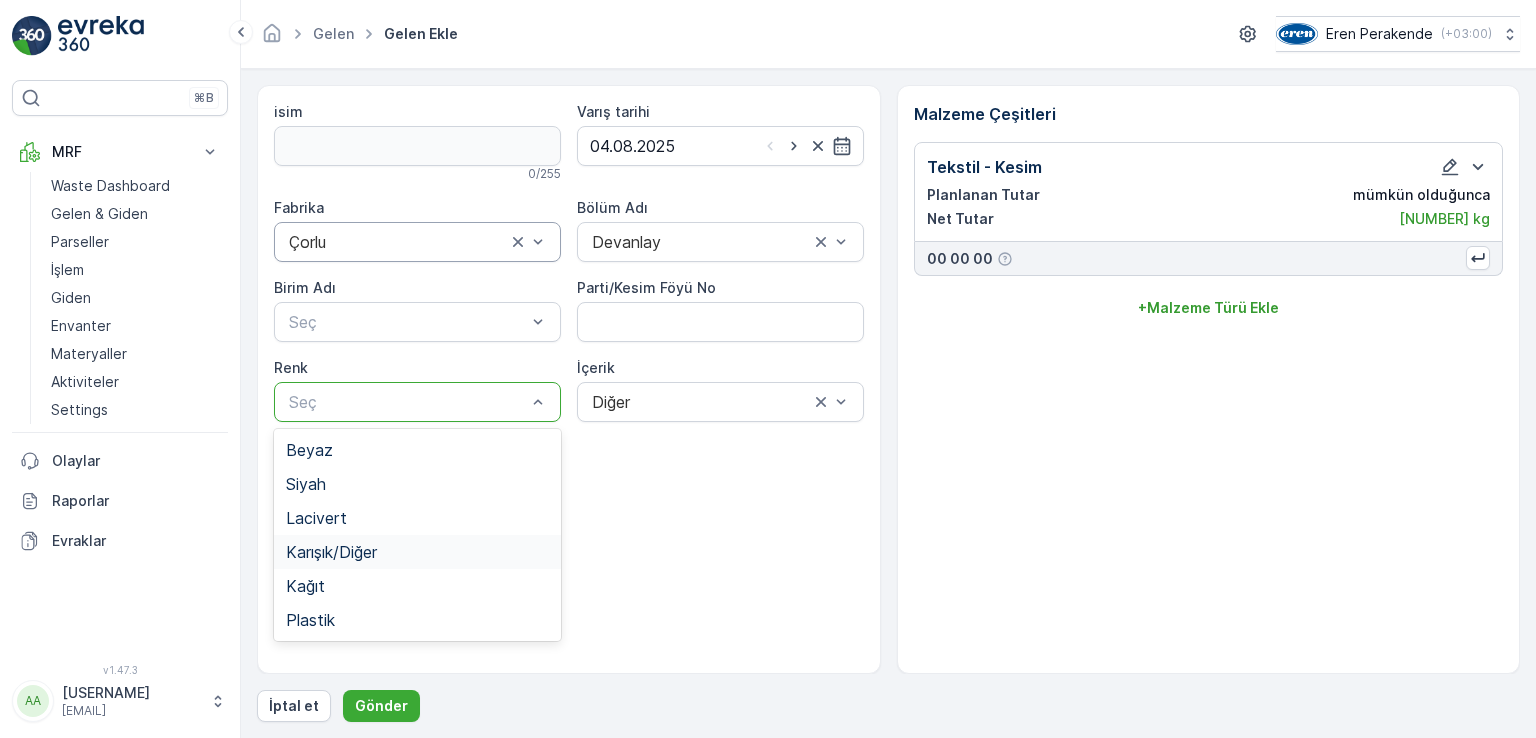 drag, startPoint x: 370, startPoint y: 553, endPoint x: 372, endPoint y: 525, distance: 28.071337 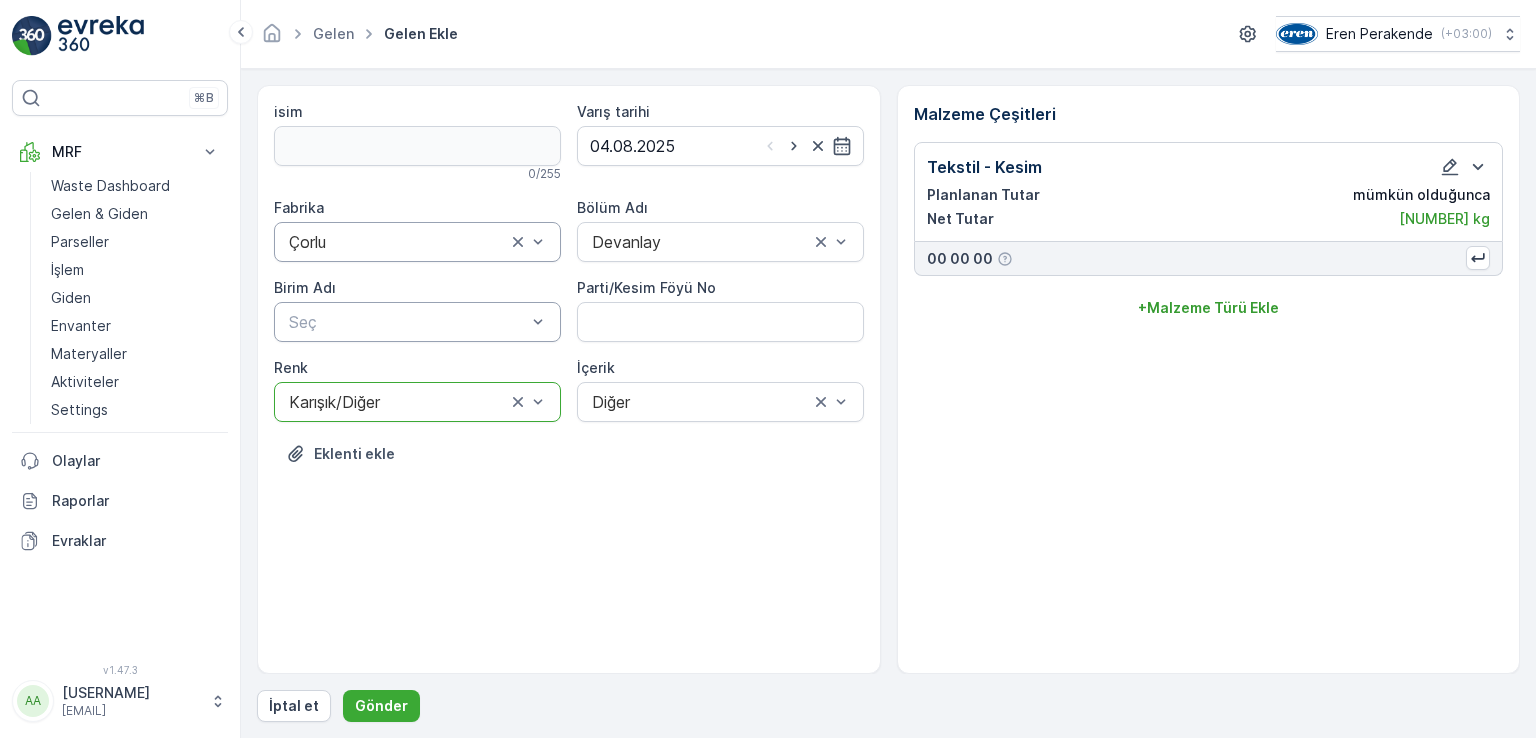 click at bounding box center (407, 322) 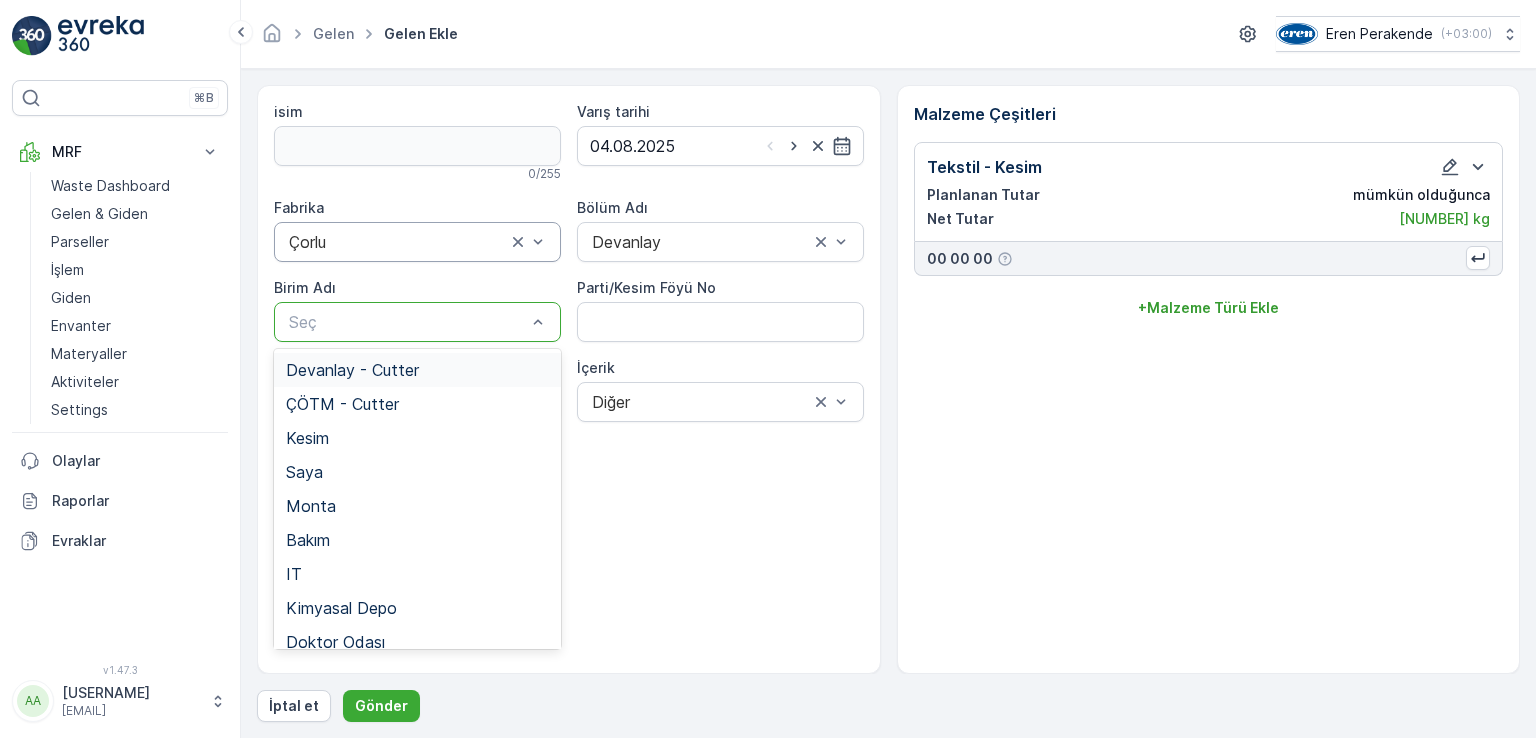 click on "Devanlay  - Cutter" at bounding box center [417, 370] 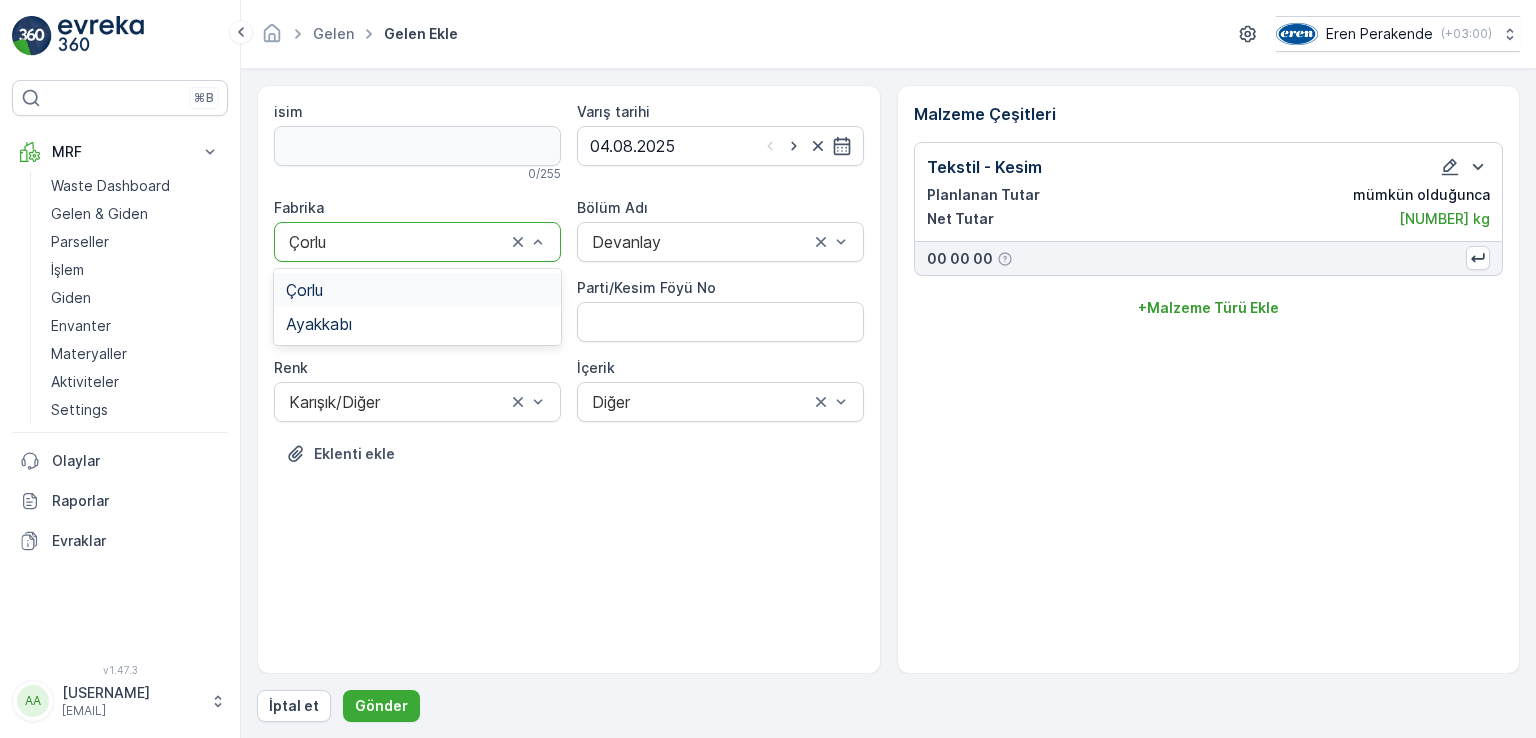 click at bounding box center [397, 242] 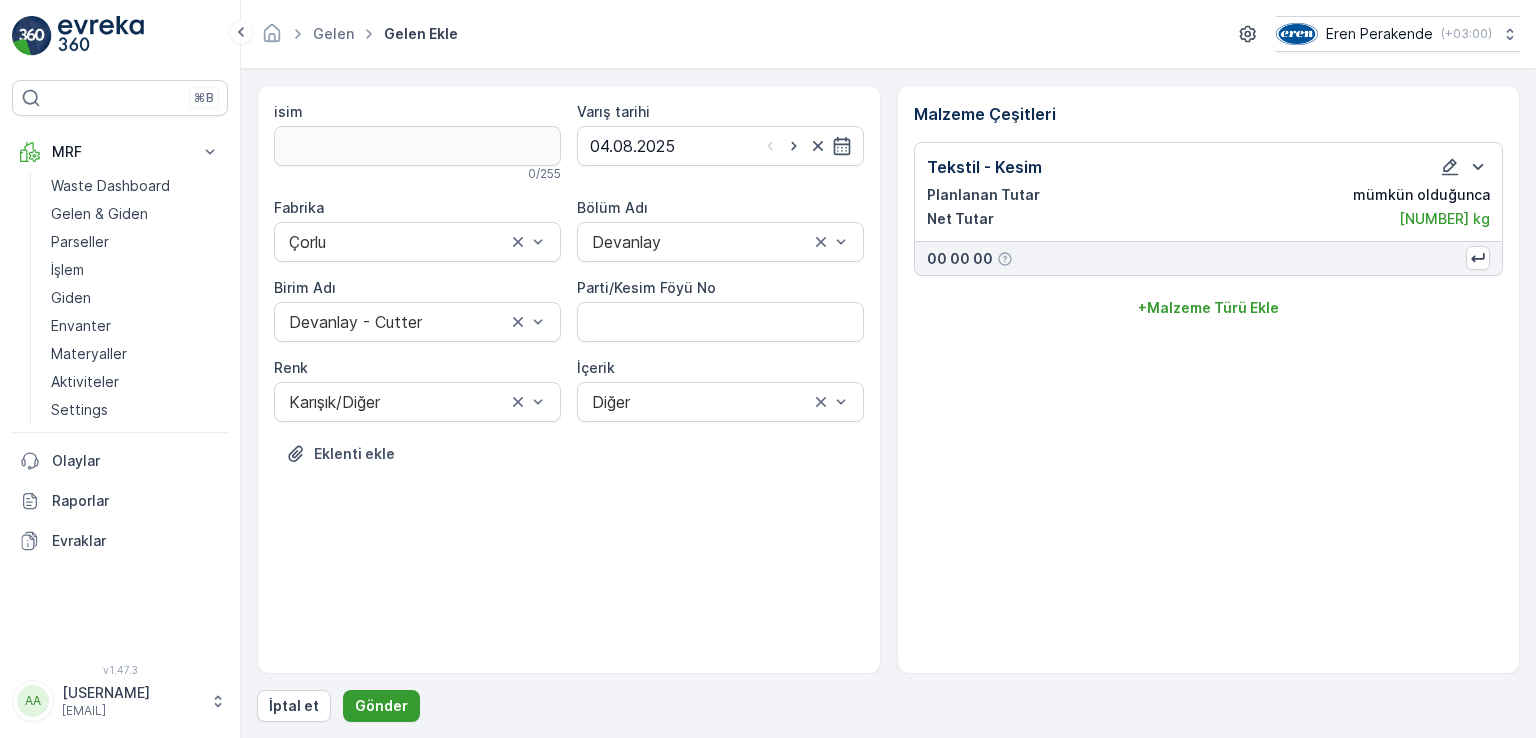 click on "Gönder" at bounding box center [381, 706] 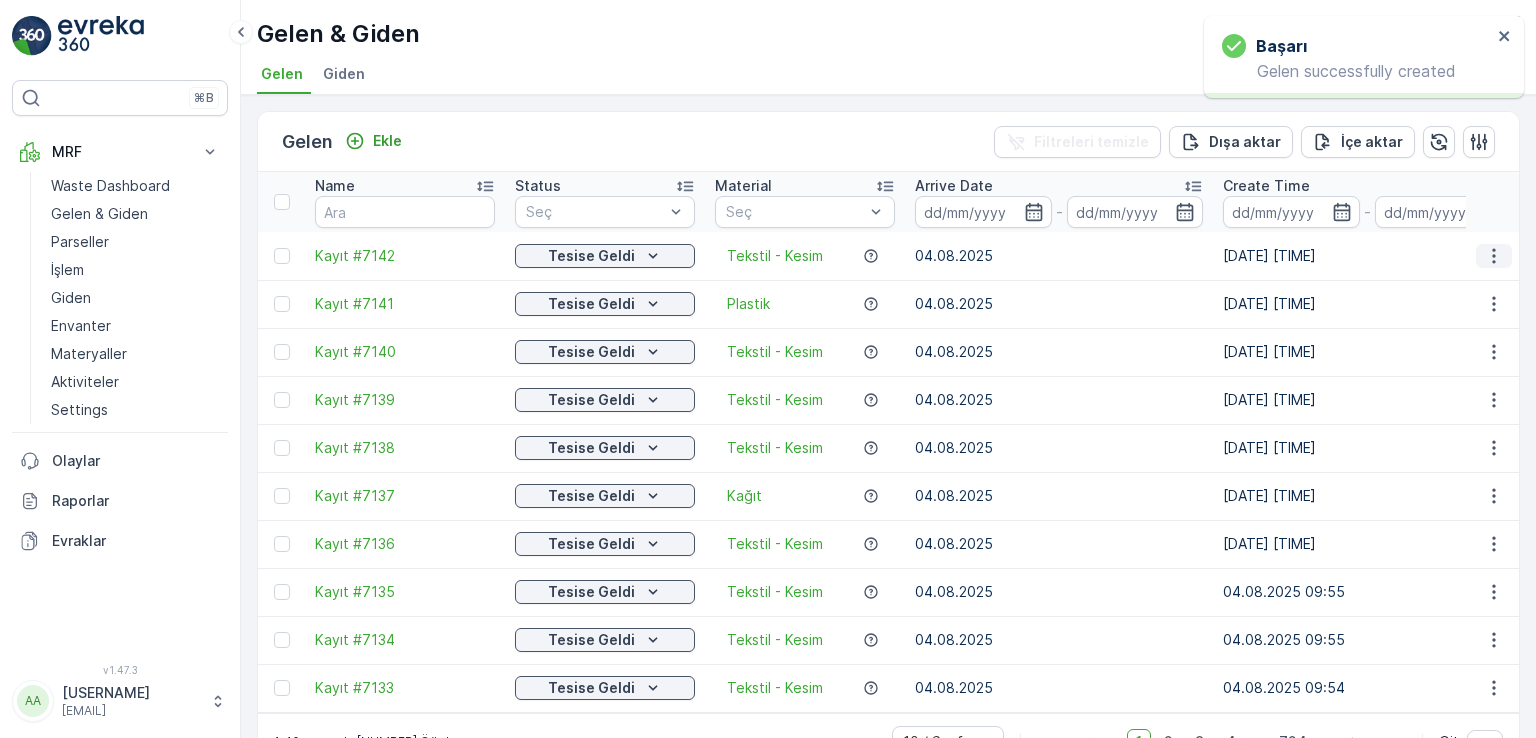 click 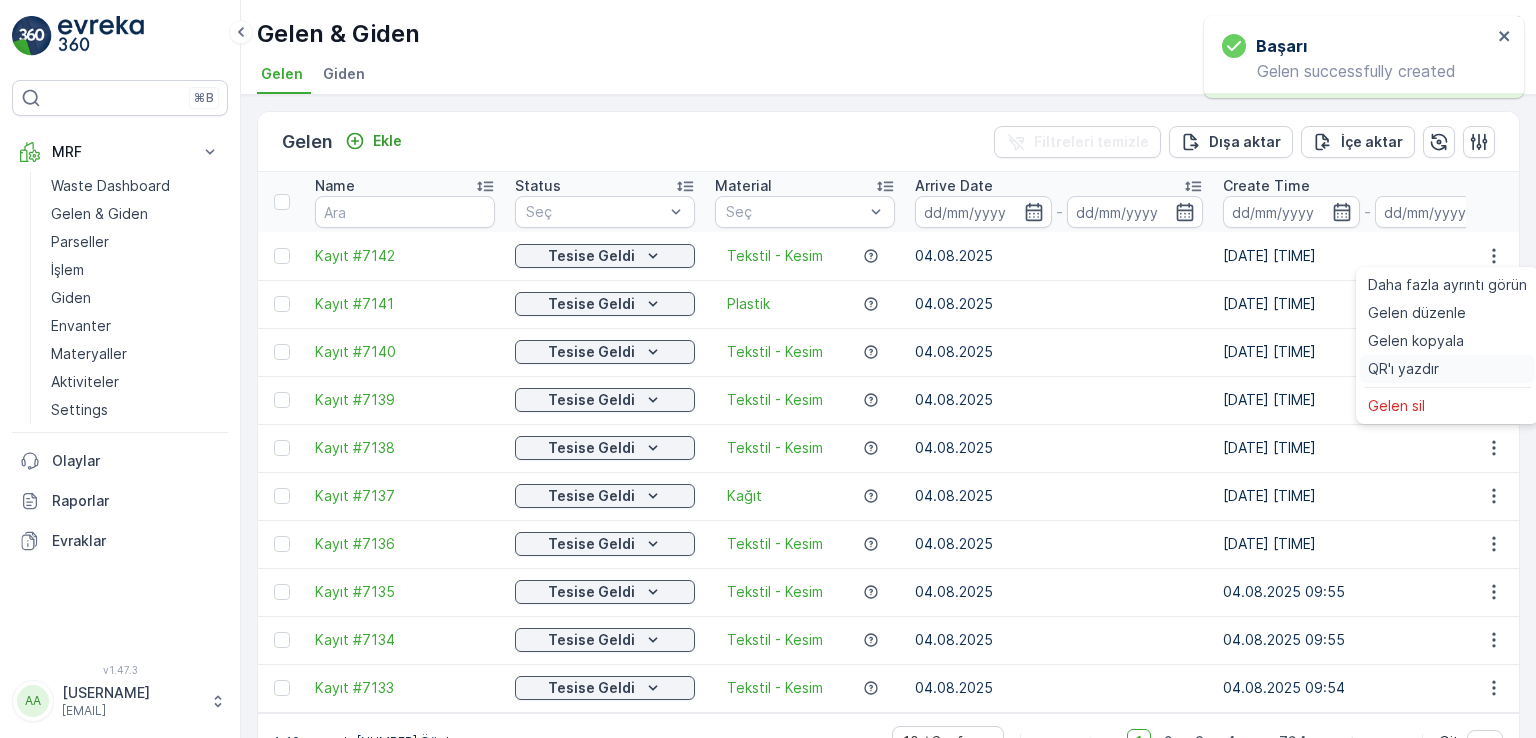 click on "QR'ı yazdır" at bounding box center [1447, 369] 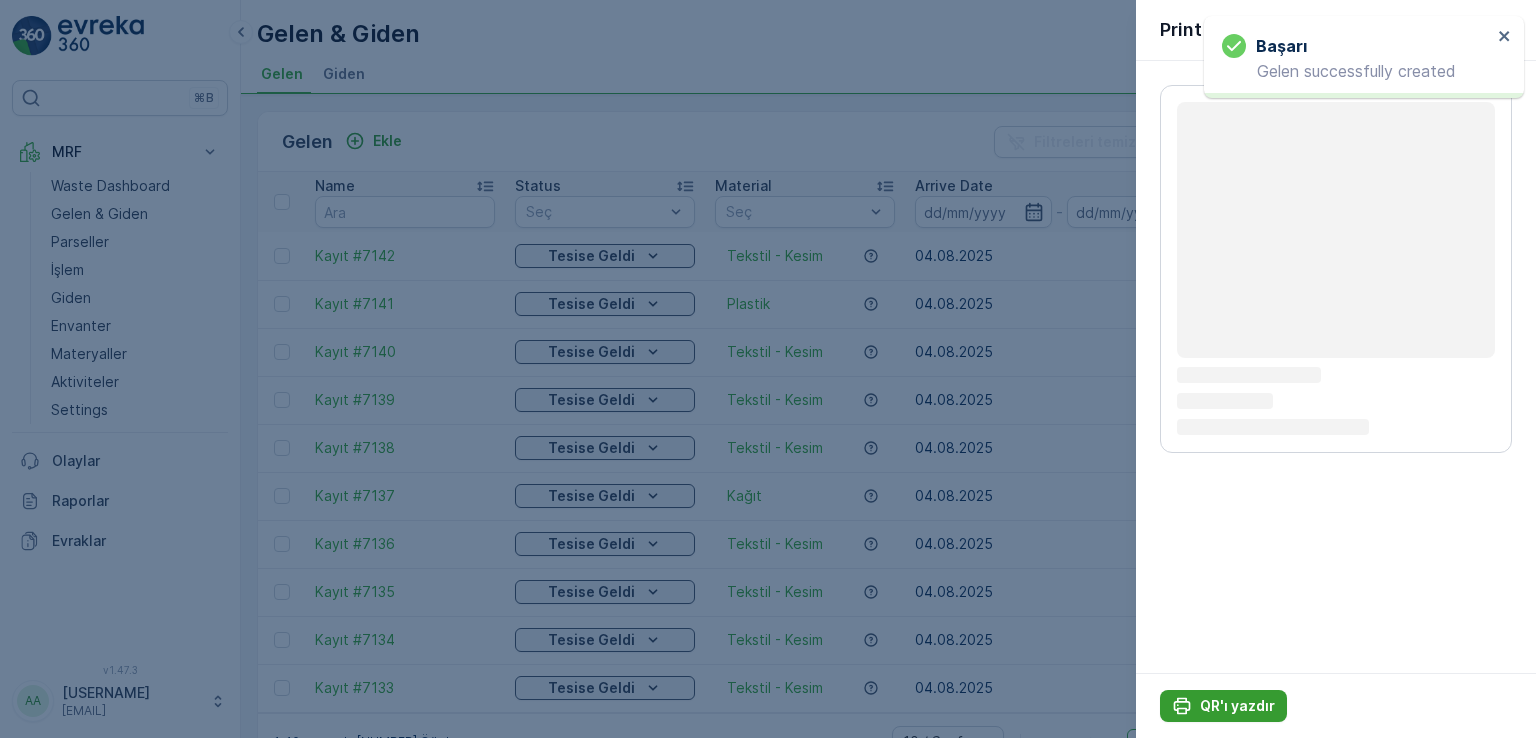 click on "QR'ı yazdır" at bounding box center [1237, 706] 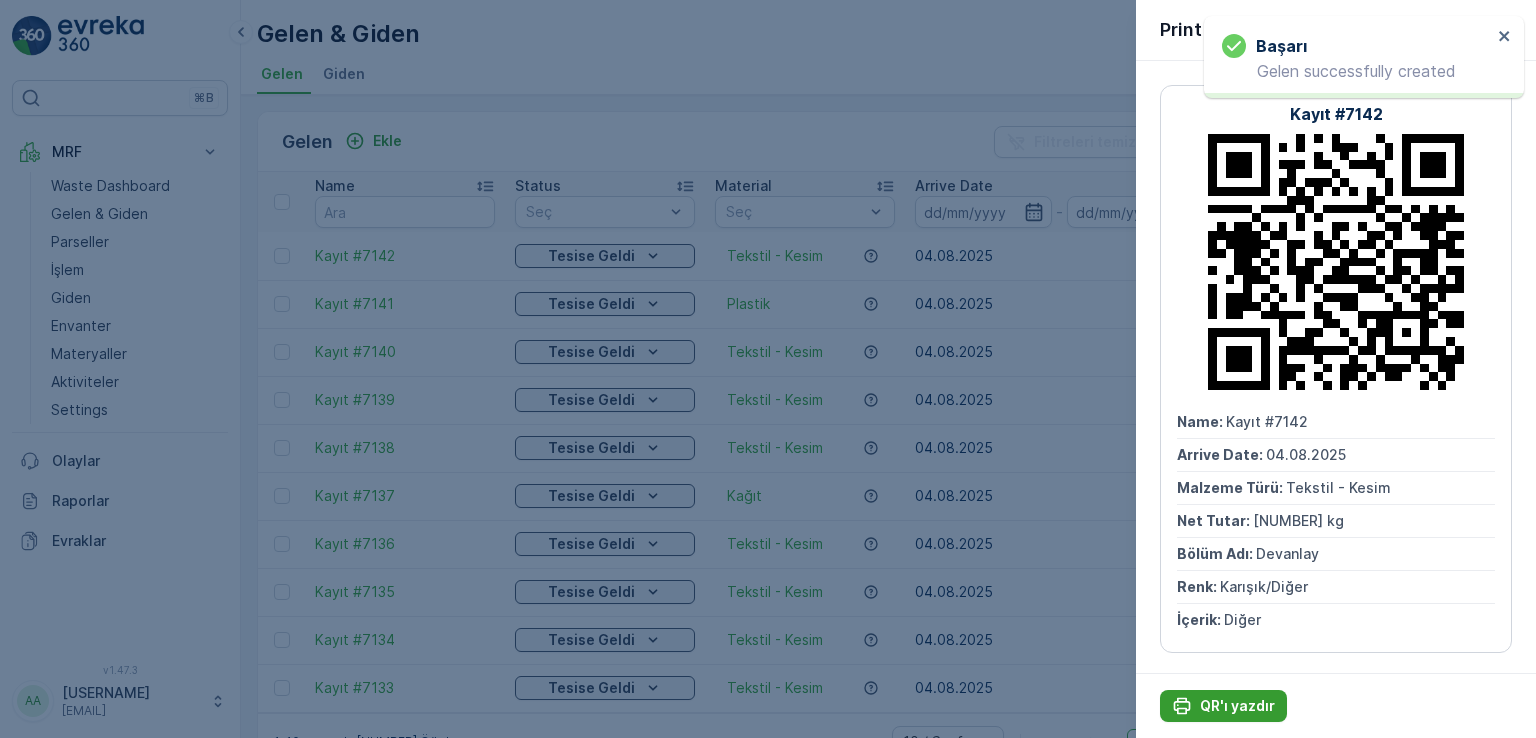click on "QR'ı yazdır" at bounding box center [1237, 706] 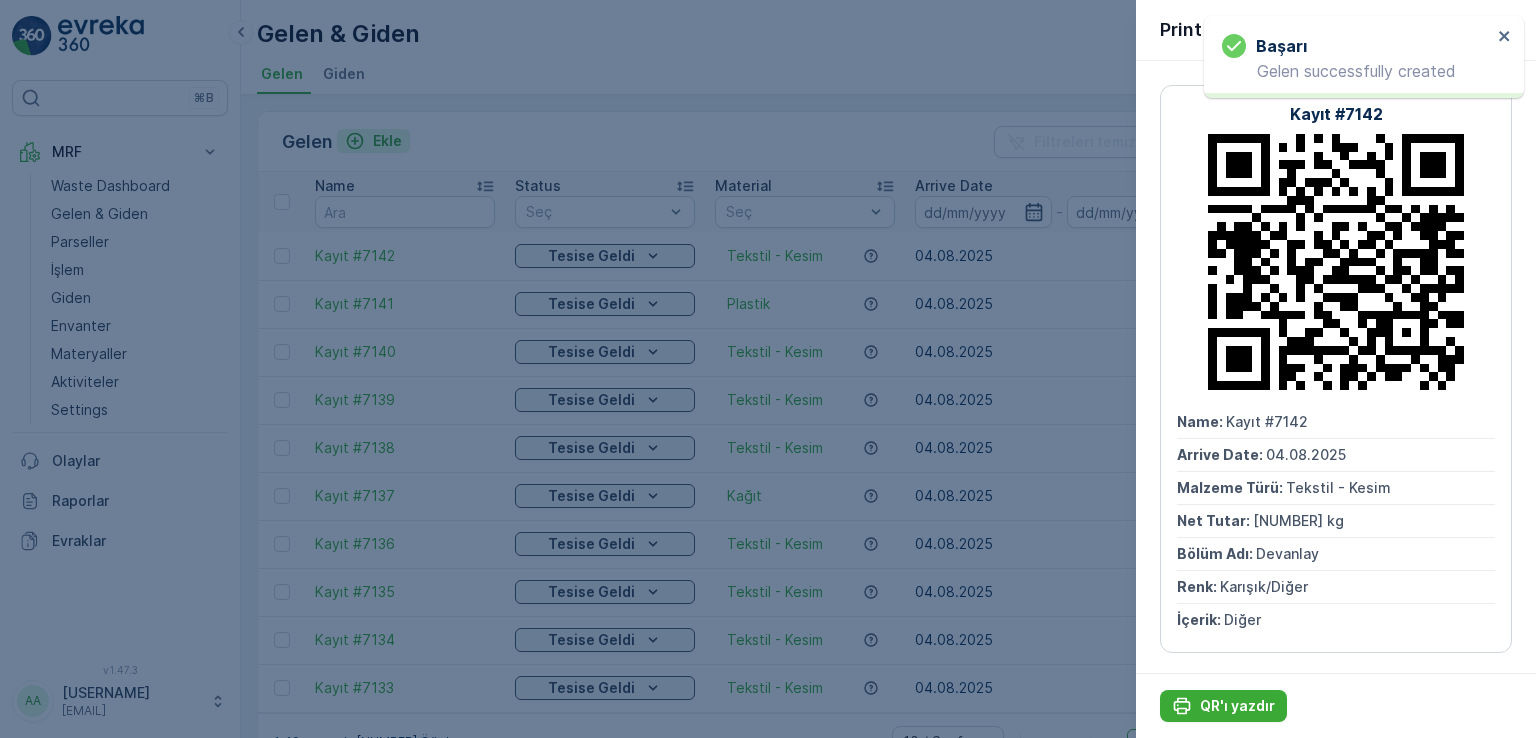 drag, startPoint x: 420, startPoint y: 126, endPoint x: 364, endPoint y: 143, distance: 58.5235 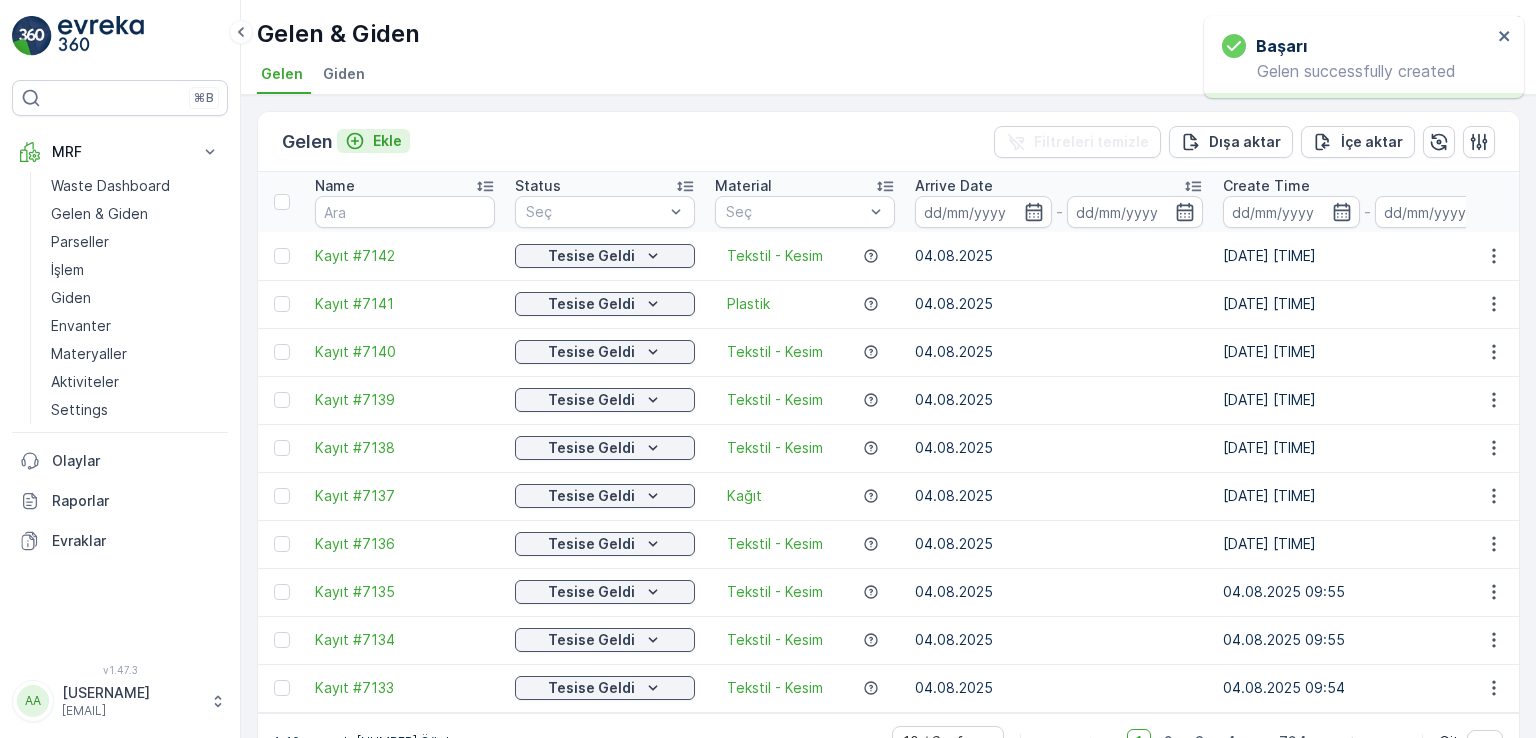 click 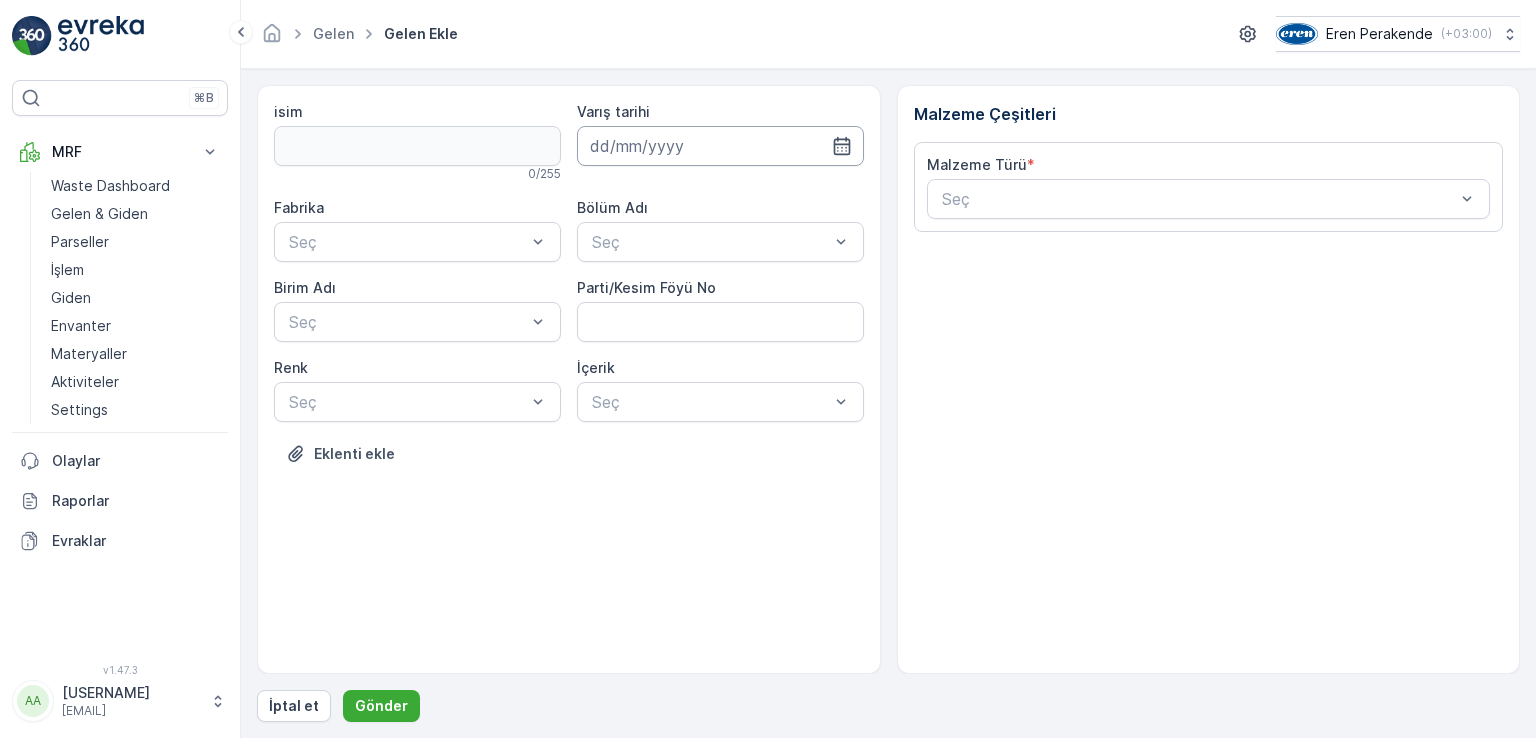 click at bounding box center (720, 146) 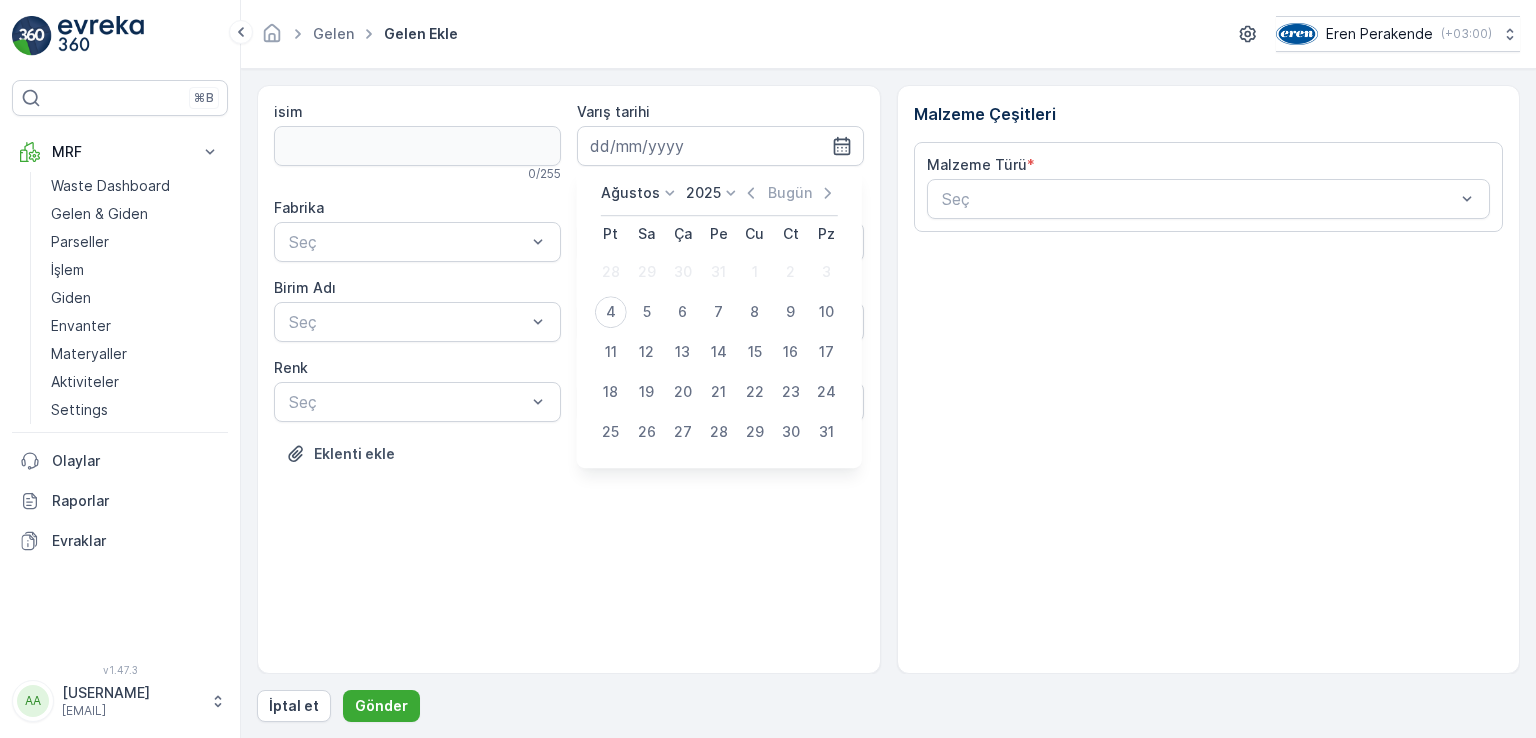 click on "4" at bounding box center (611, 312) 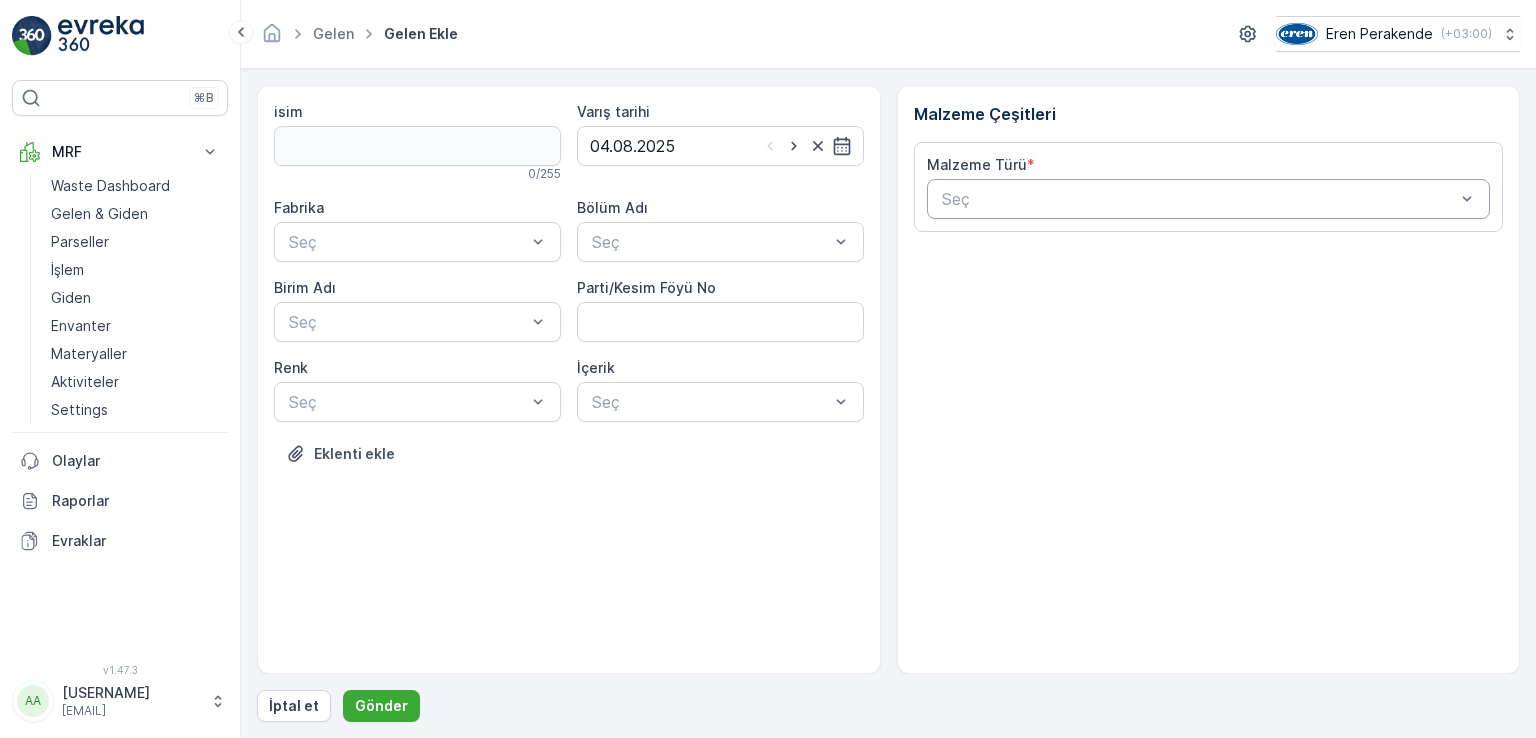 click at bounding box center (1199, 199) 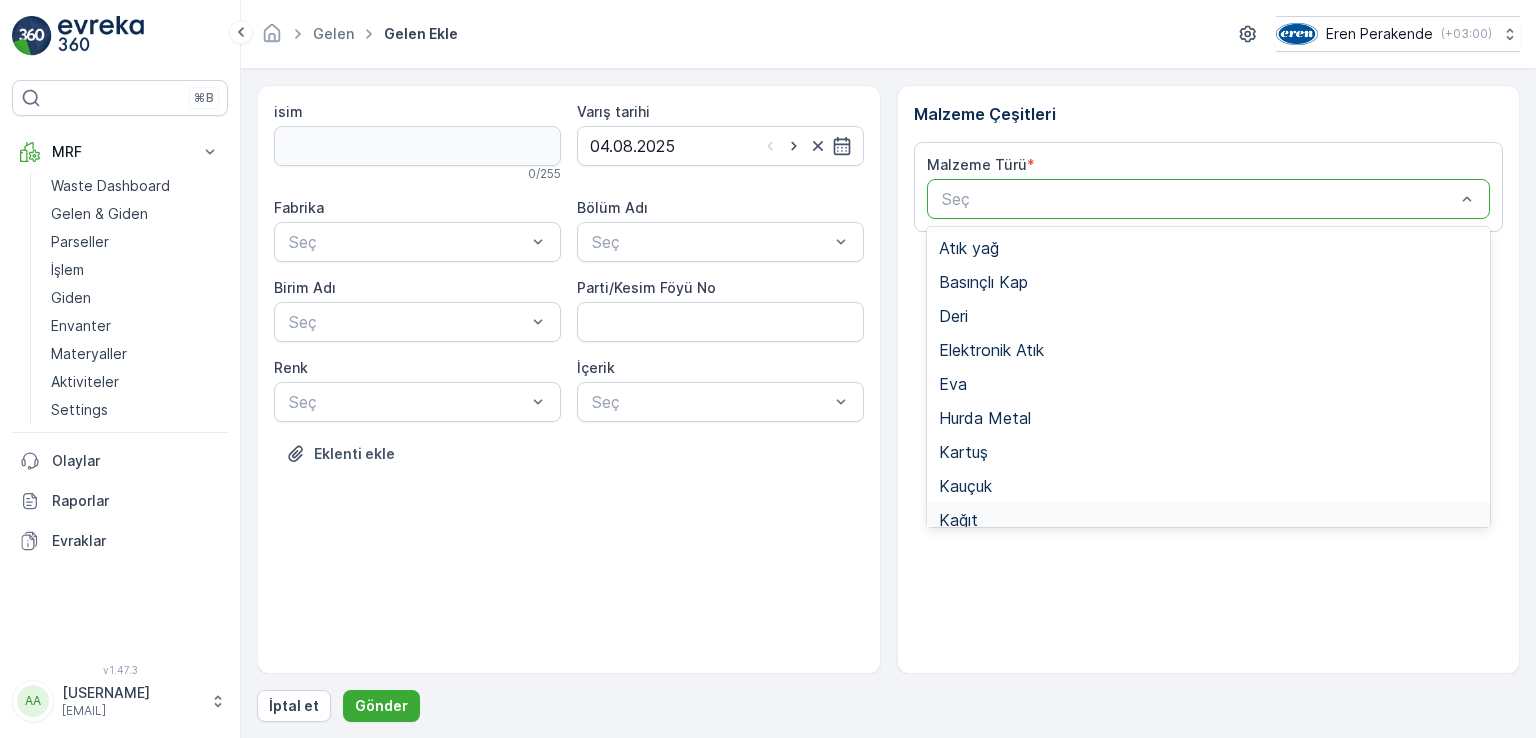 scroll, scrollTop: 200, scrollLeft: 0, axis: vertical 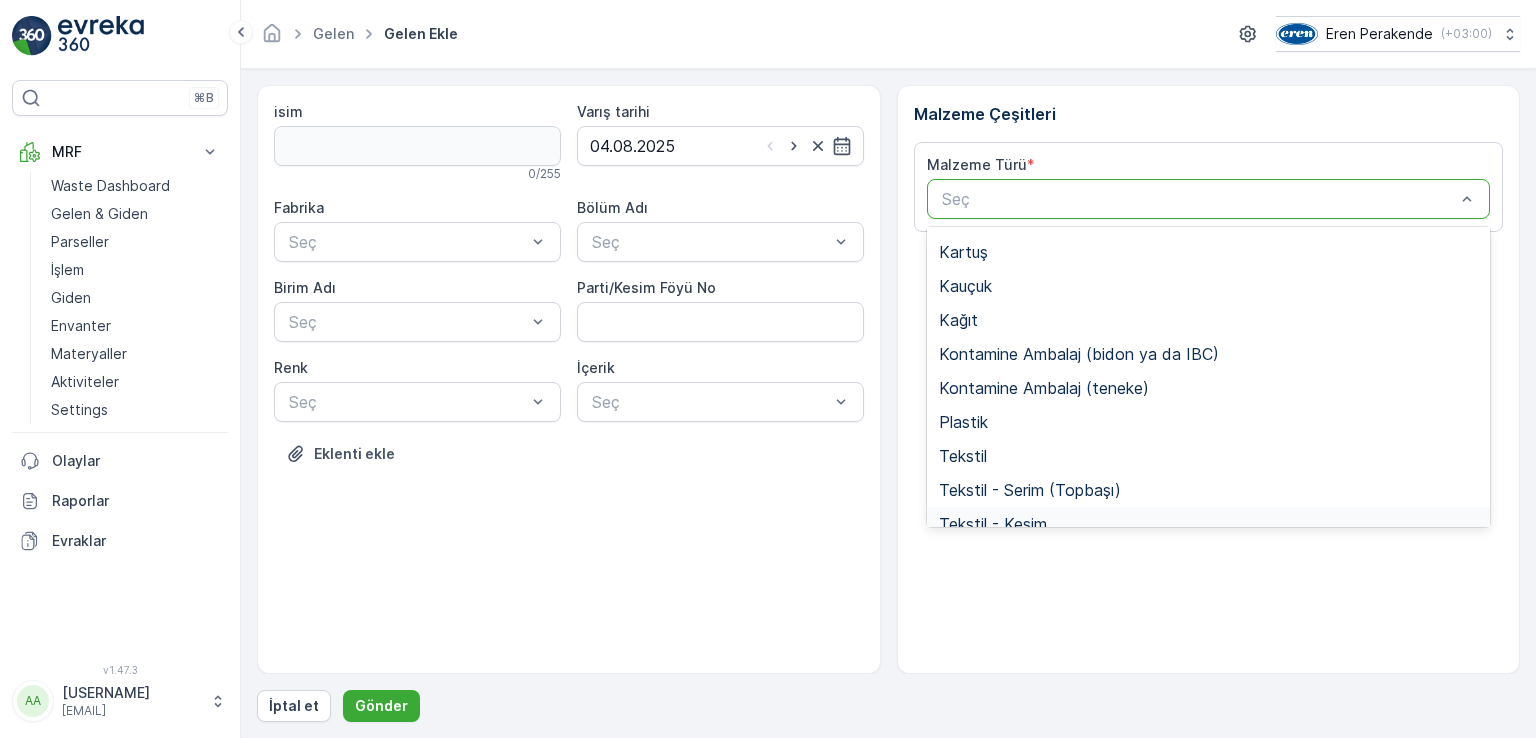 click on "Tekstil - Kesim" at bounding box center [1209, 524] 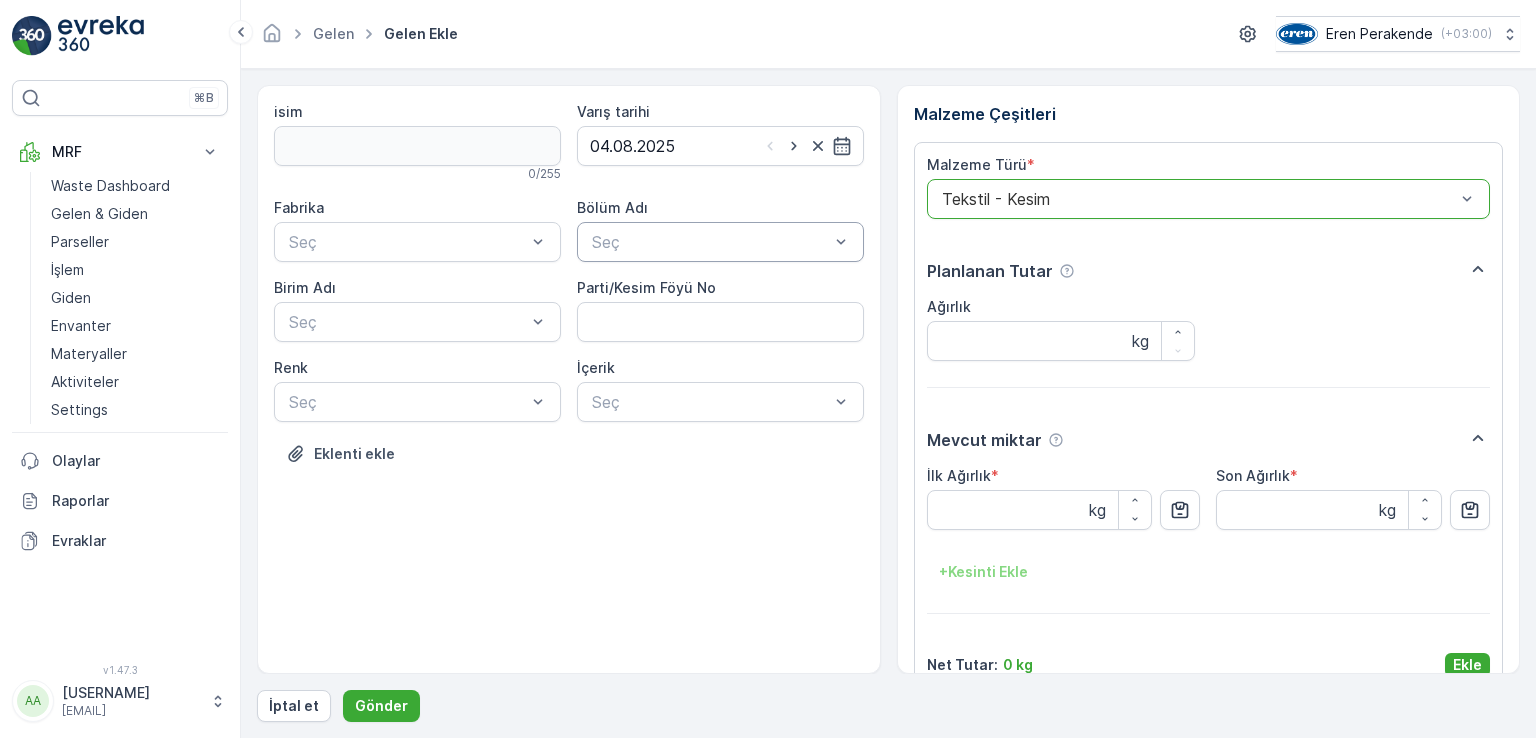 click on "Seç" at bounding box center [720, 242] 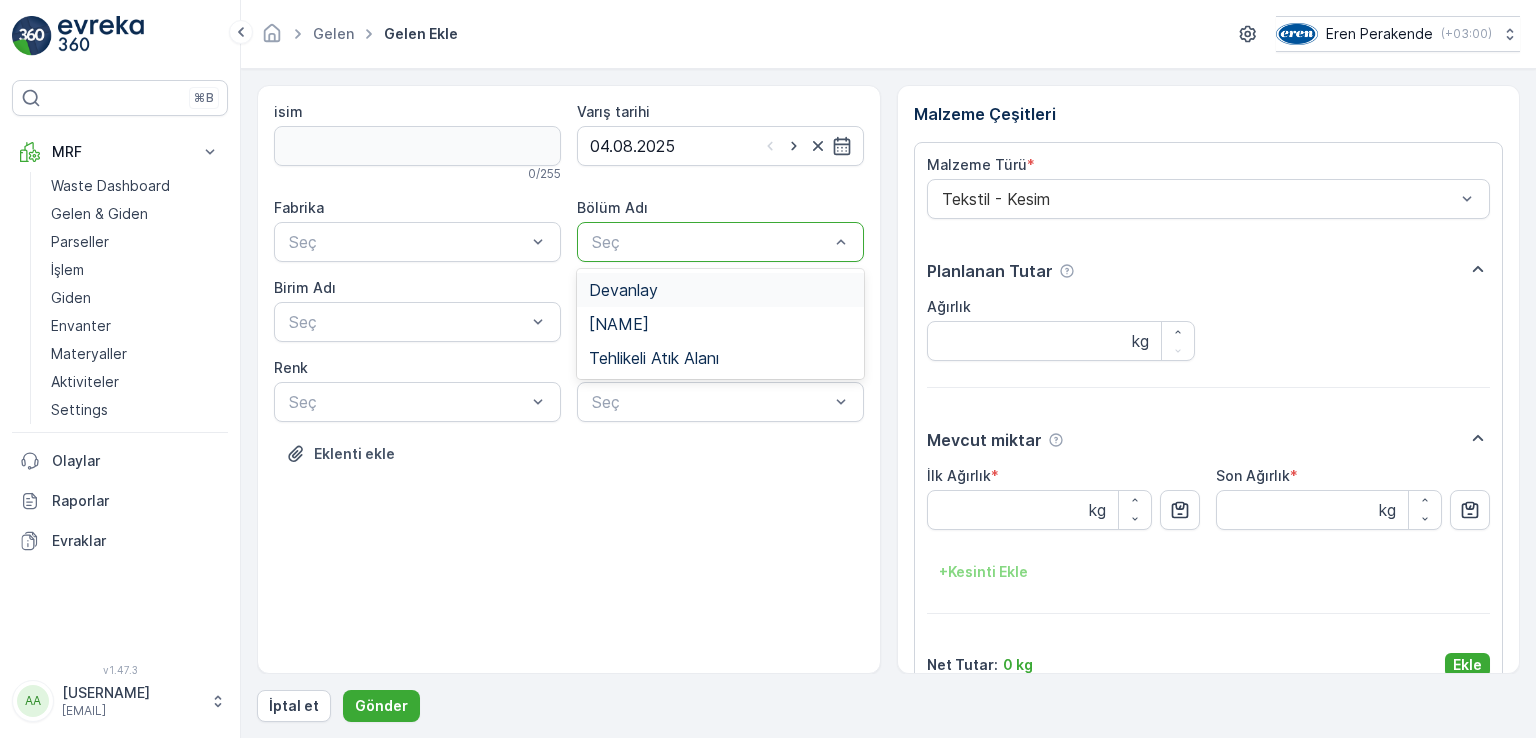 drag, startPoint x: 644, startPoint y: 283, endPoint x: 432, endPoint y: 269, distance: 212.46176 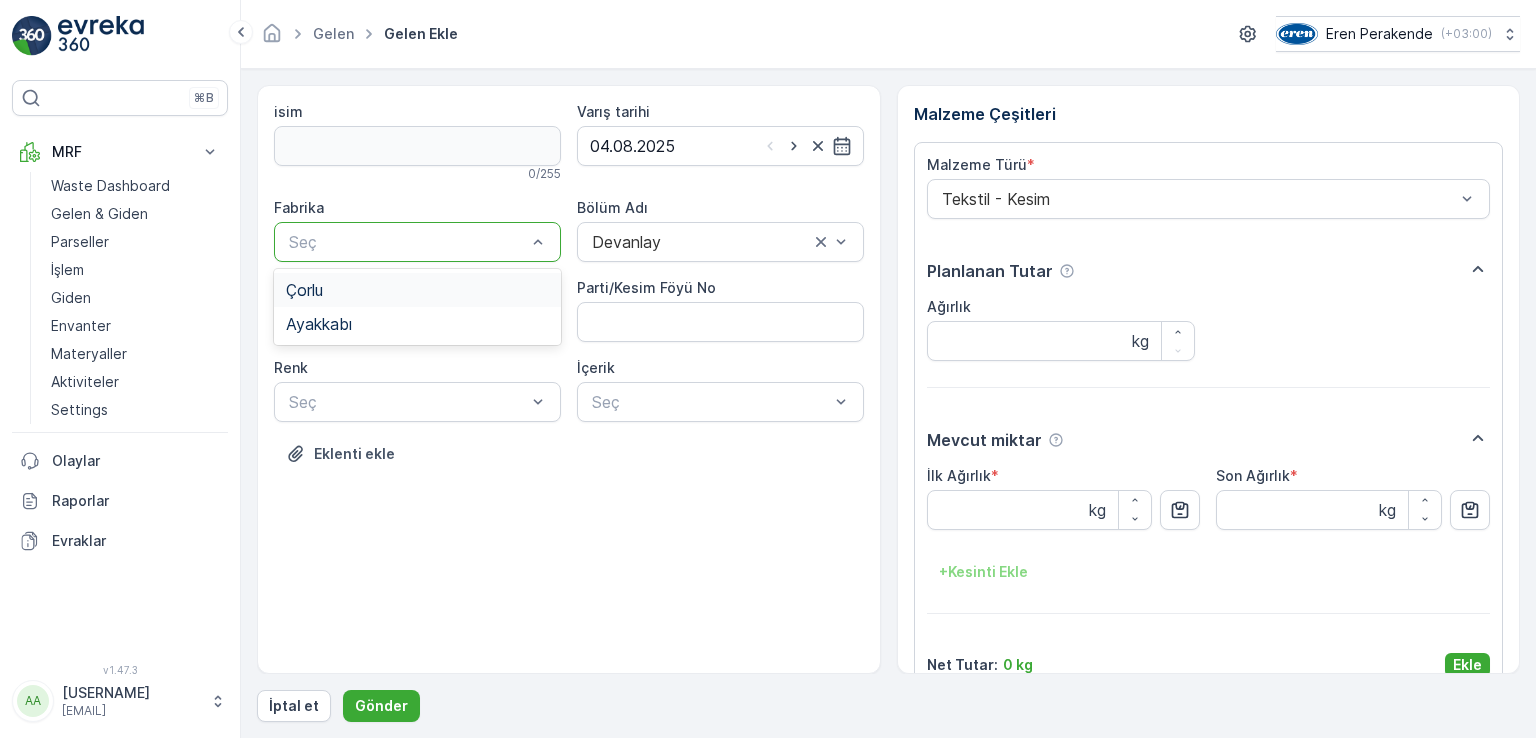 click on "Çorlu" at bounding box center [417, 290] 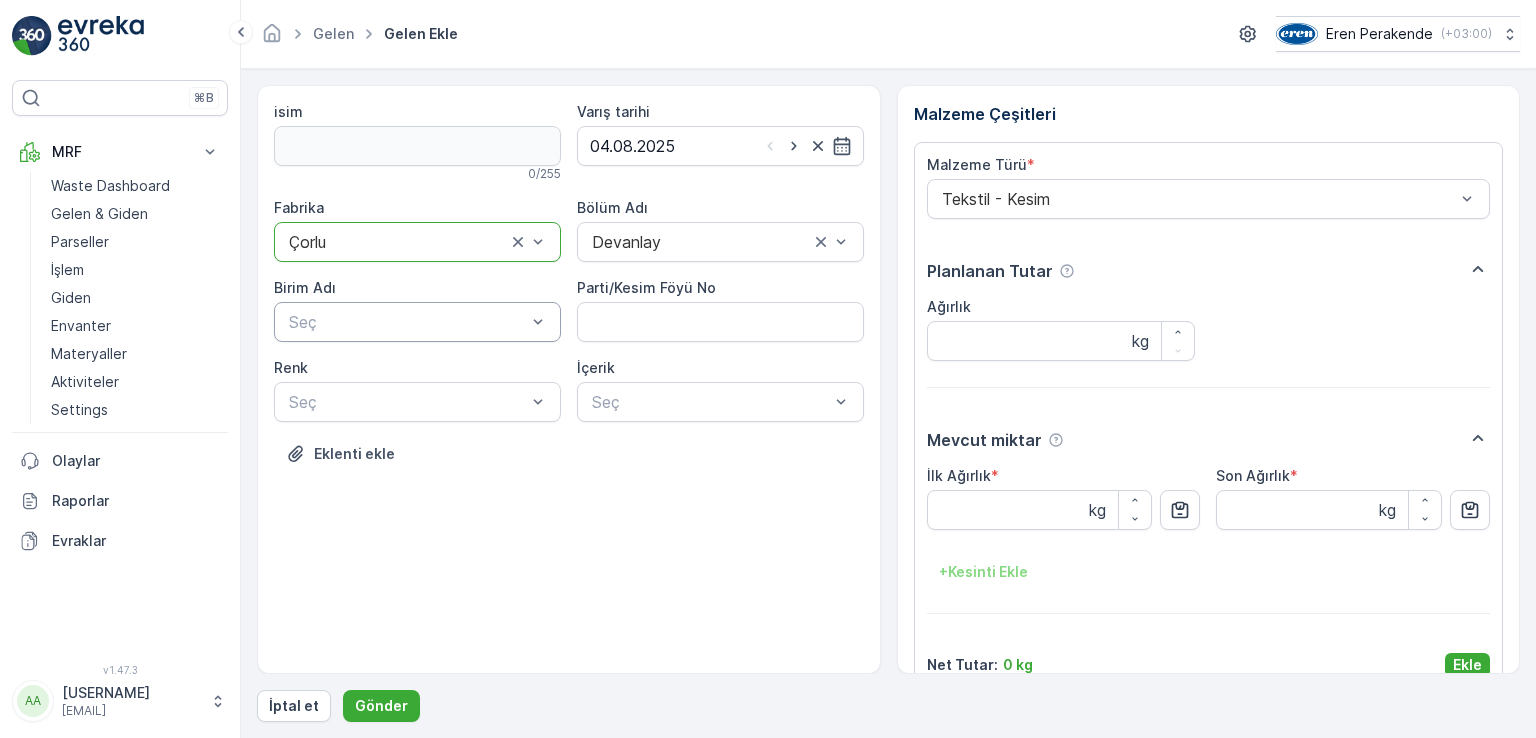 click at bounding box center [407, 322] 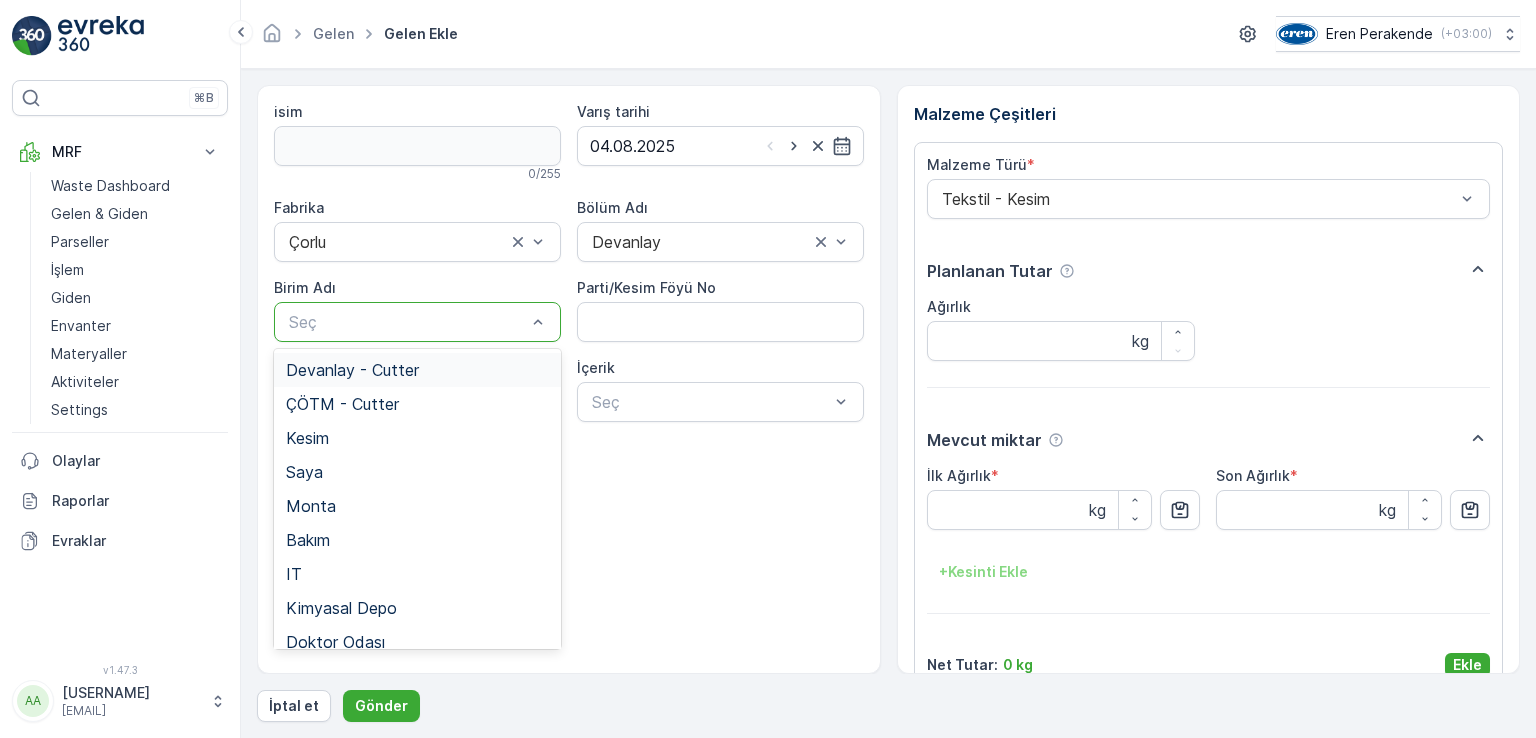 drag, startPoint x: 392, startPoint y: 374, endPoint x: 447, endPoint y: 404, distance: 62.649822 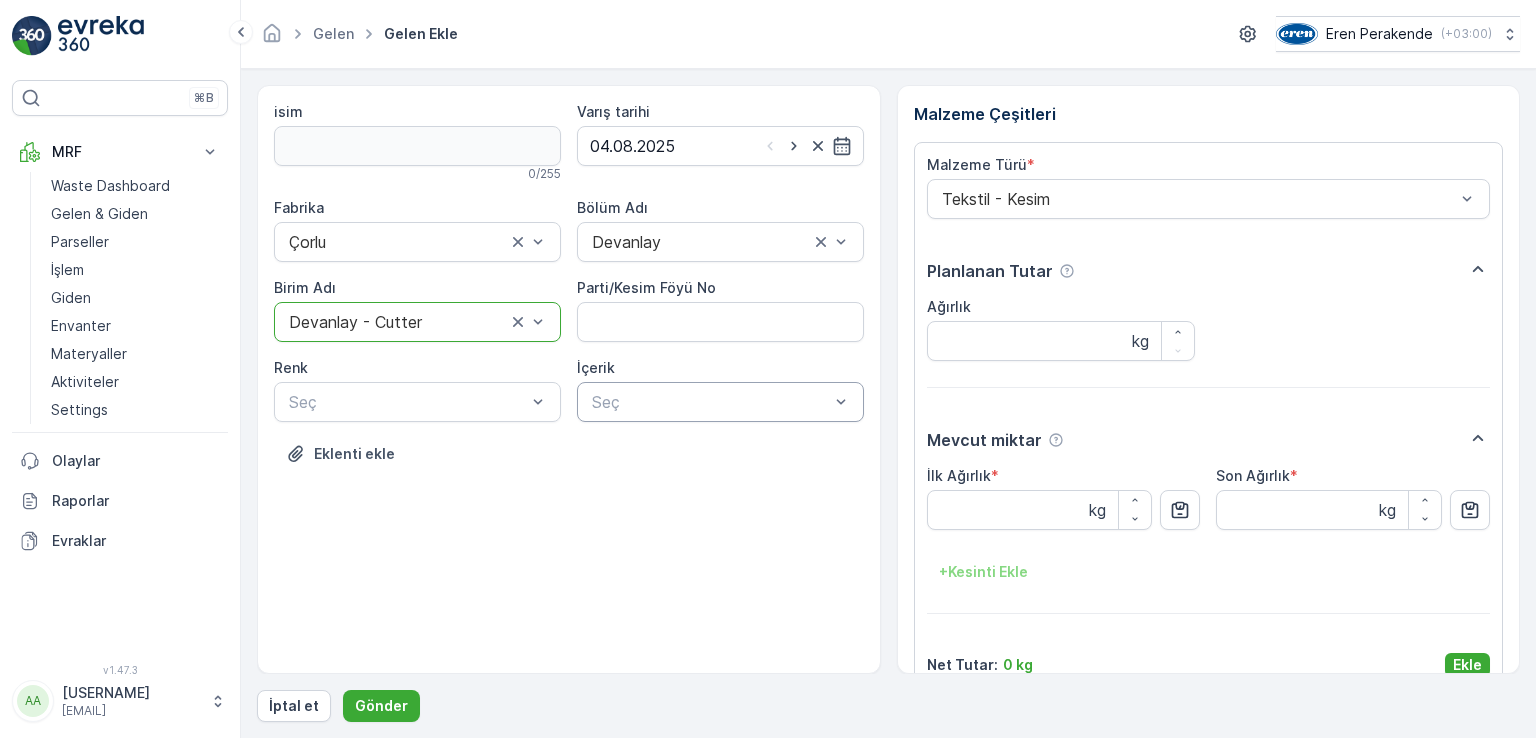 click at bounding box center [710, 402] 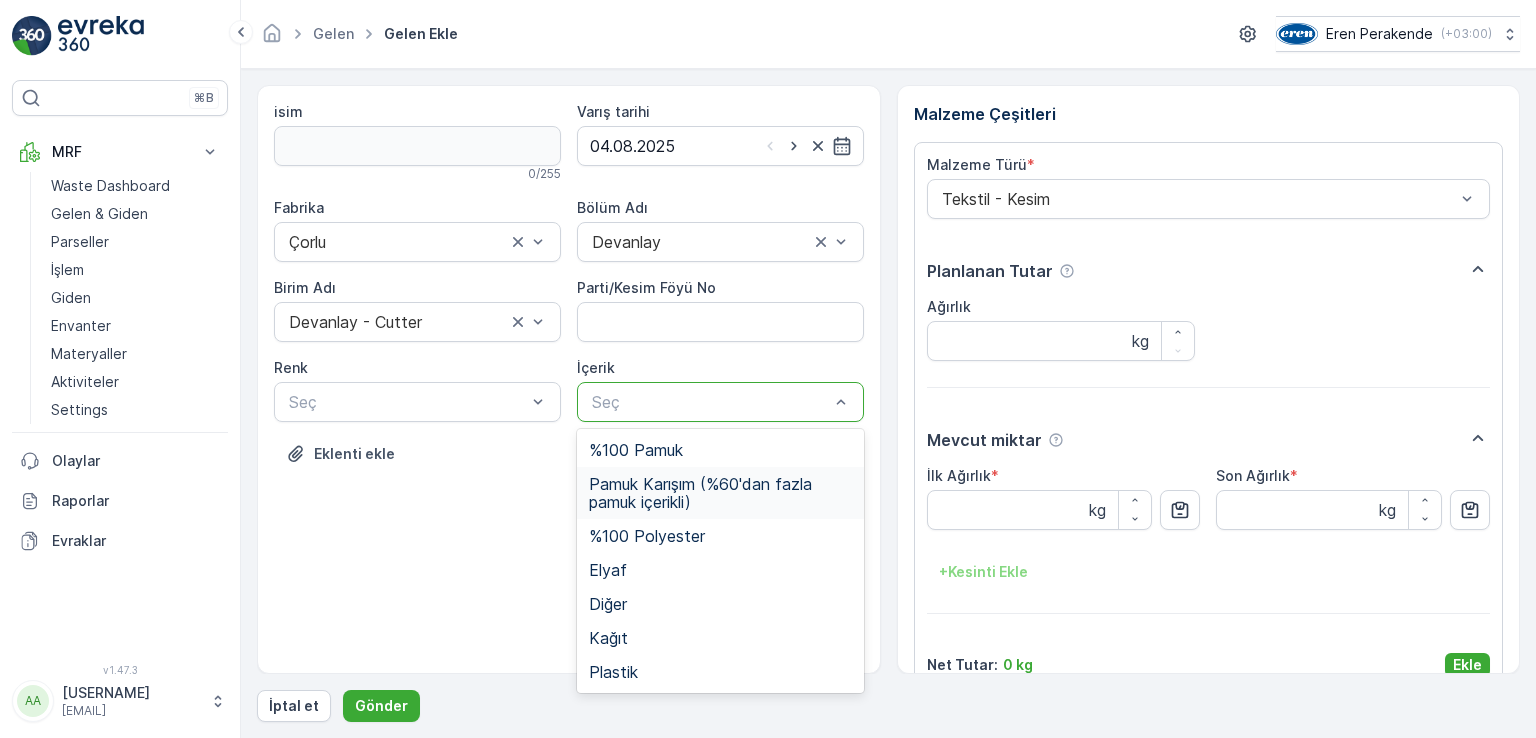 click on "Pamuk Karışım (%60'dan fazla pamuk içerikli)" at bounding box center [720, 493] 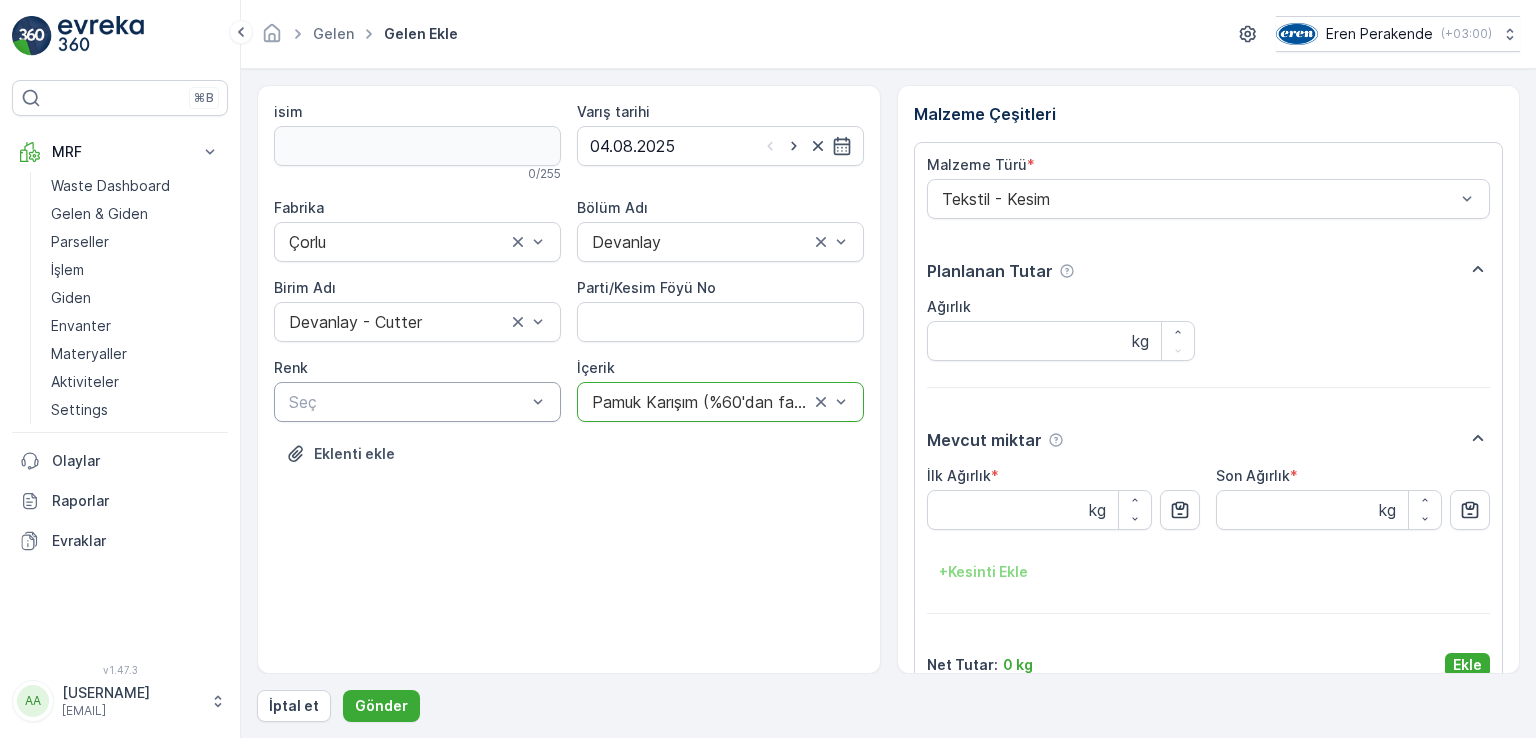 click at bounding box center (407, 402) 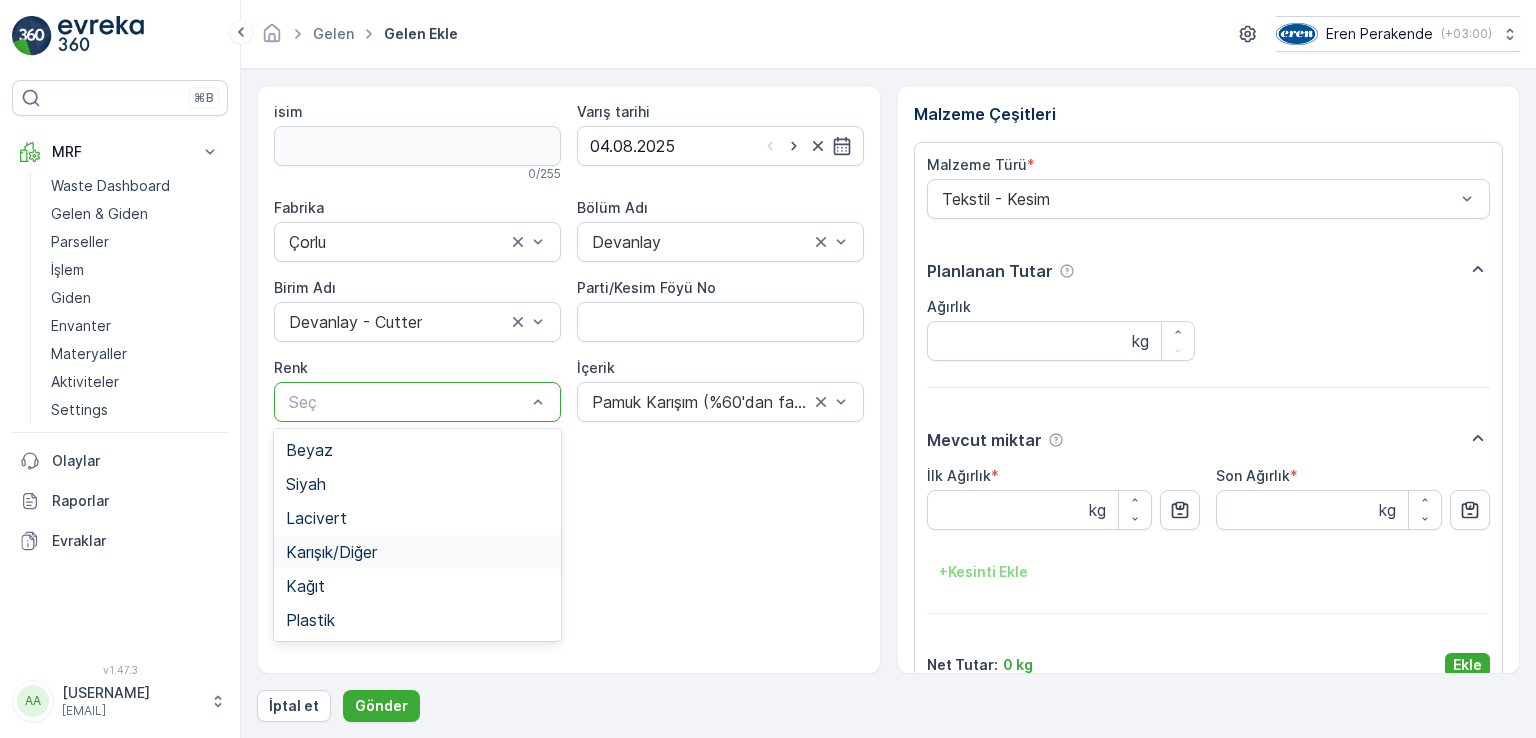 click on "Karışık/Diğer" at bounding box center [331, 552] 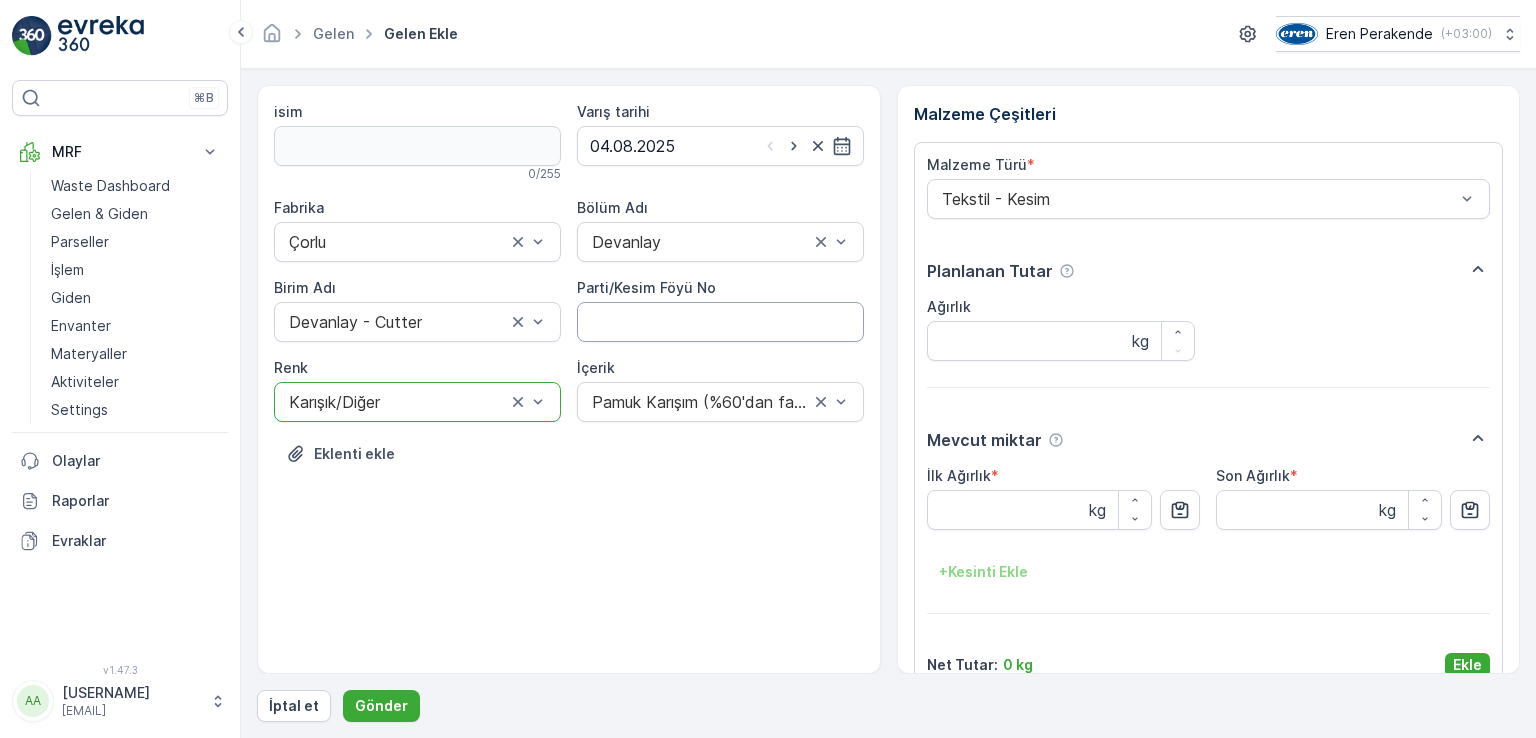 click on "Parti/Kesim Föyü No" at bounding box center [720, 322] 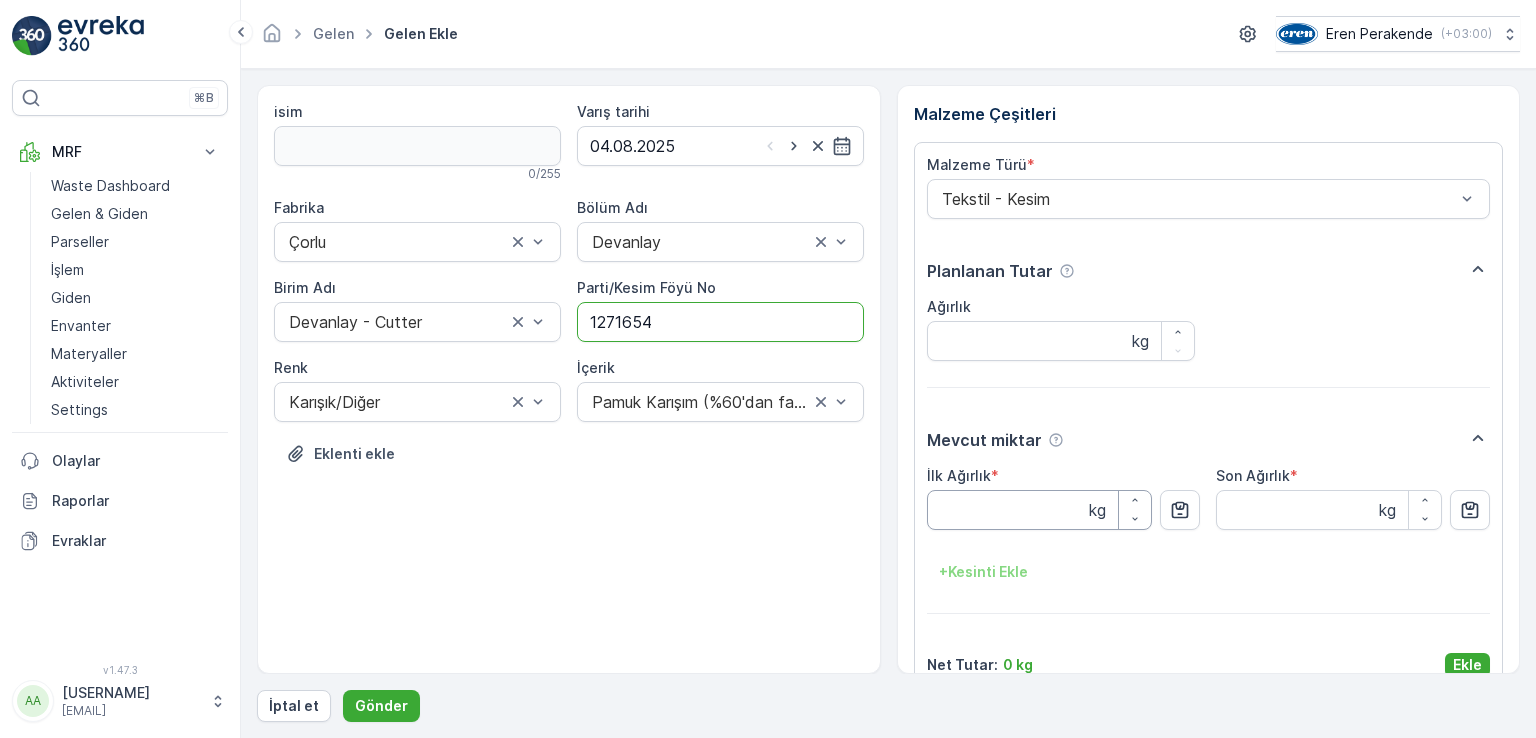 type on "1271654" 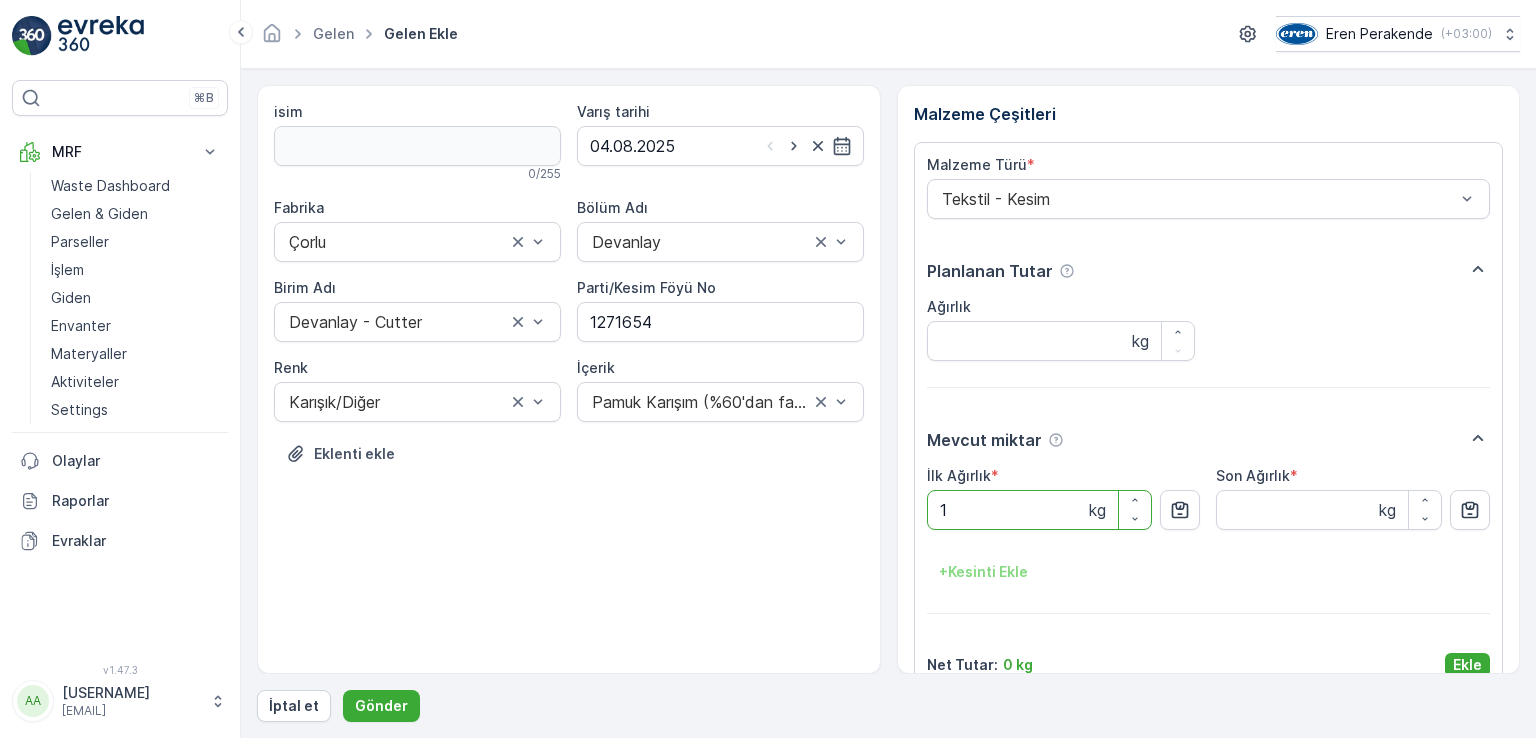 type on "15" 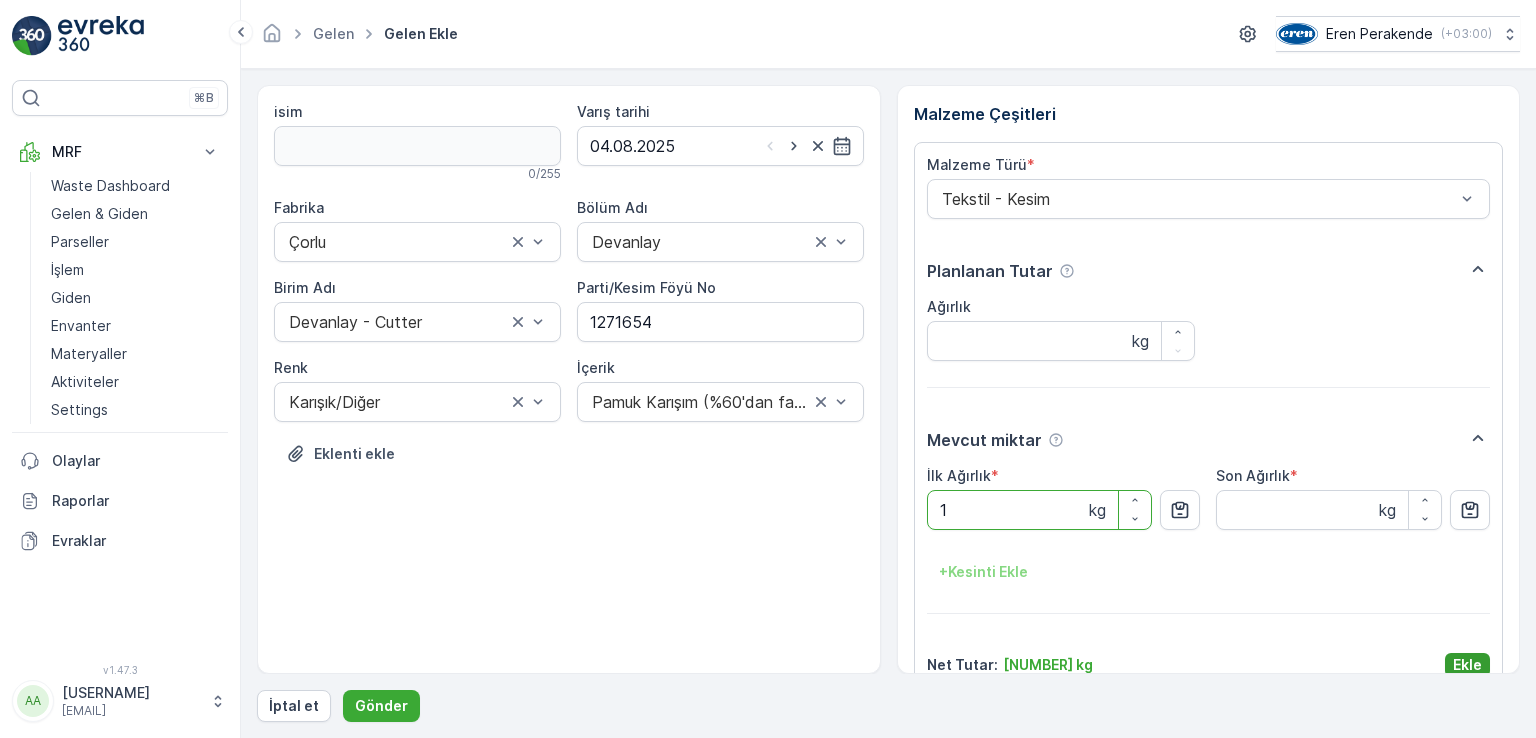 type on "[NUMBER]" 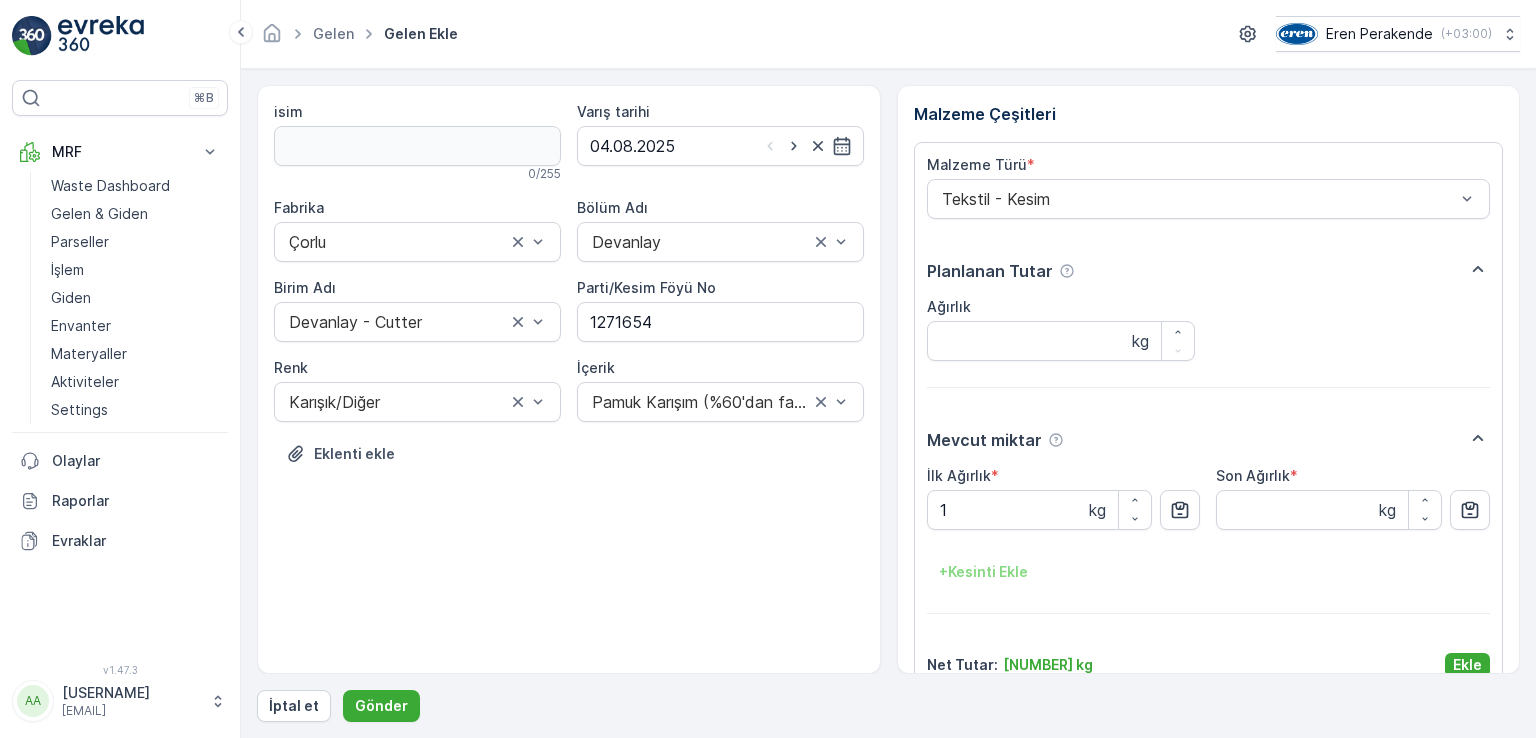 drag, startPoint x: 1476, startPoint y: 662, endPoint x: 1104, endPoint y: 712, distance: 375.34518 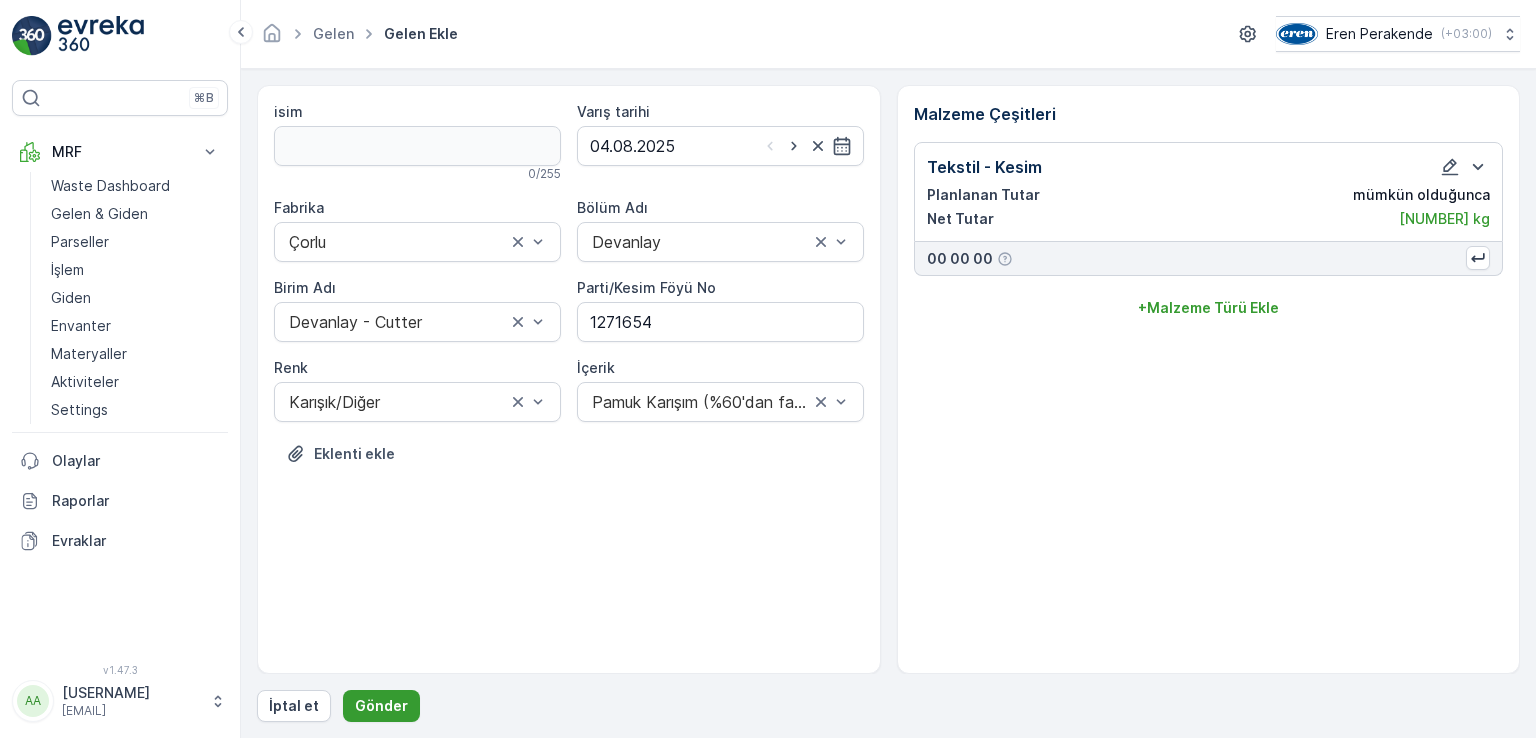 click on "Gönder" at bounding box center (381, 706) 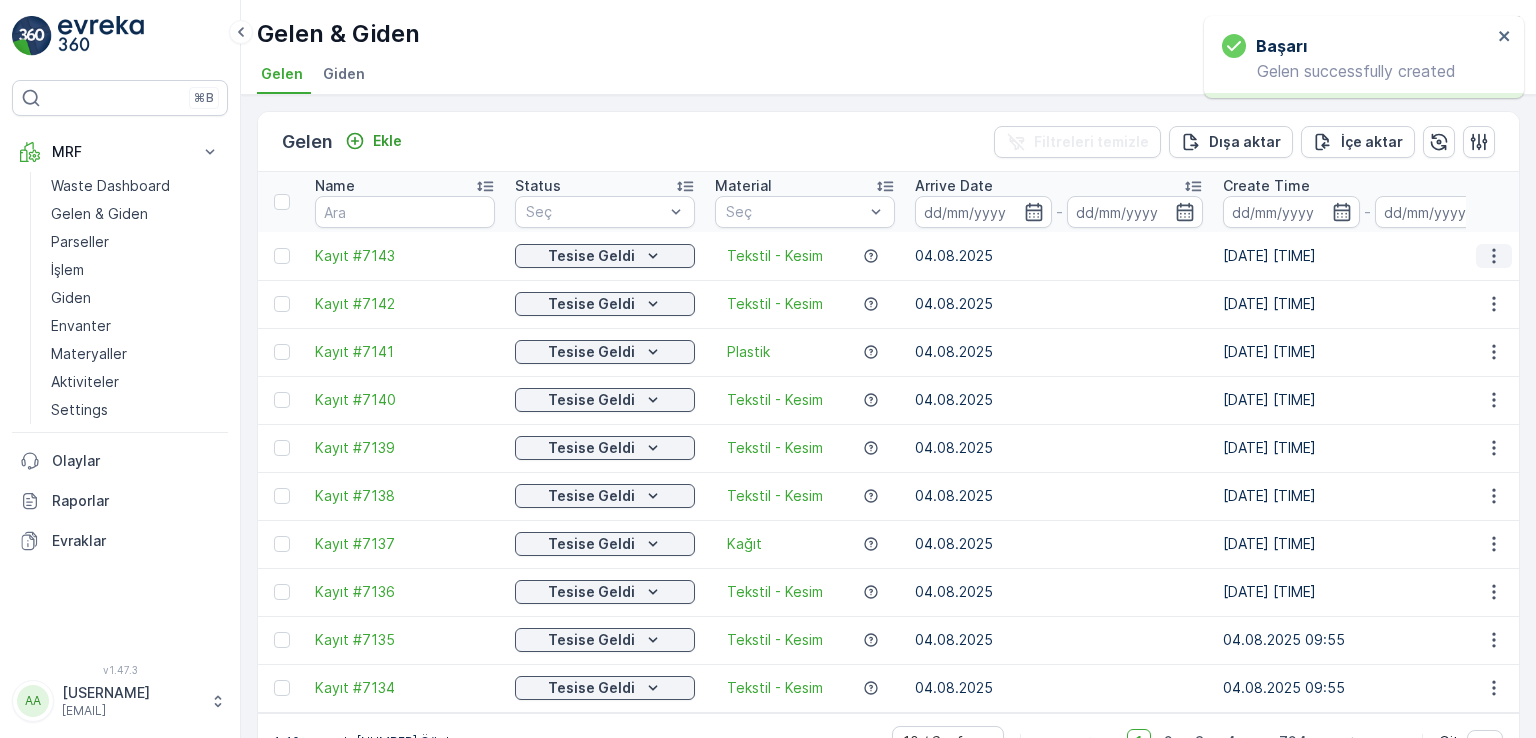 click 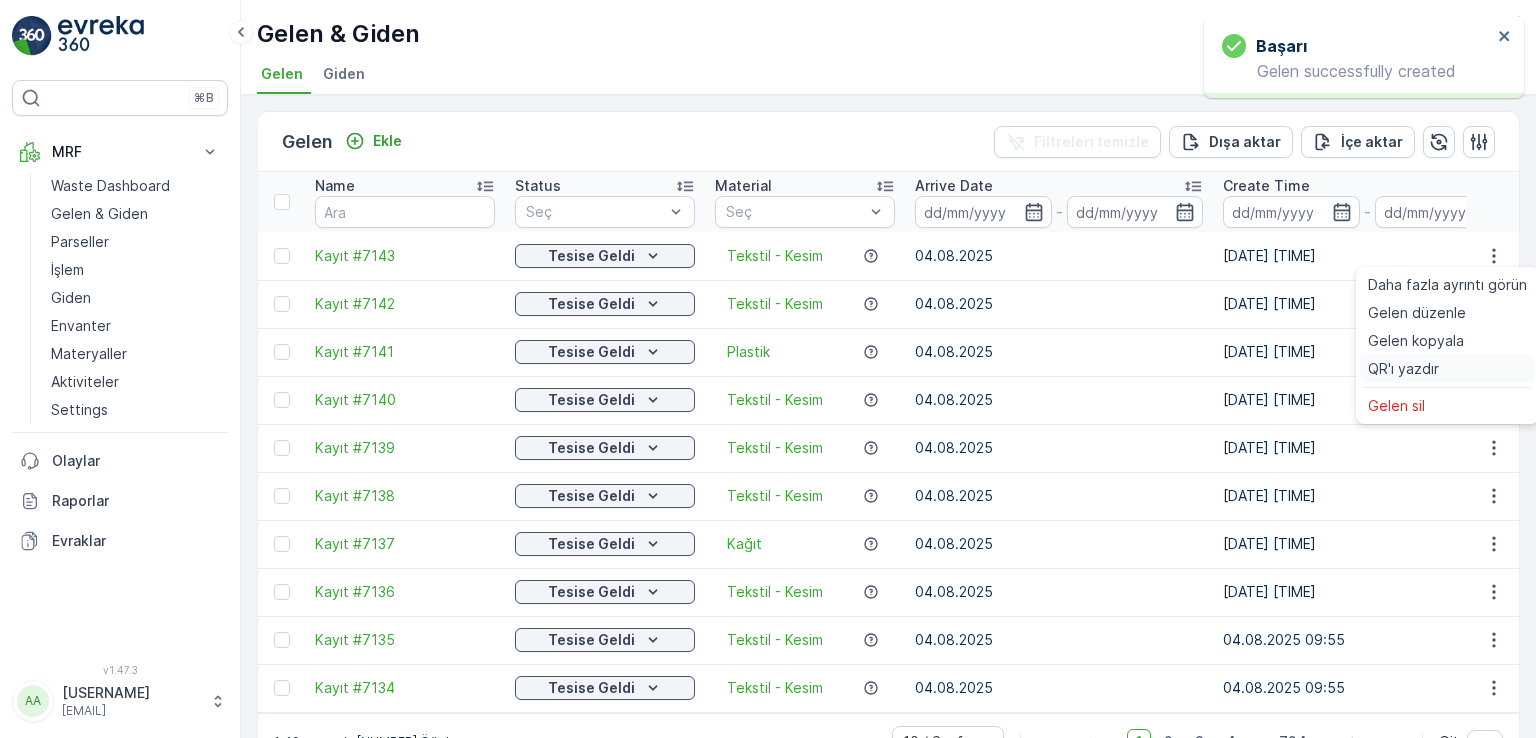 click on "QR'ı yazdır" at bounding box center [1447, 369] 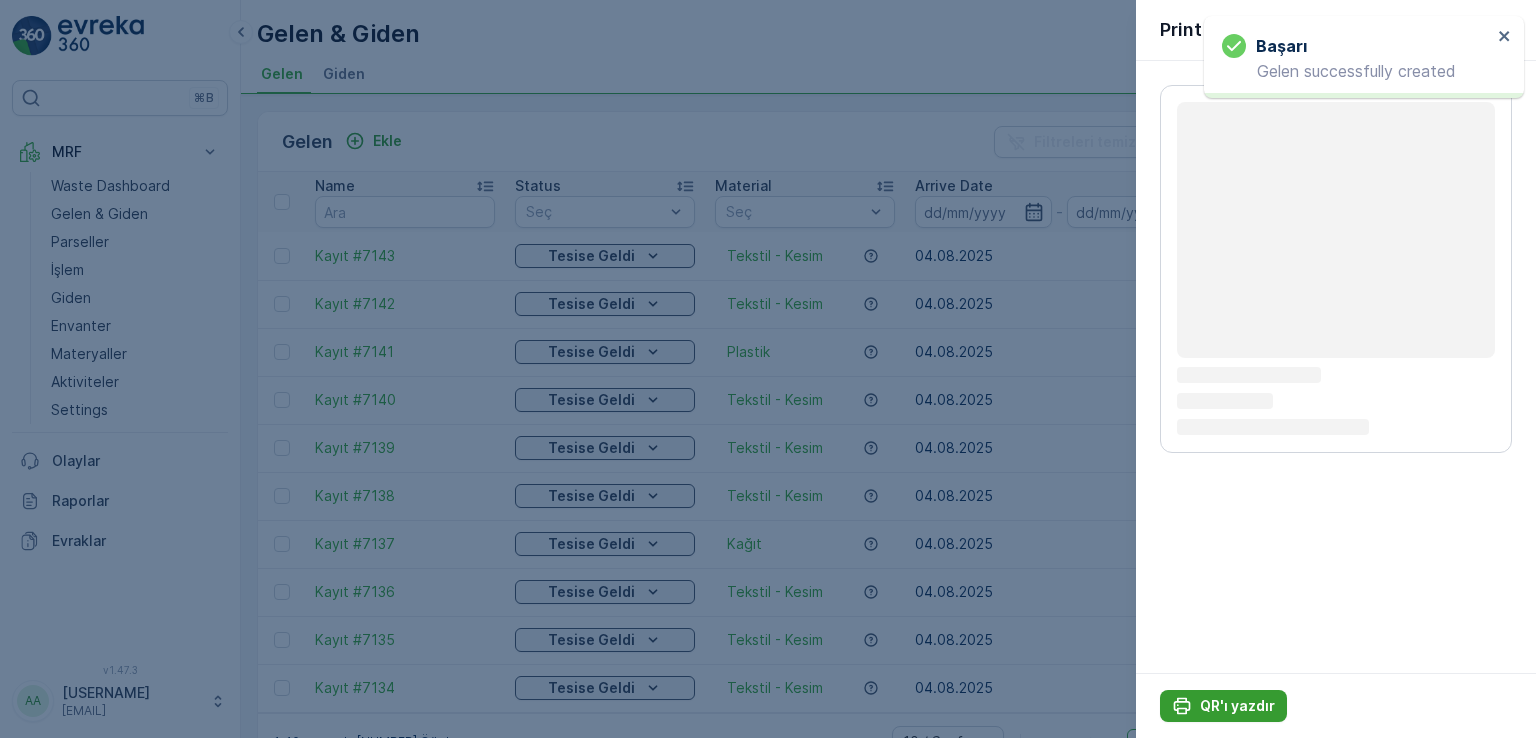 click on "QR'ı yazdır" at bounding box center [1237, 706] 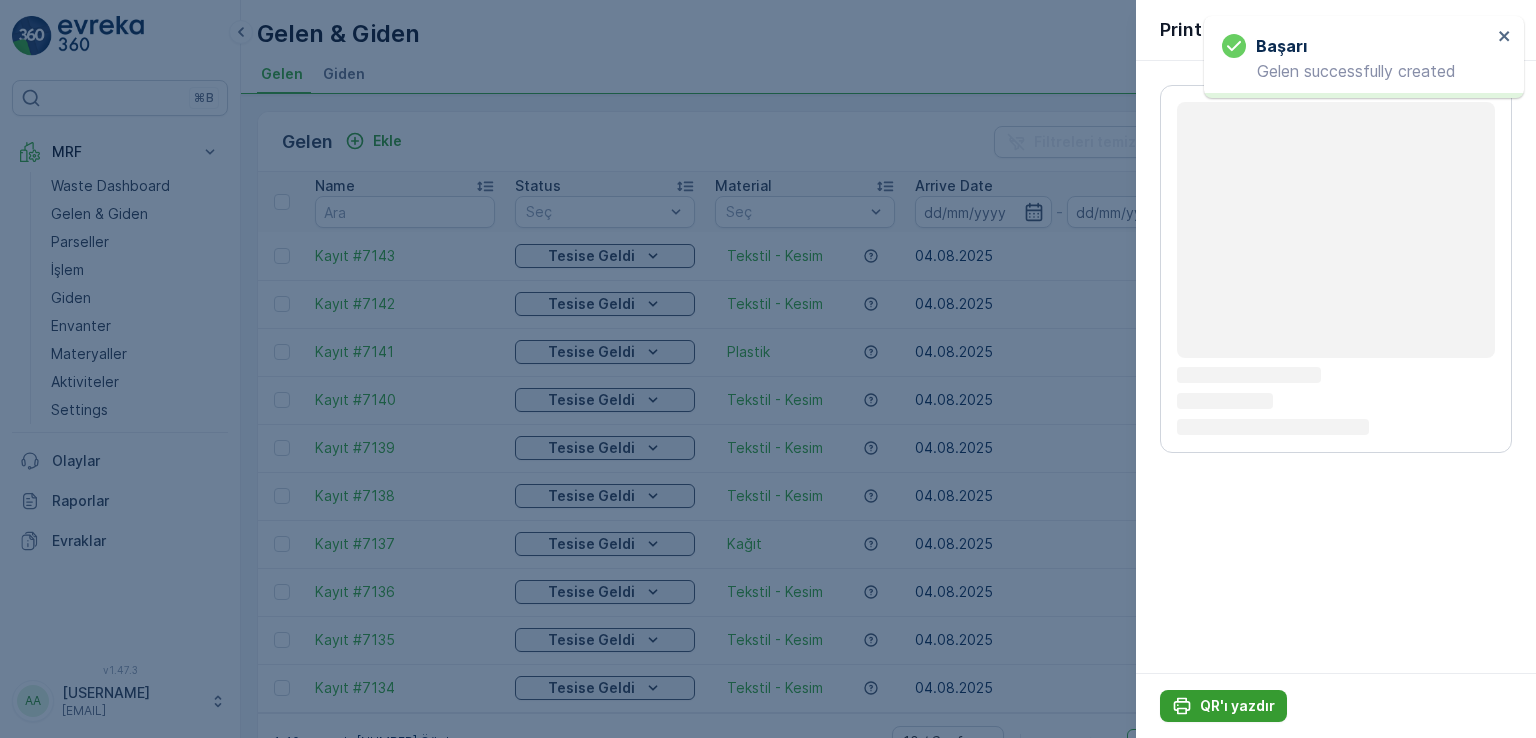 click on "QR'ı yazdır" at bounding box center [1237, 706] 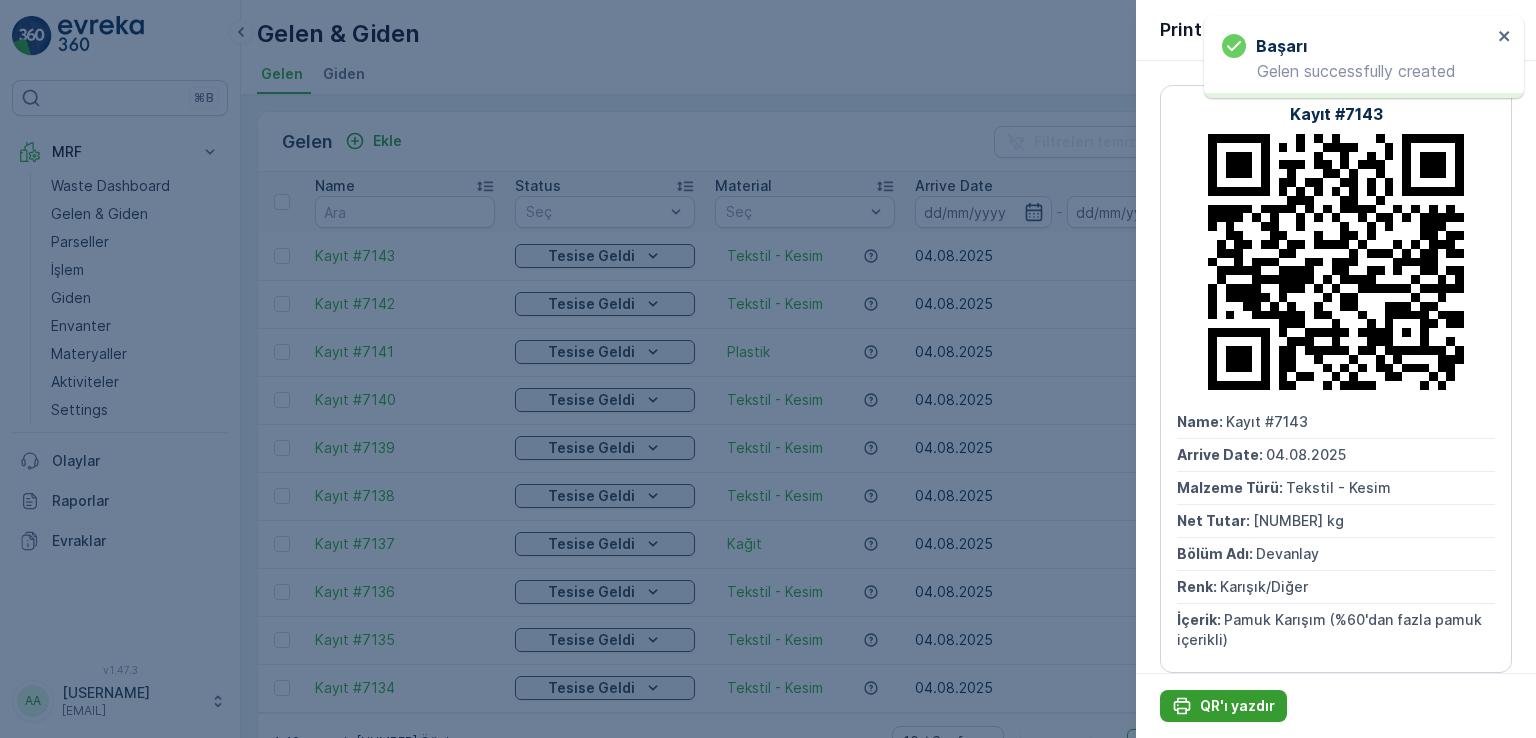 click on "QR'ı yazdır" at bounding box center (1237, 706) 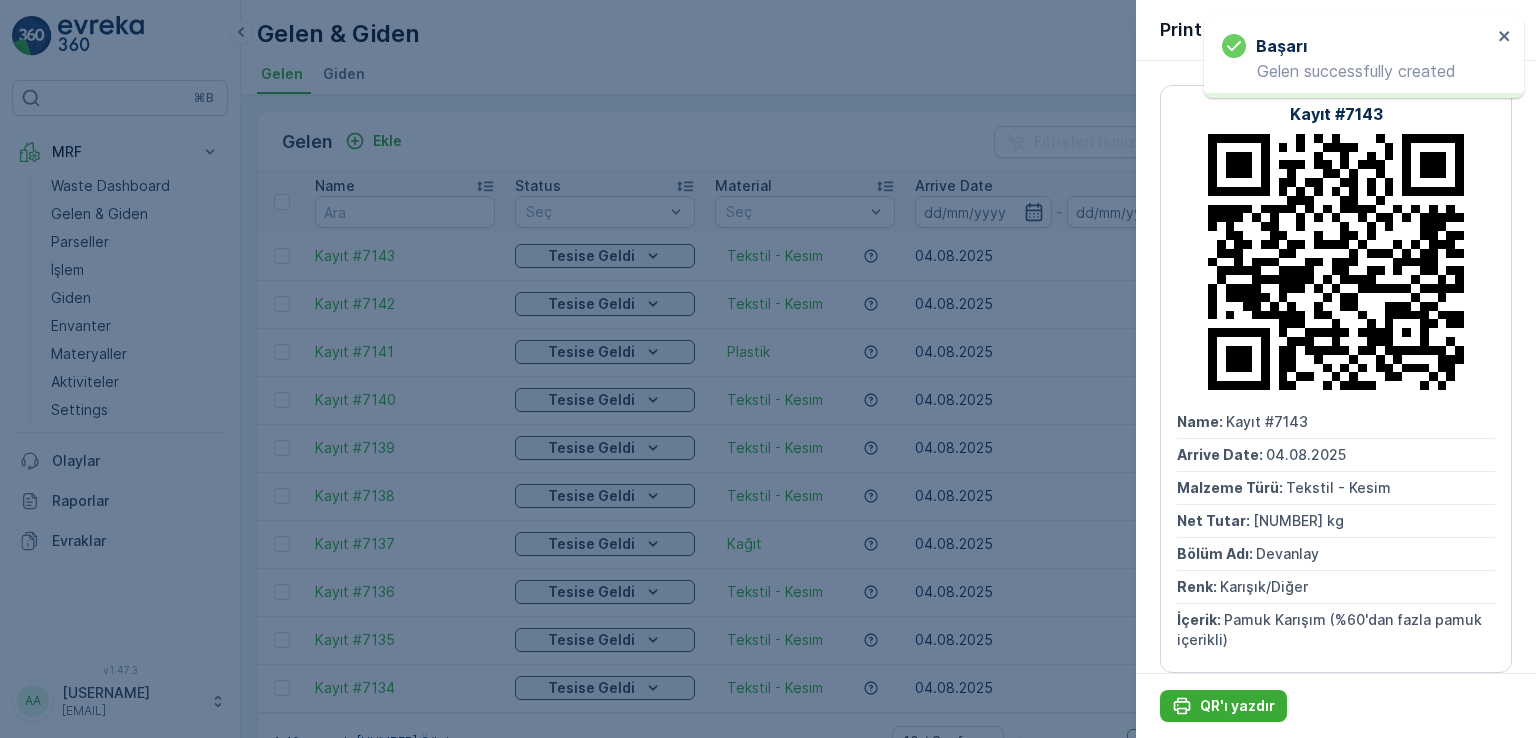 click at bounding box center (768, 369) 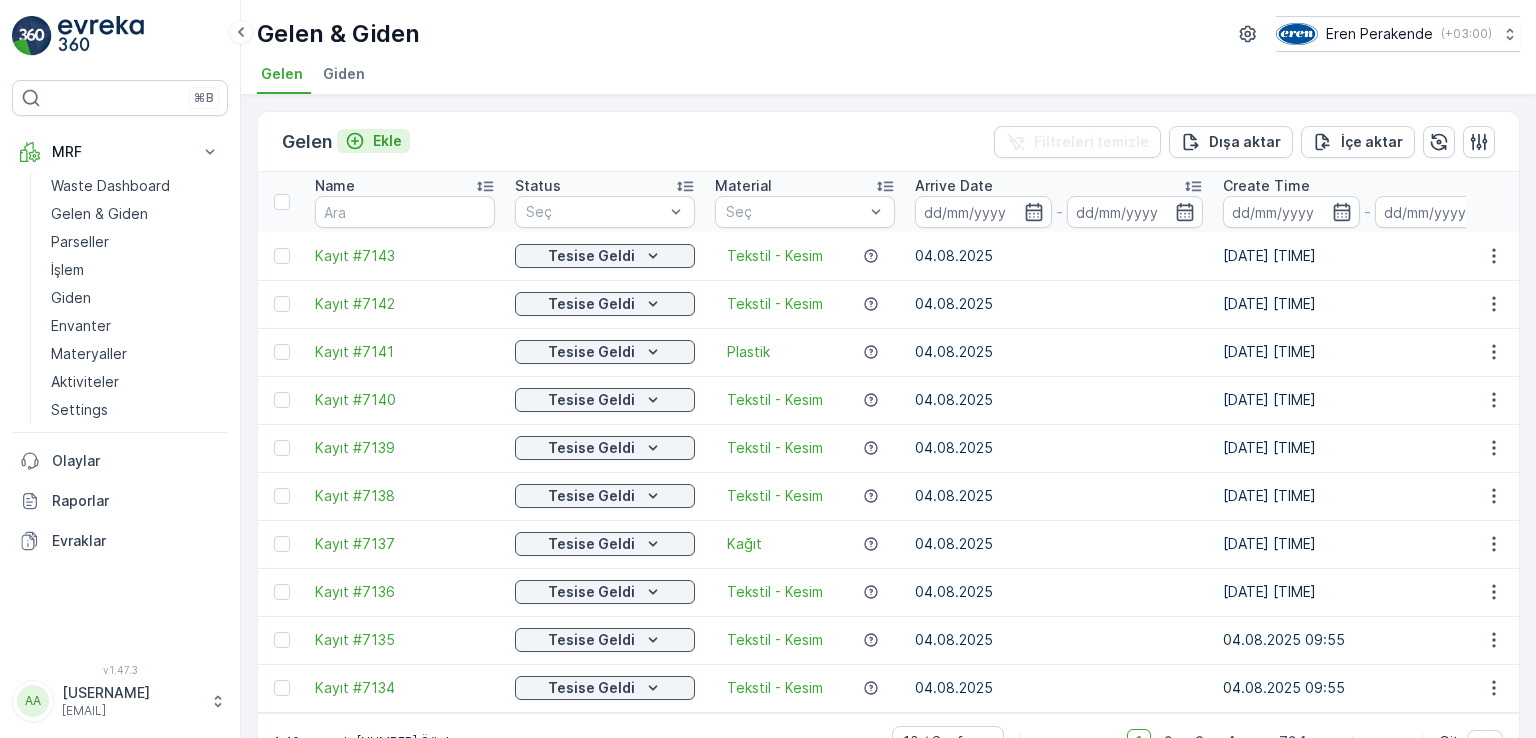 click on "Ekle" at bounding box center [373, 141] 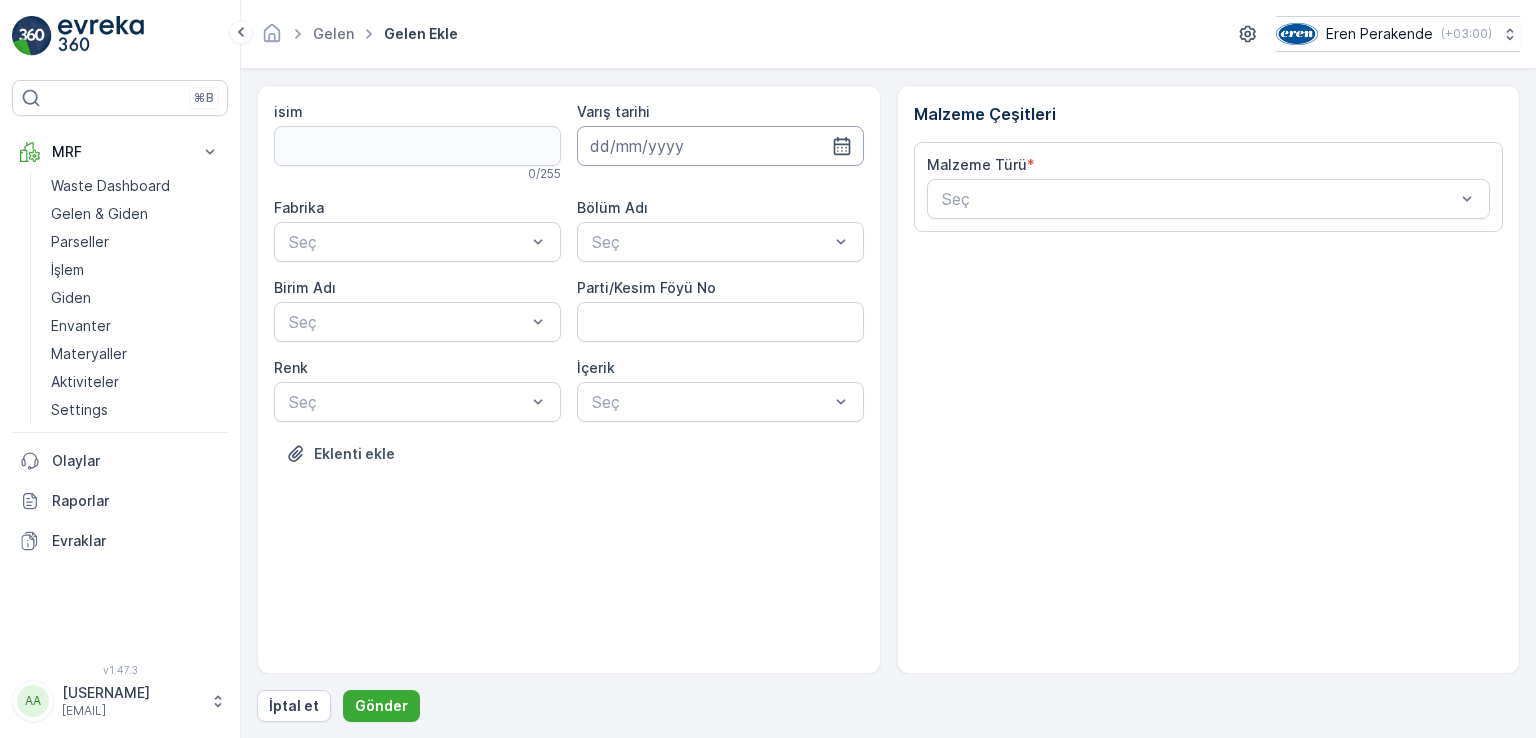 click at bounding box center (720, 146) 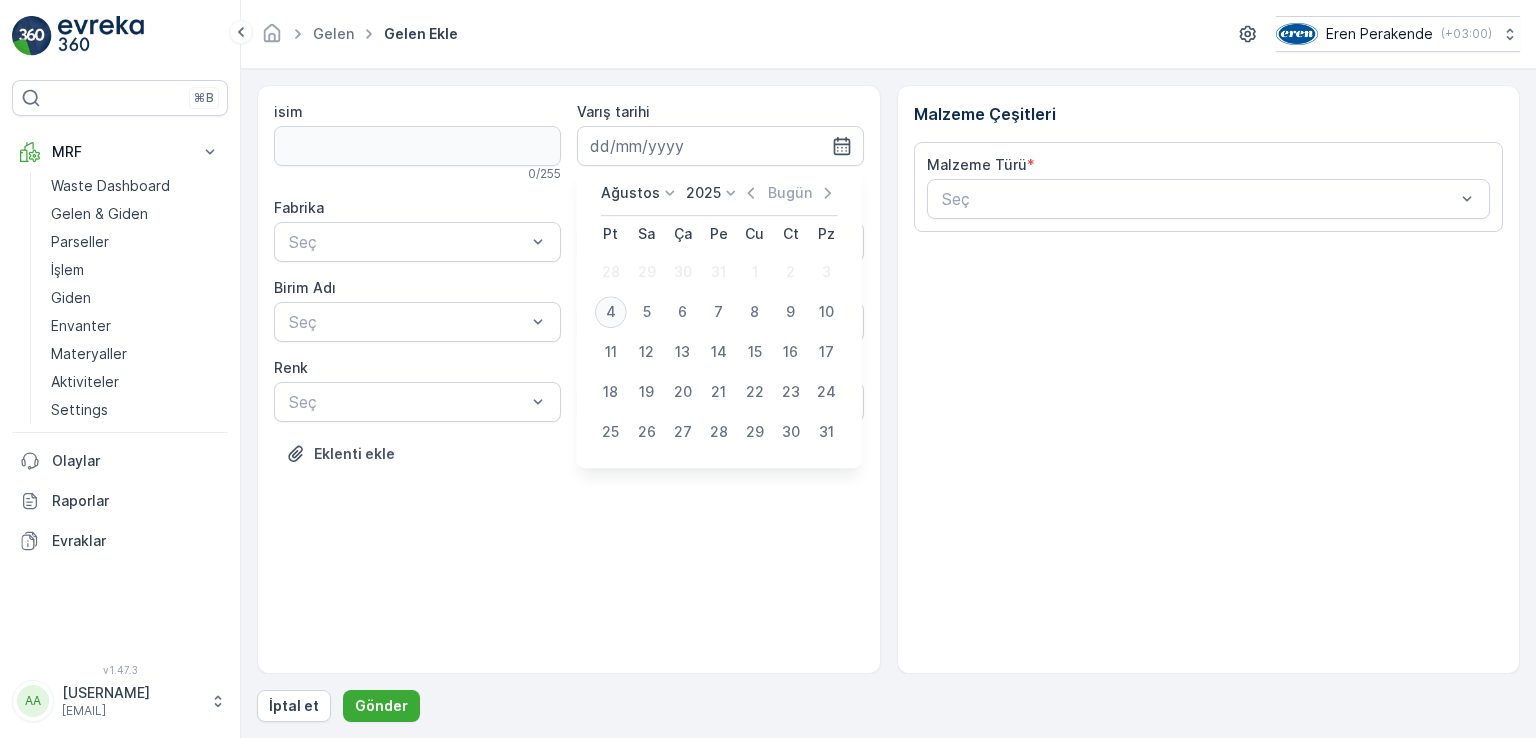 click on "4" at bounding box center [611, 312] 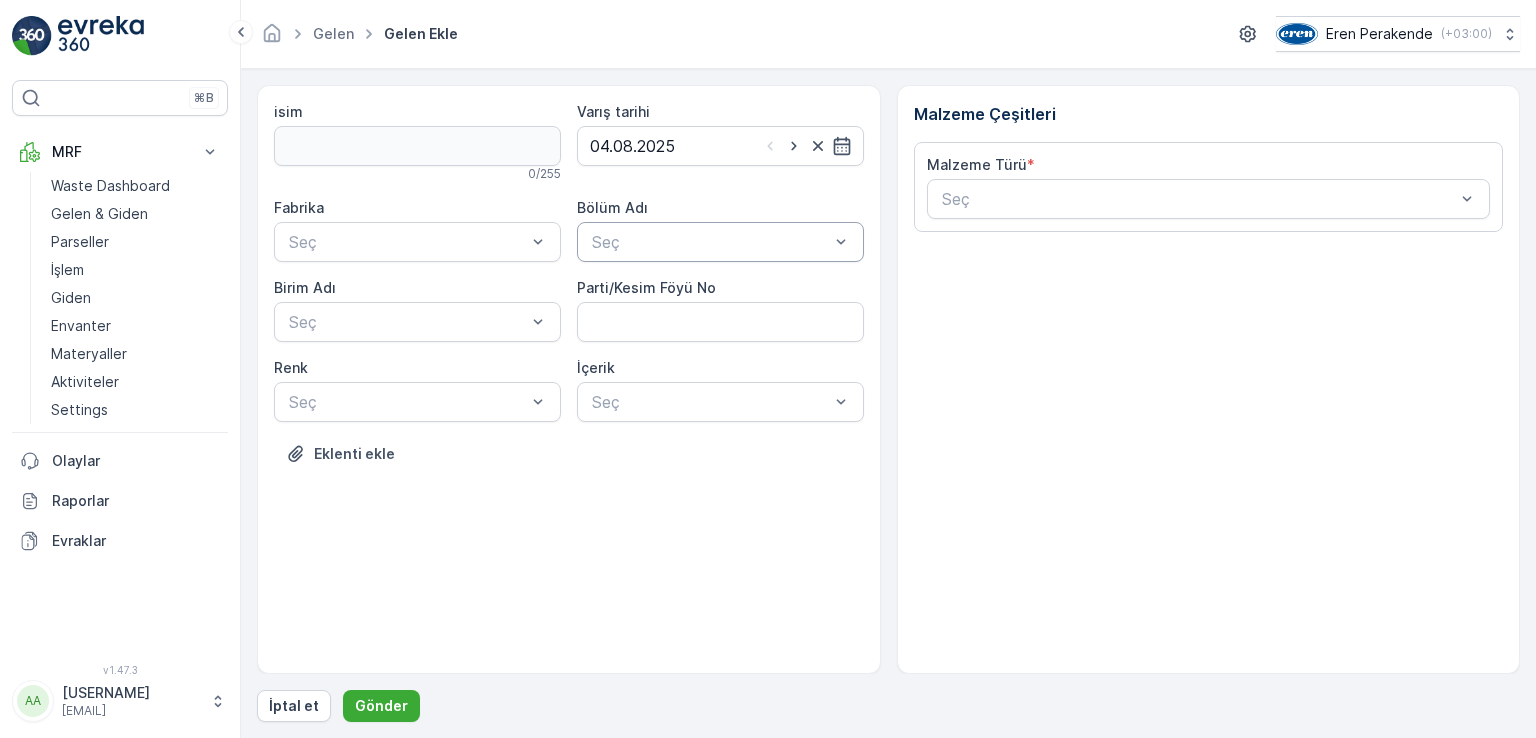 click at bounding box center (710, 242) 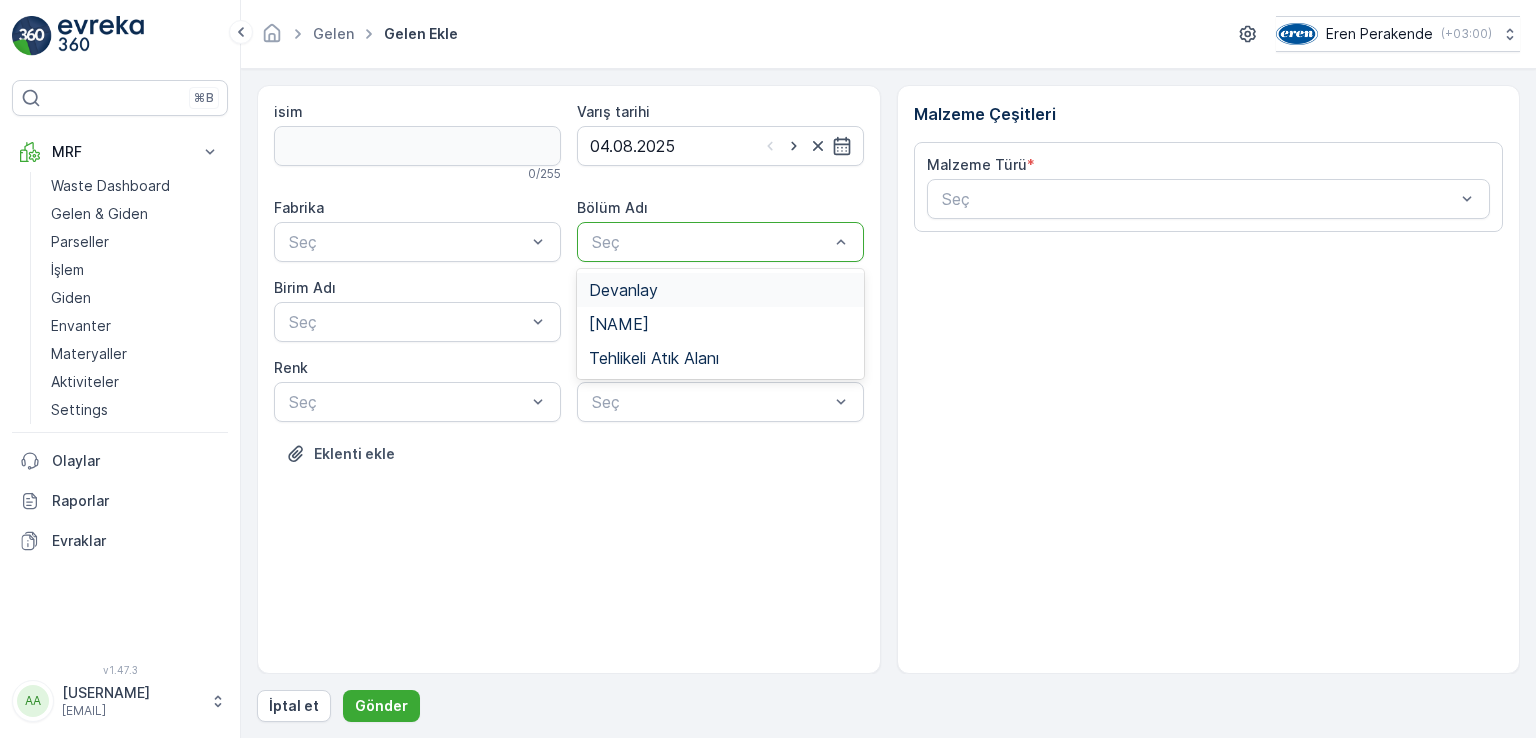 click on "Devanlay" at bounding box center (623, 290) 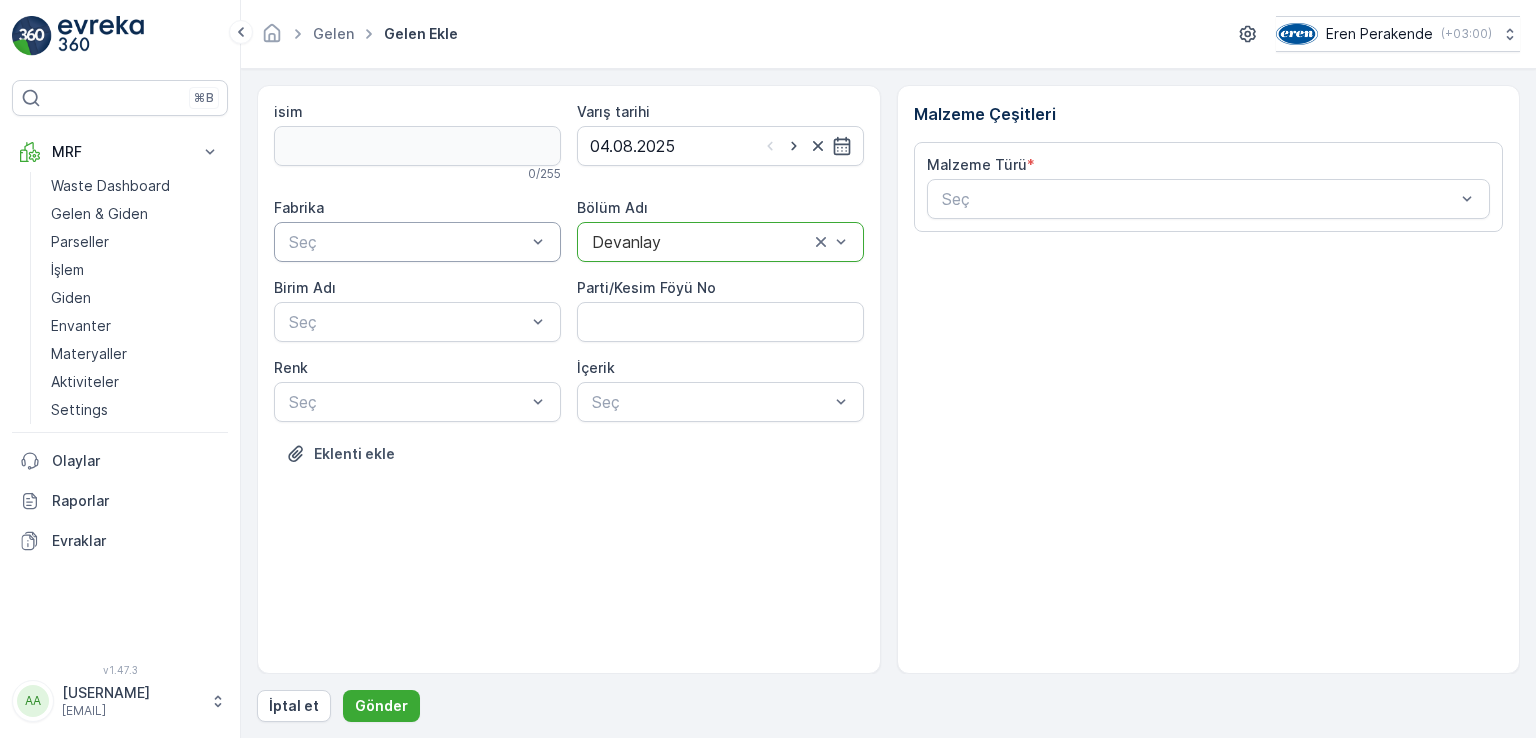 click at bounding box center (407, 242) 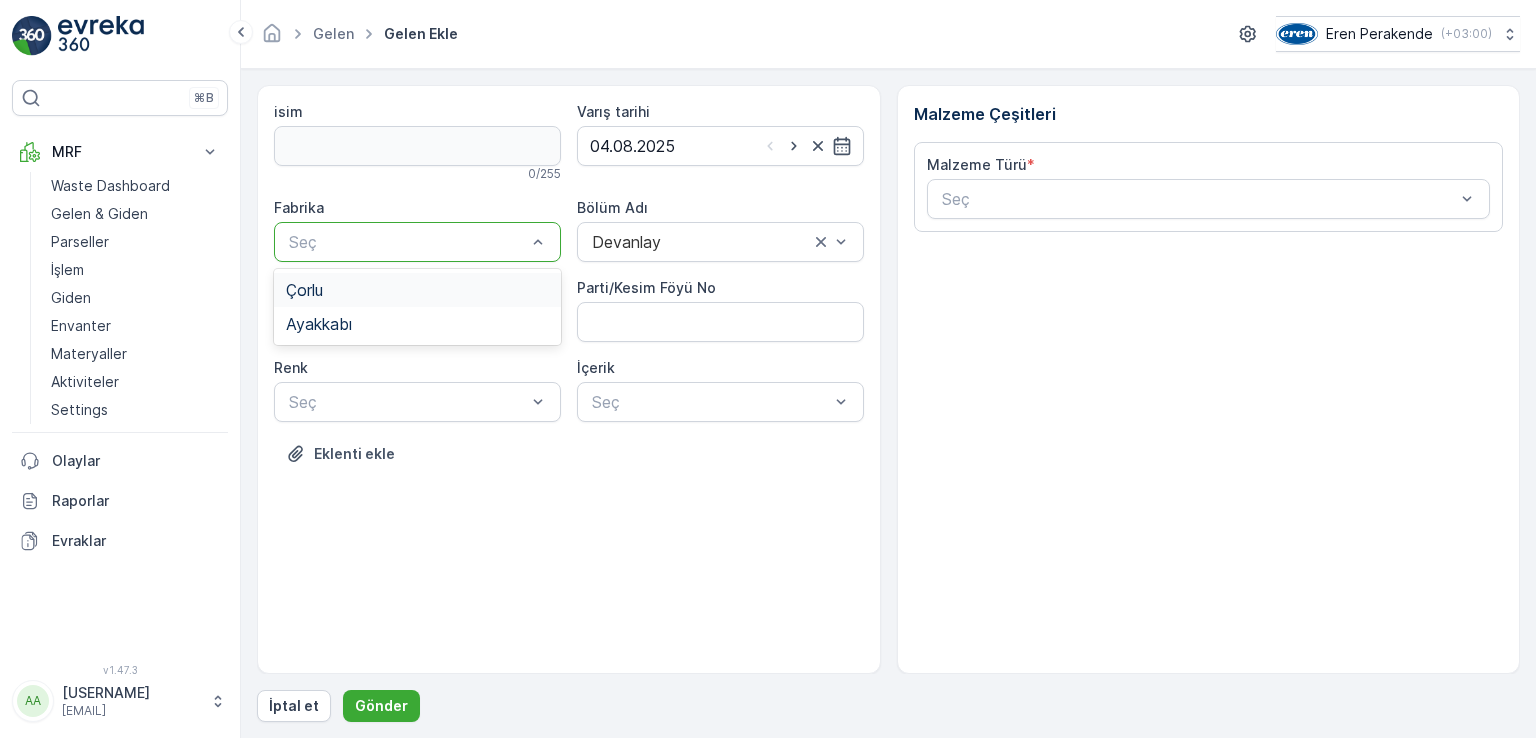 click on "Çorlu" at bounding box center (417, 290) 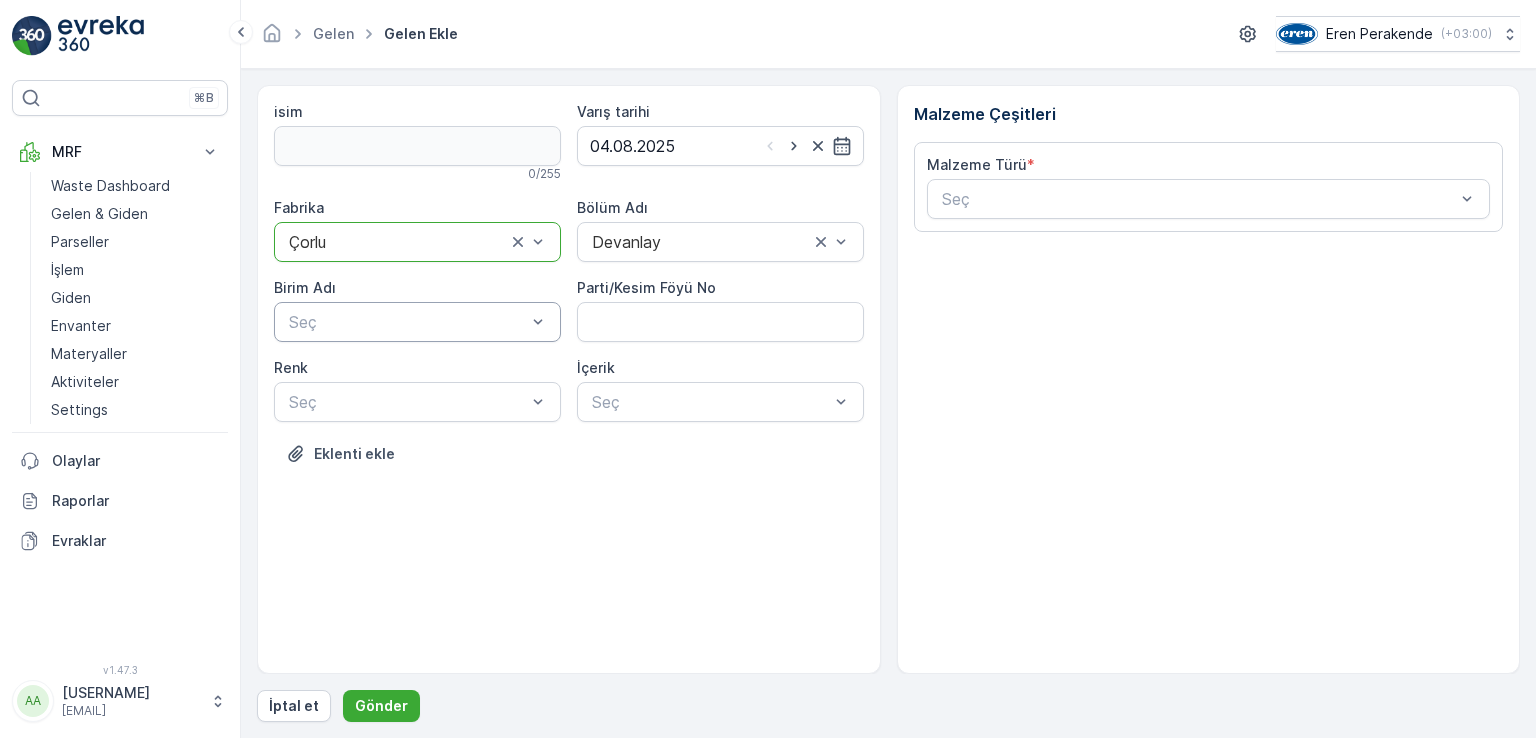 click on "Seç" at bounding box center [417, 322] 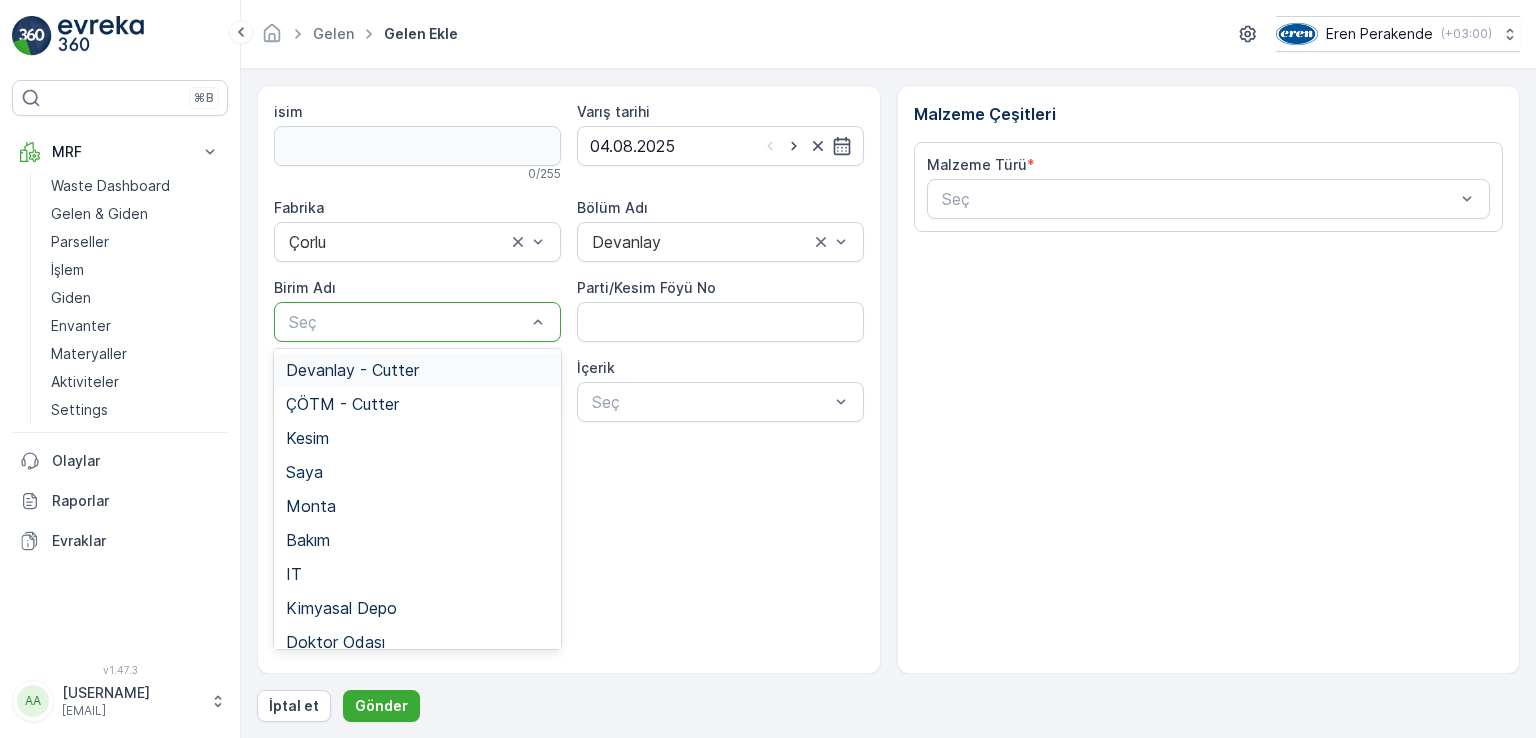 click on "Devanlay  - Cutter" at bounding box center (417, 370) 